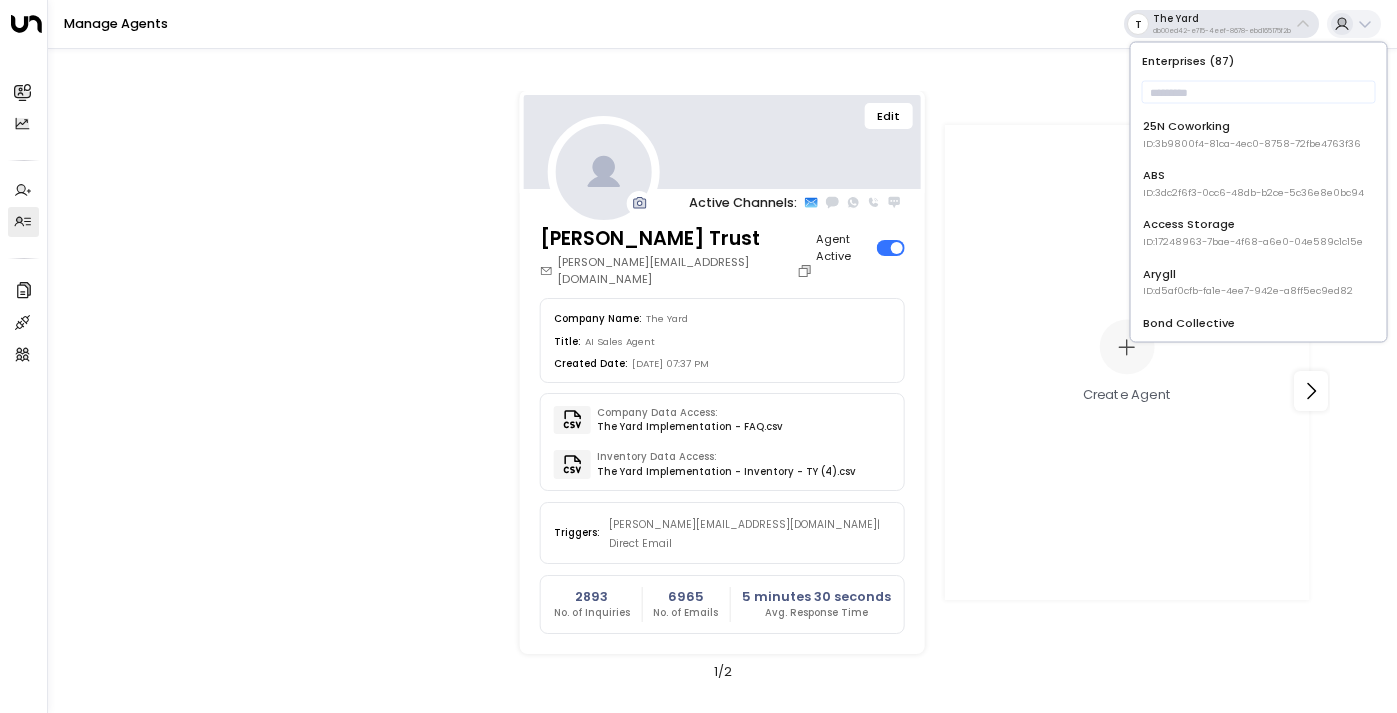 scroll, scrollTop: 0, scrollLeft: 0, axis: both 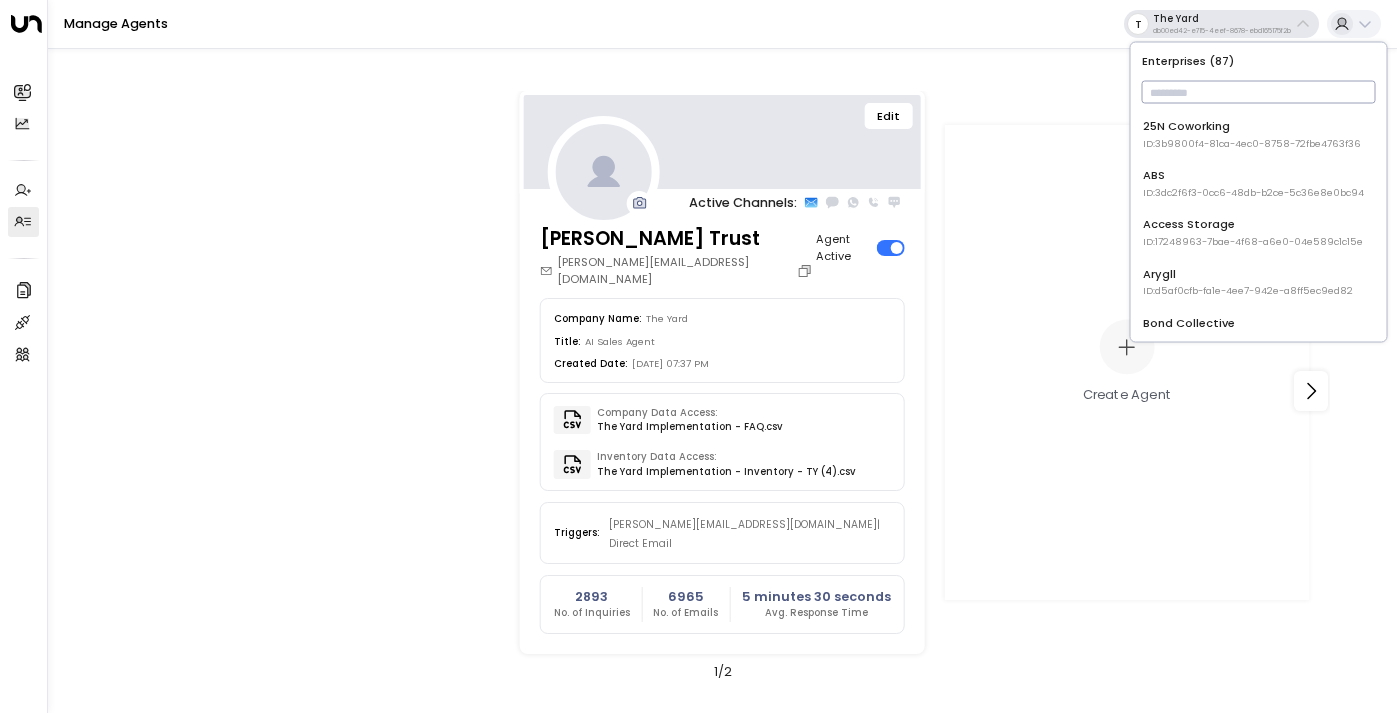 click at bounding box center (1259, 92) 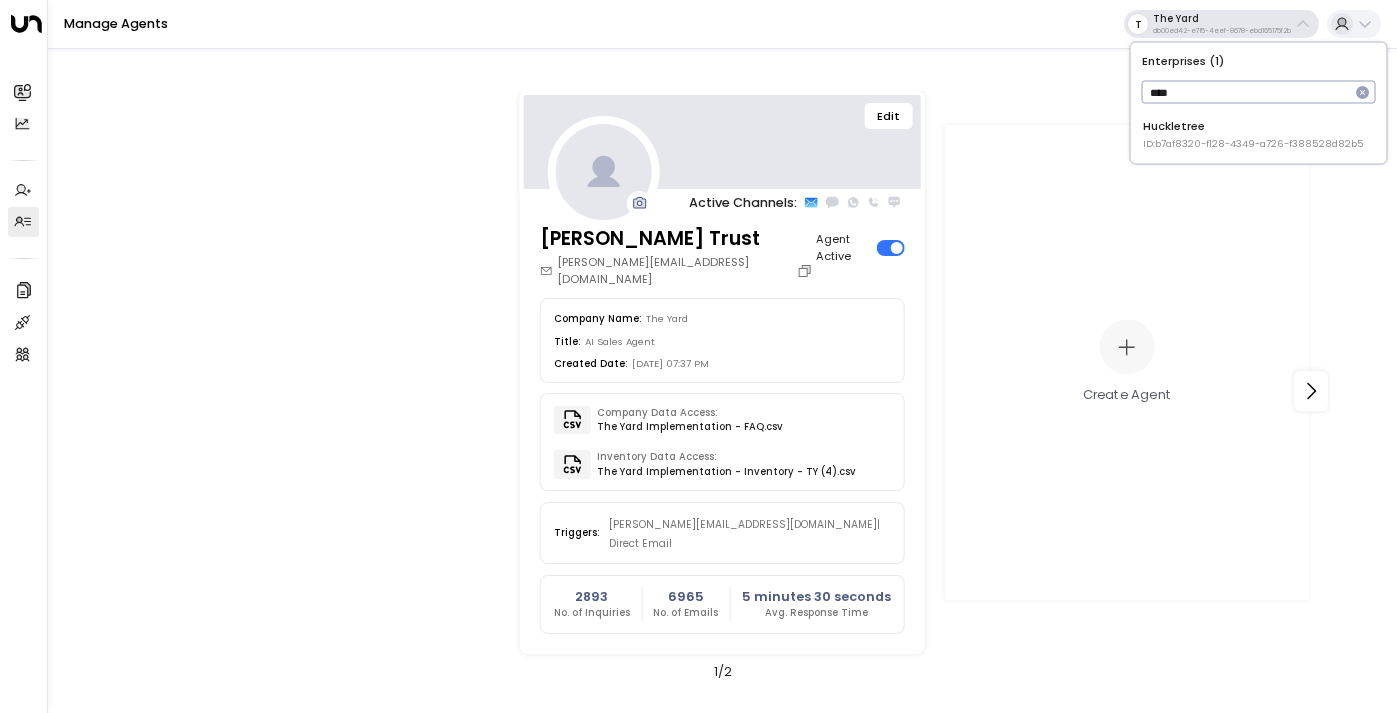 type on "****" 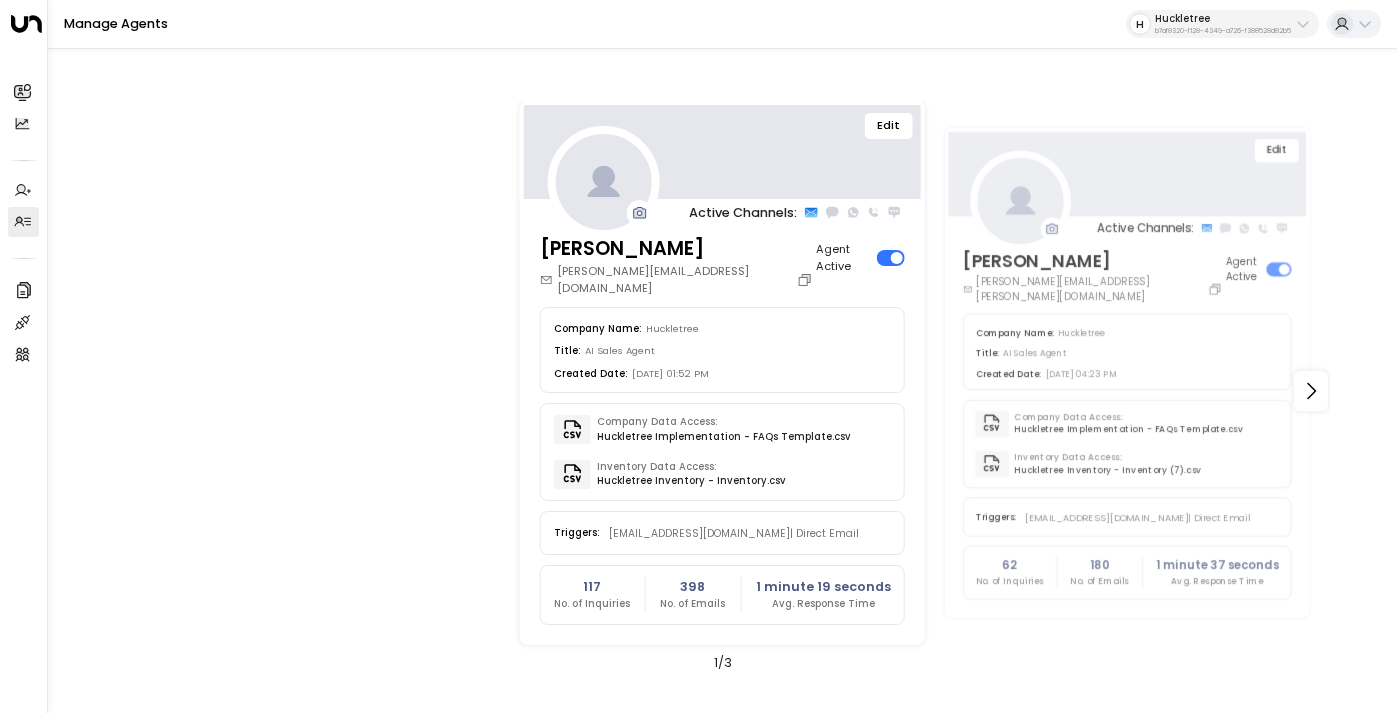 click on "Edit" at bounding box center [888, 126] 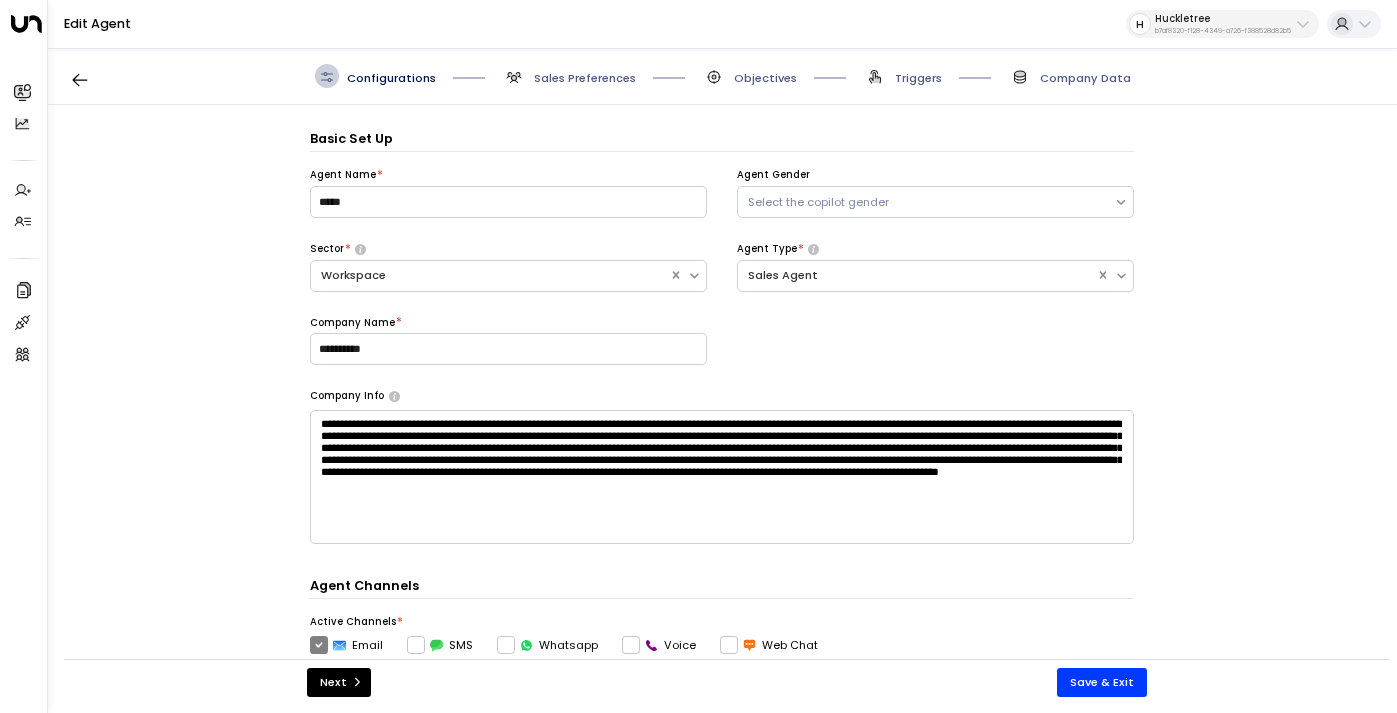 scroll, scrollTop: 24, scrollLeft: 0, axis: vertical 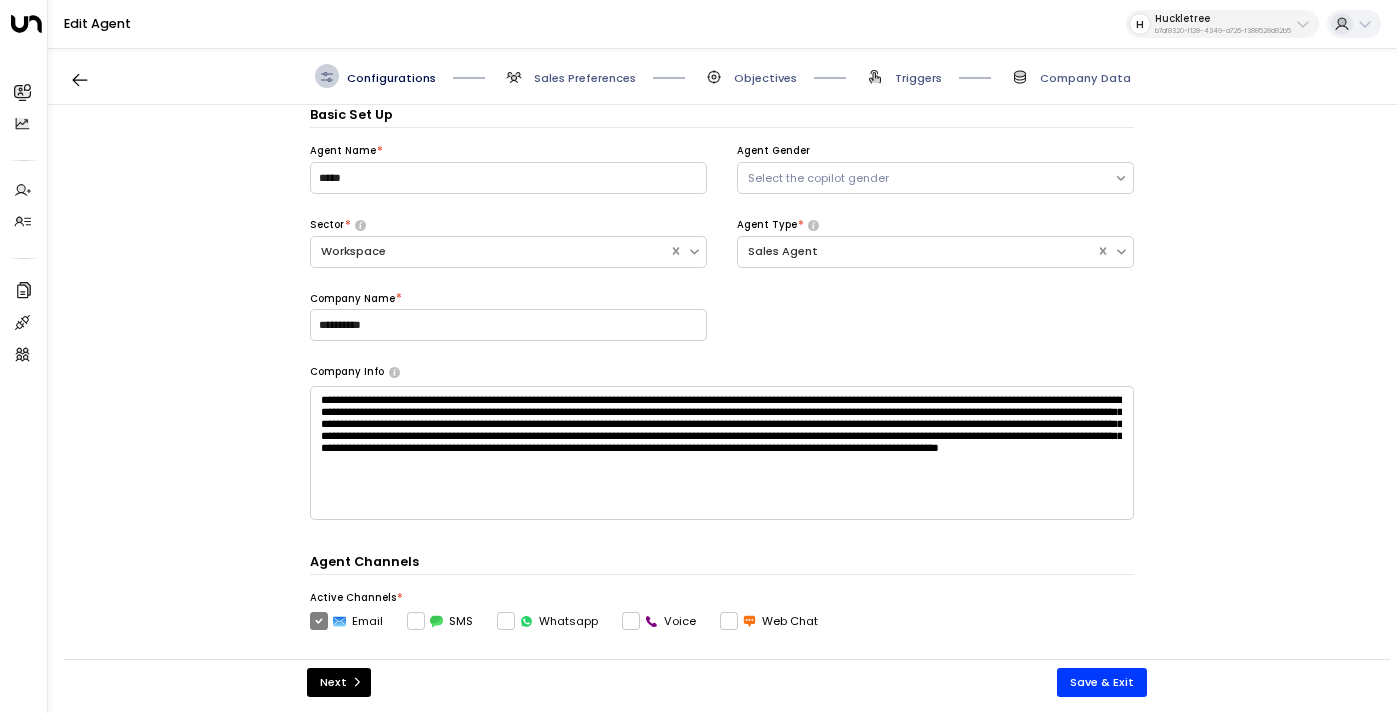 click on "Sales Preferences" at bounding box center (585, 78) 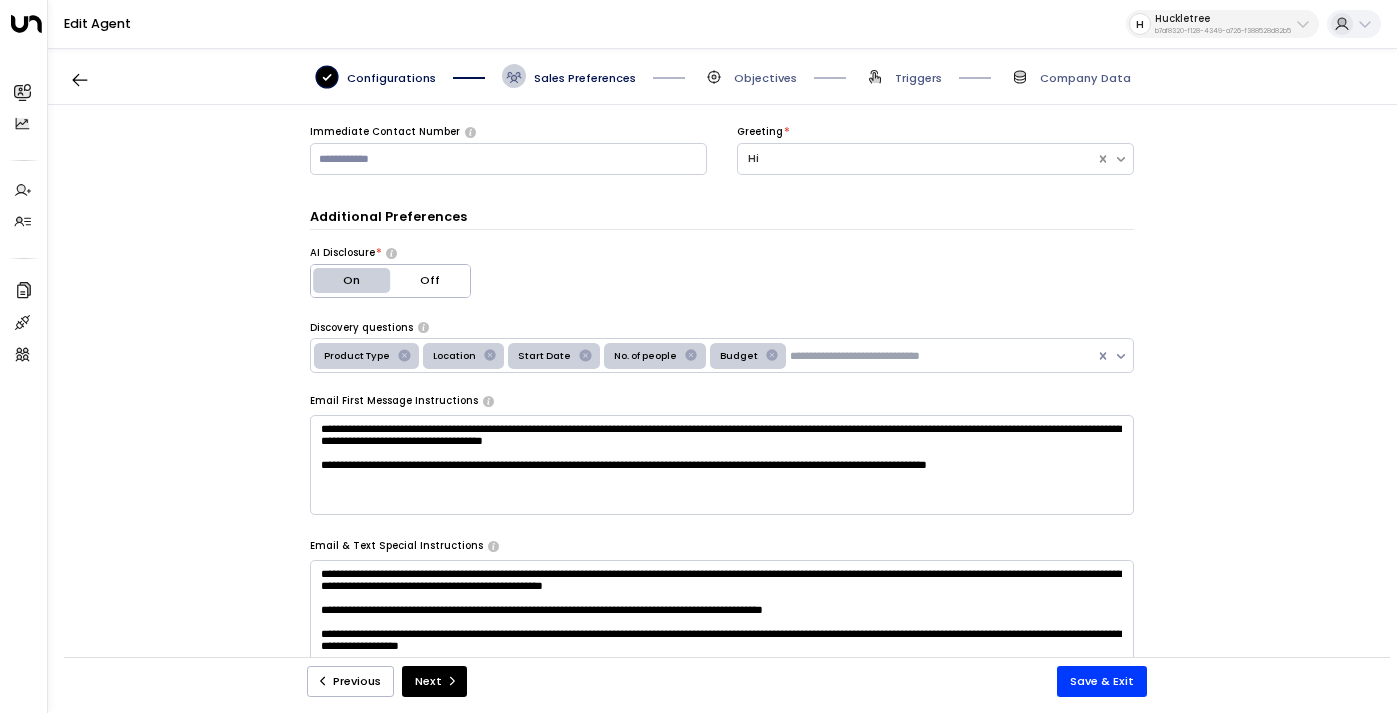 scroll, scrollTop: 235, scrollLeft: 0, axis: vertical 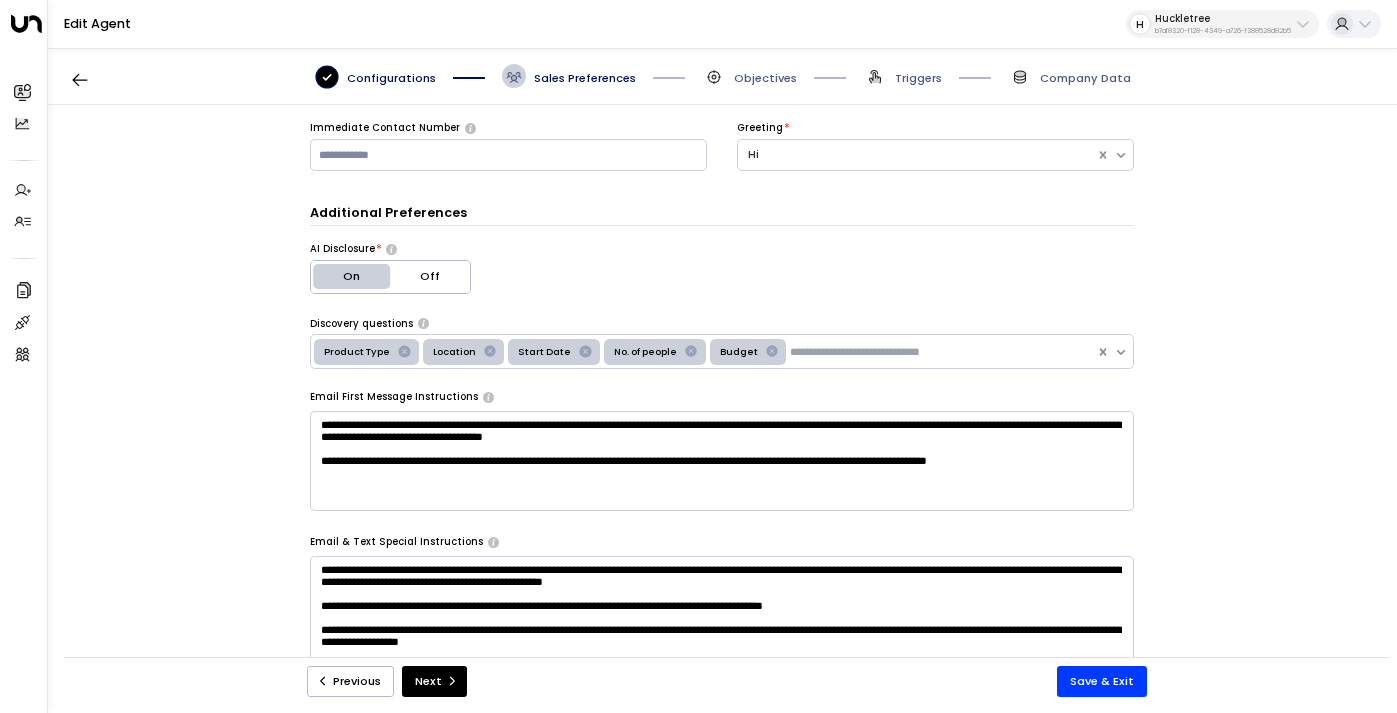 click on "**********" 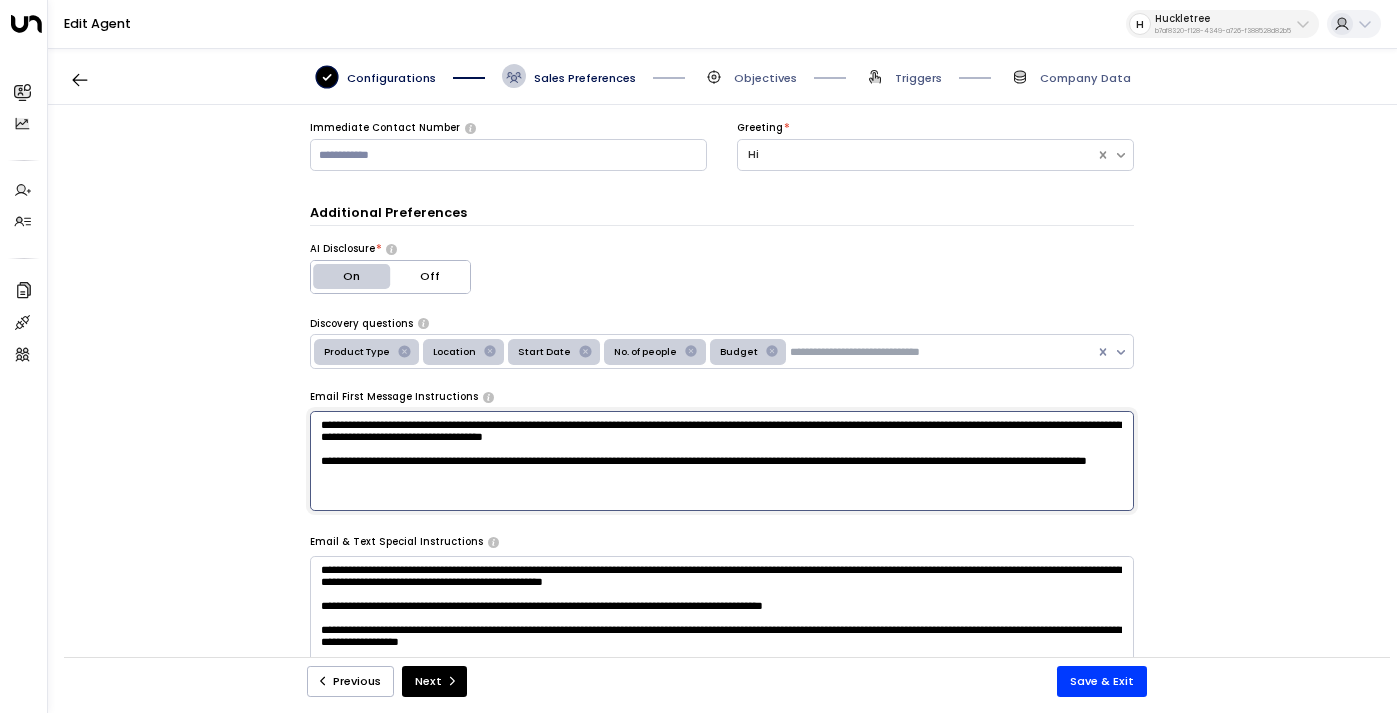 drag, startPoint x: 601, startPoint y: 495, endPoint x: 300, endPoint y: 486, distance: 301.13452 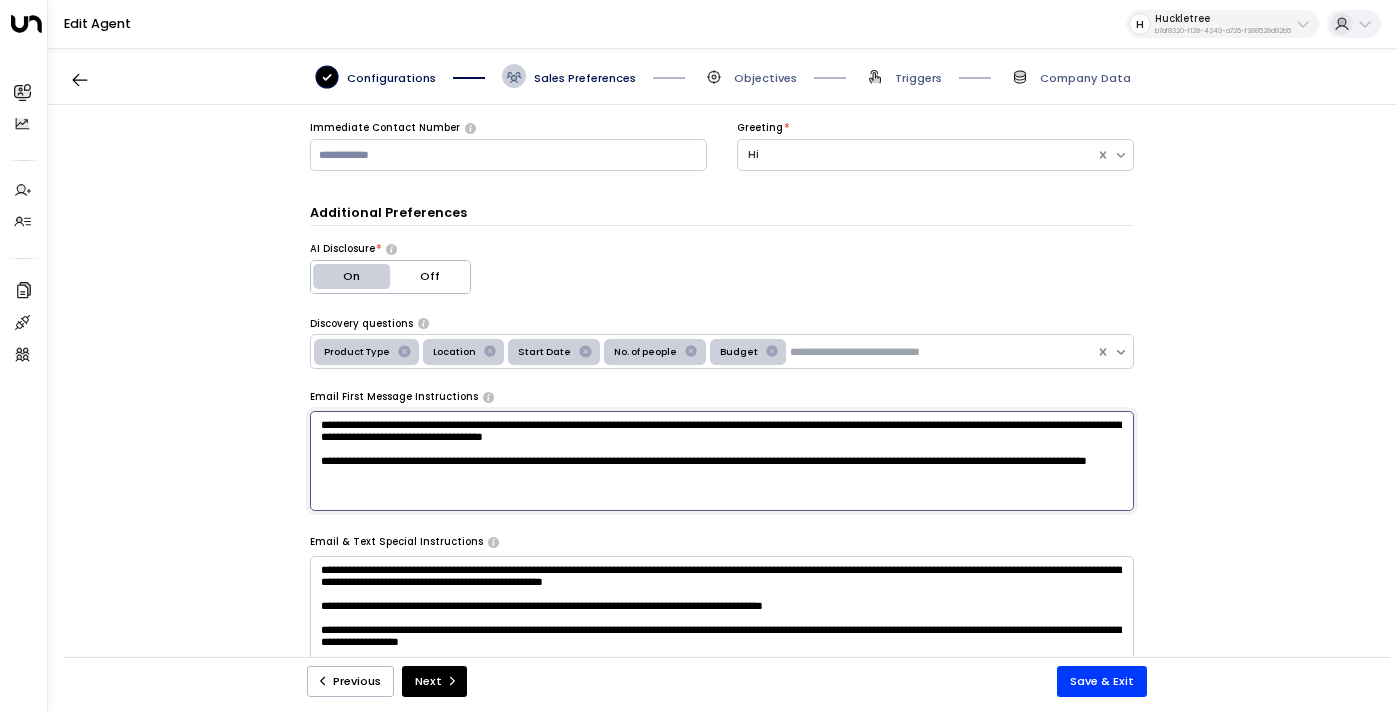 click on "**********" at bounding box center (721, 389) 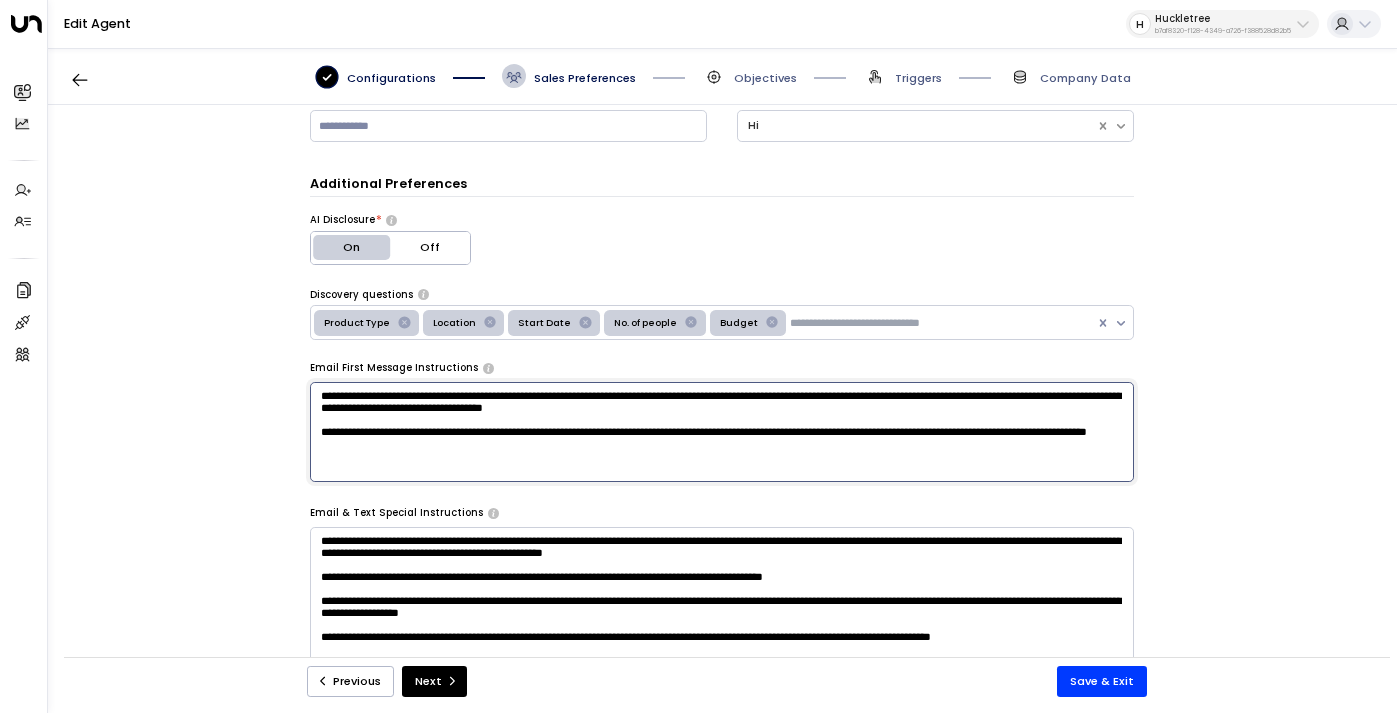 scroll, scrollTop: 286, scrollLeft: 0, axis: vertical 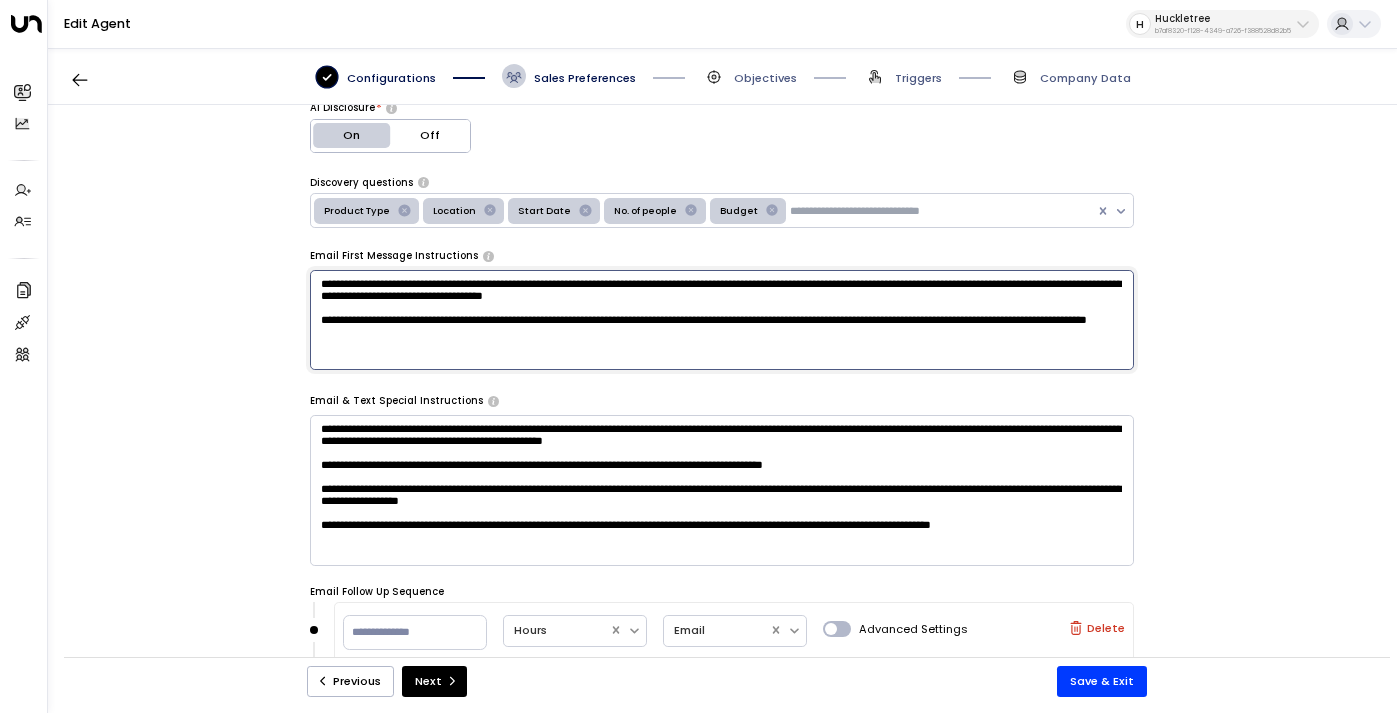 type on "**********" 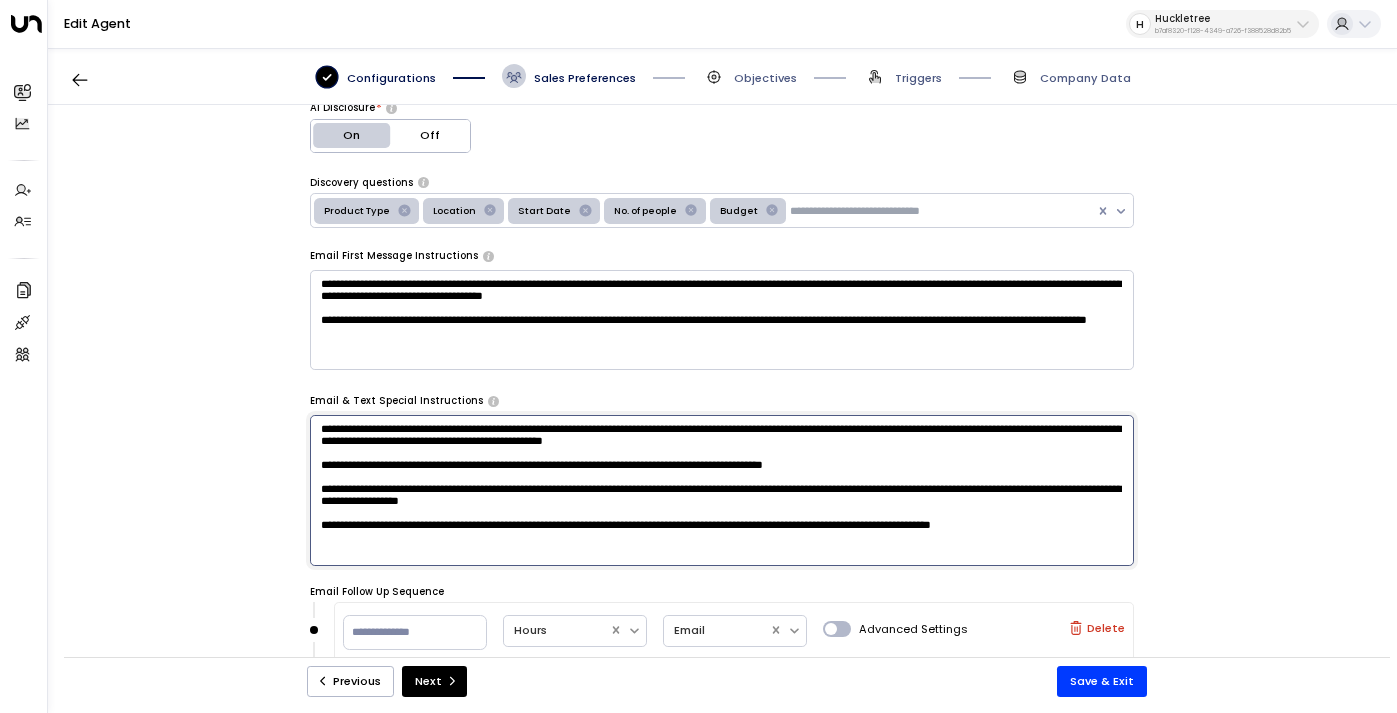 click on "**********" at bounding box center [722, 491] 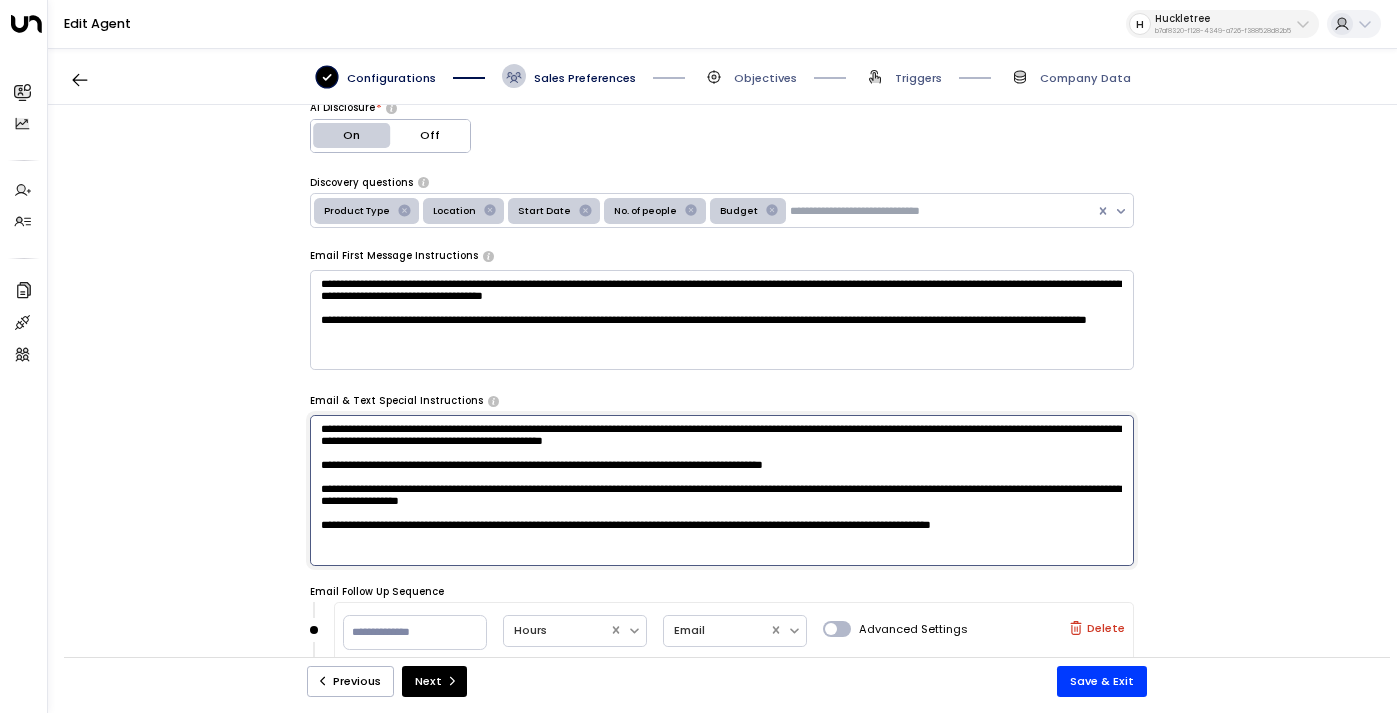 drag, startPoint x: 375, startPoint y: 535, endPoint x: 302, endPoint y: 518, distance: 74.953316 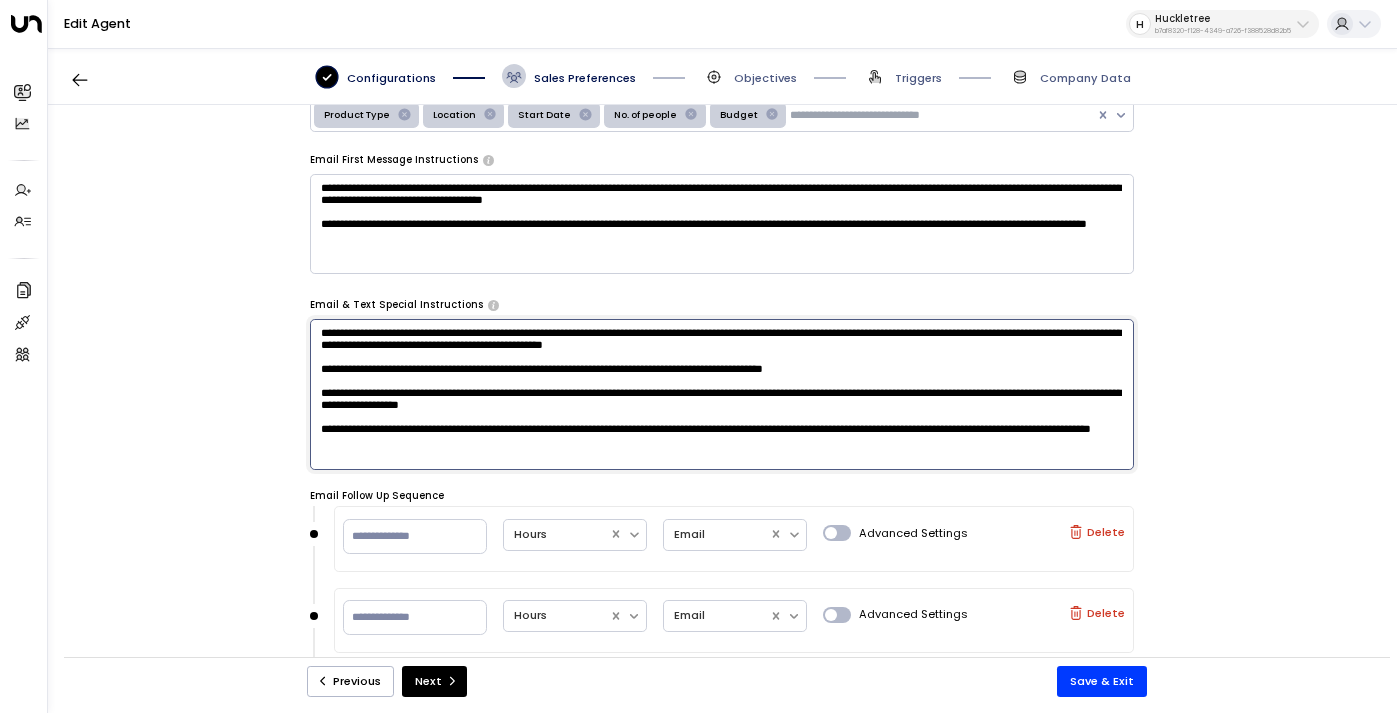 scroll, scrollTop: 0, scrollLeft: 0, axis: both 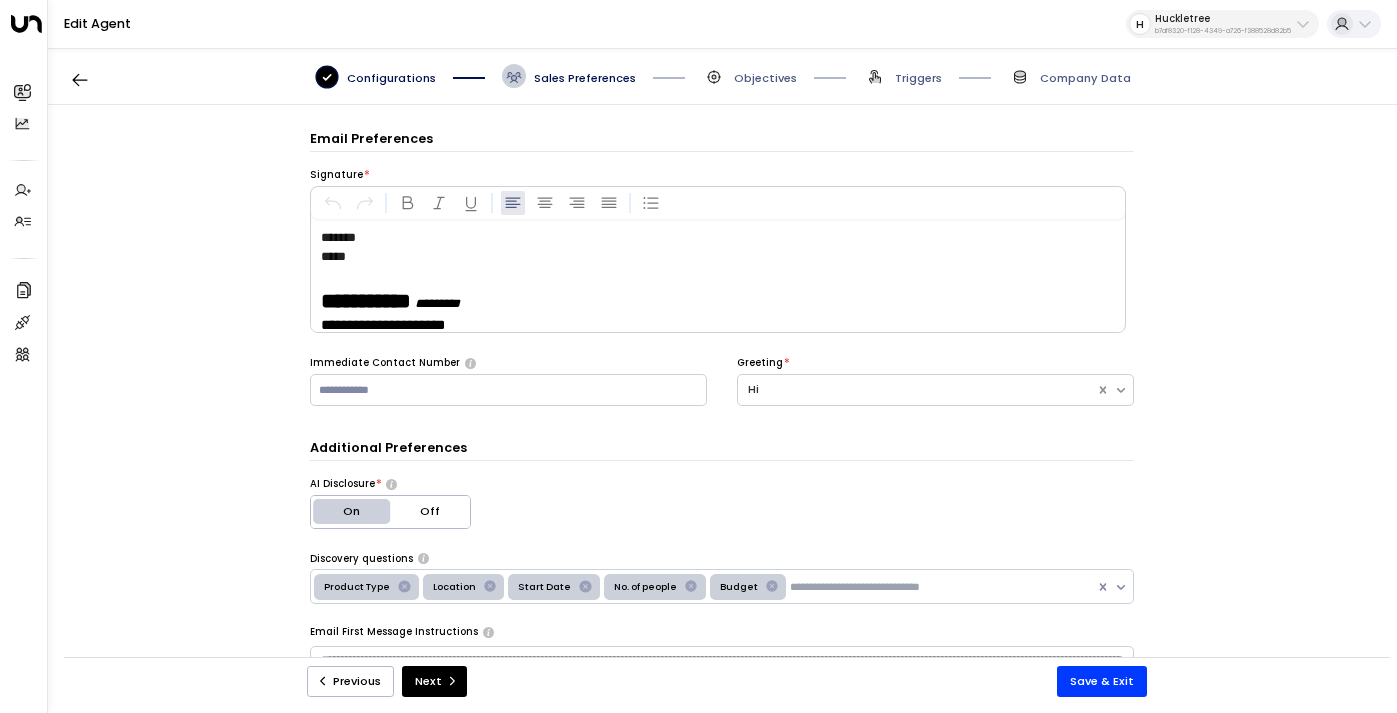 type on "**********" 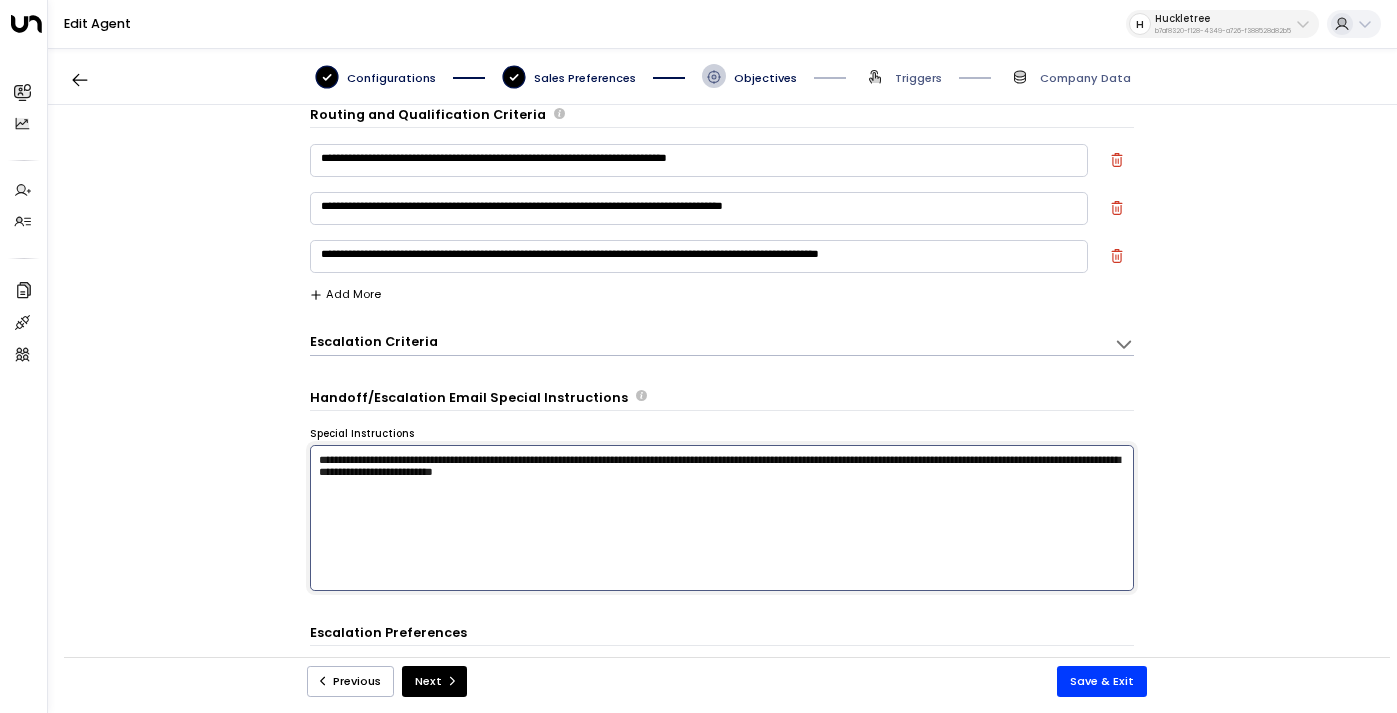 click on "**********" at bounding box center [722, 518] 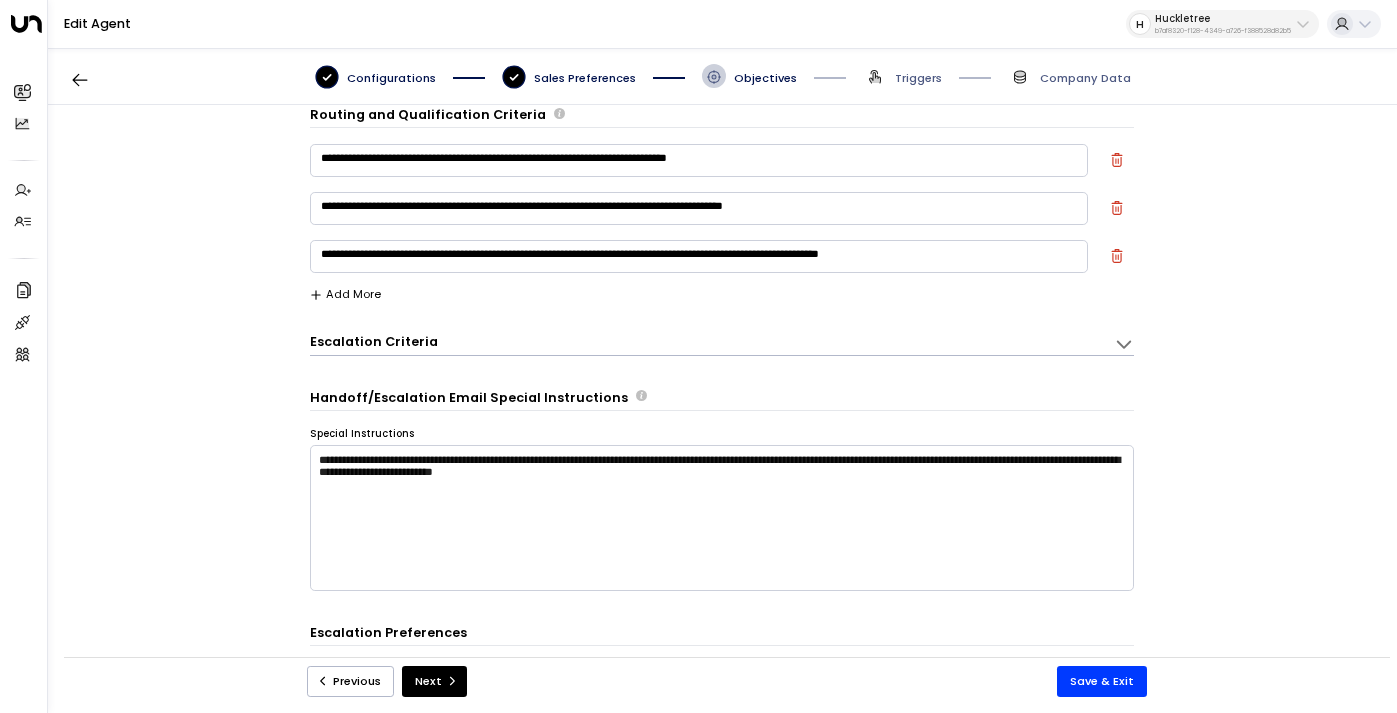 click on "Sales Preferences" at bounding box center (585, 78) 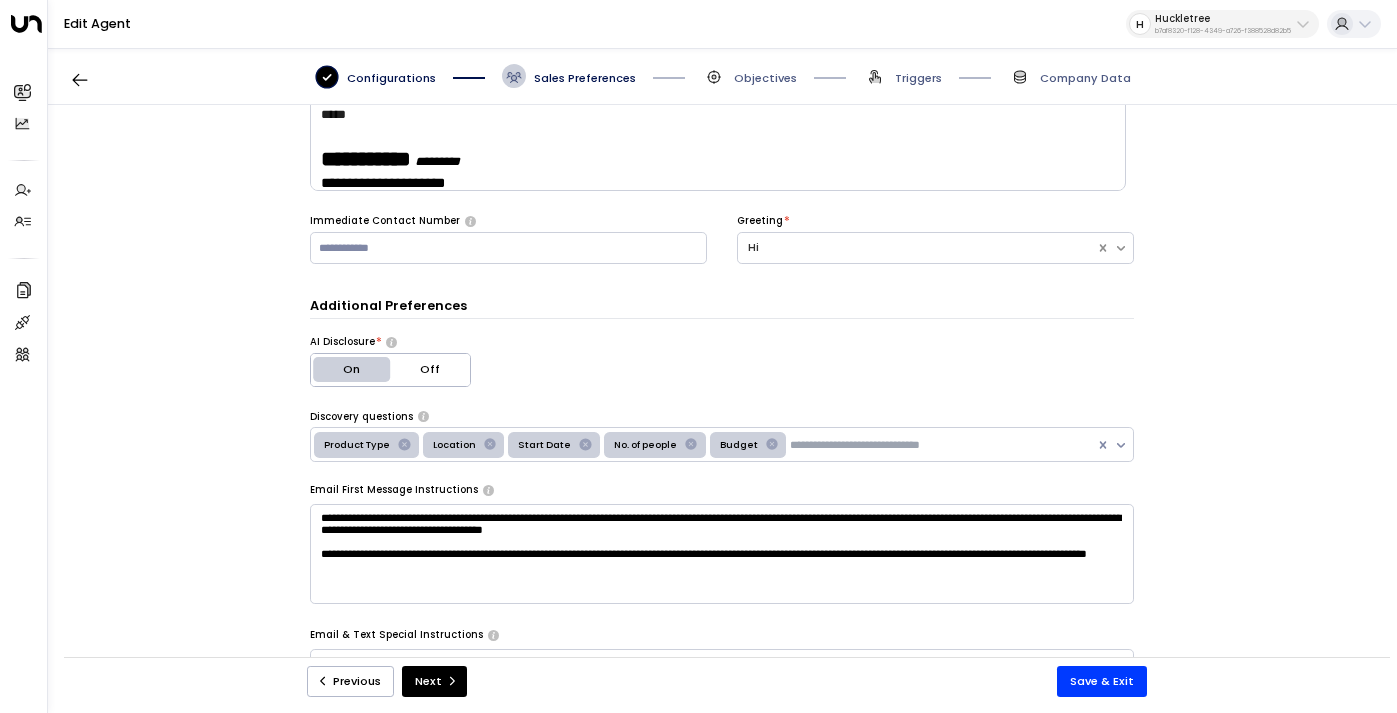 scroll, scrollTop: 177, scrollLeft: 0, axis: vertical 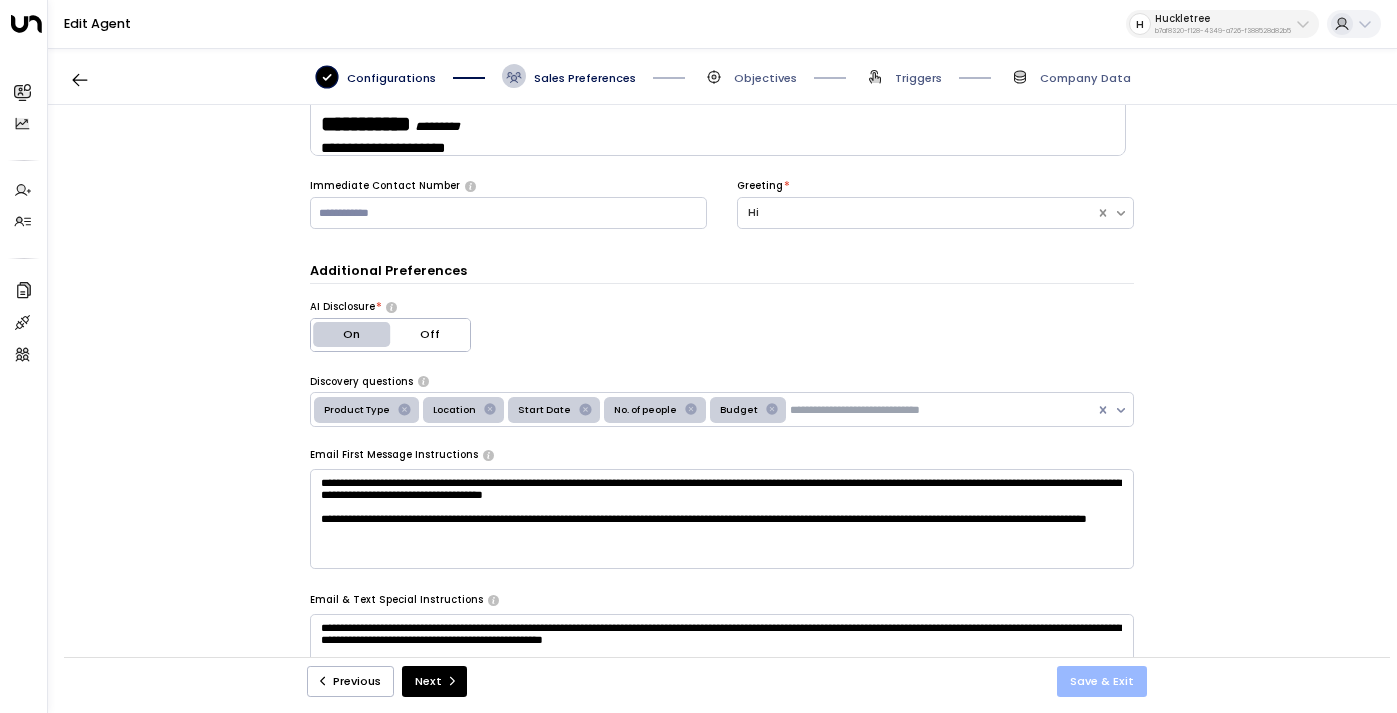 click on "Save & Exit" at bounding box center [1102, 681] 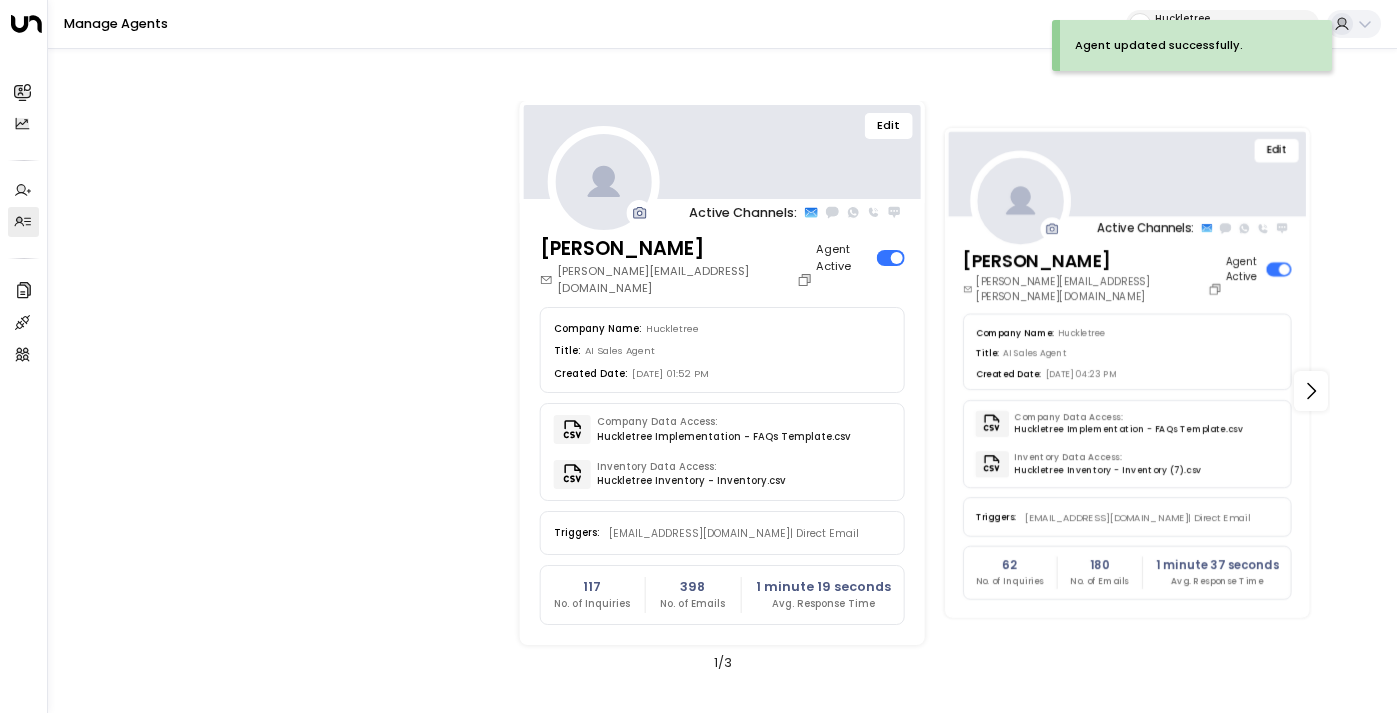 click on "Edit" at bounding box center (1277, 150) 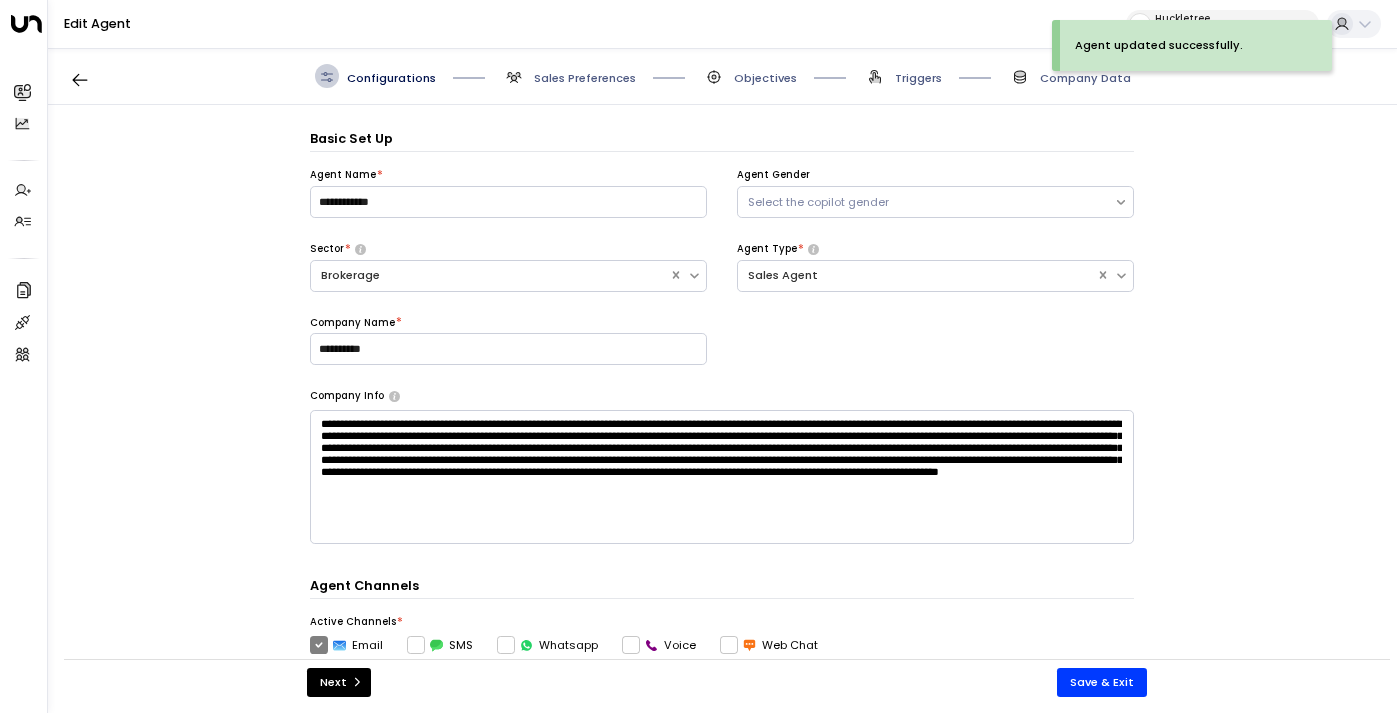 scroll, scrollTop: 24, scrollLeft: 0, axis: vertical 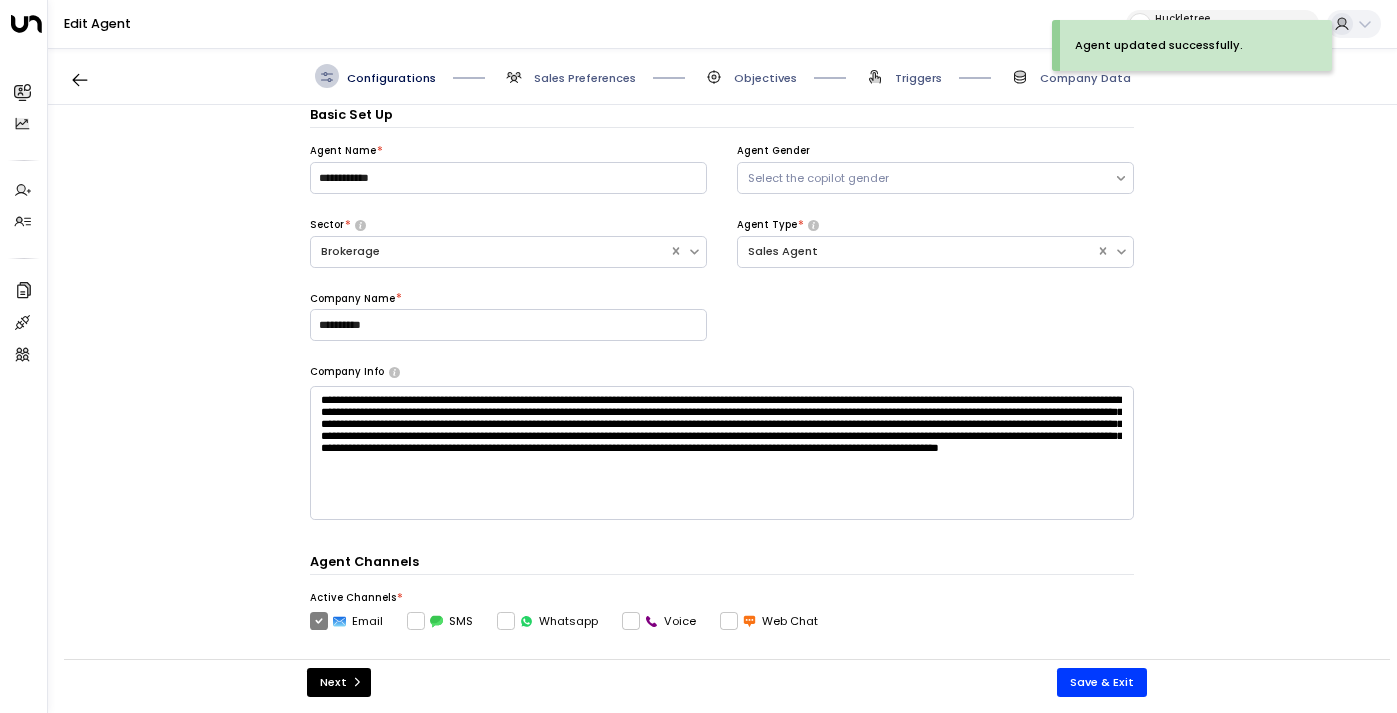 click on "Sales Preferences" at bounding box center (585, 78) 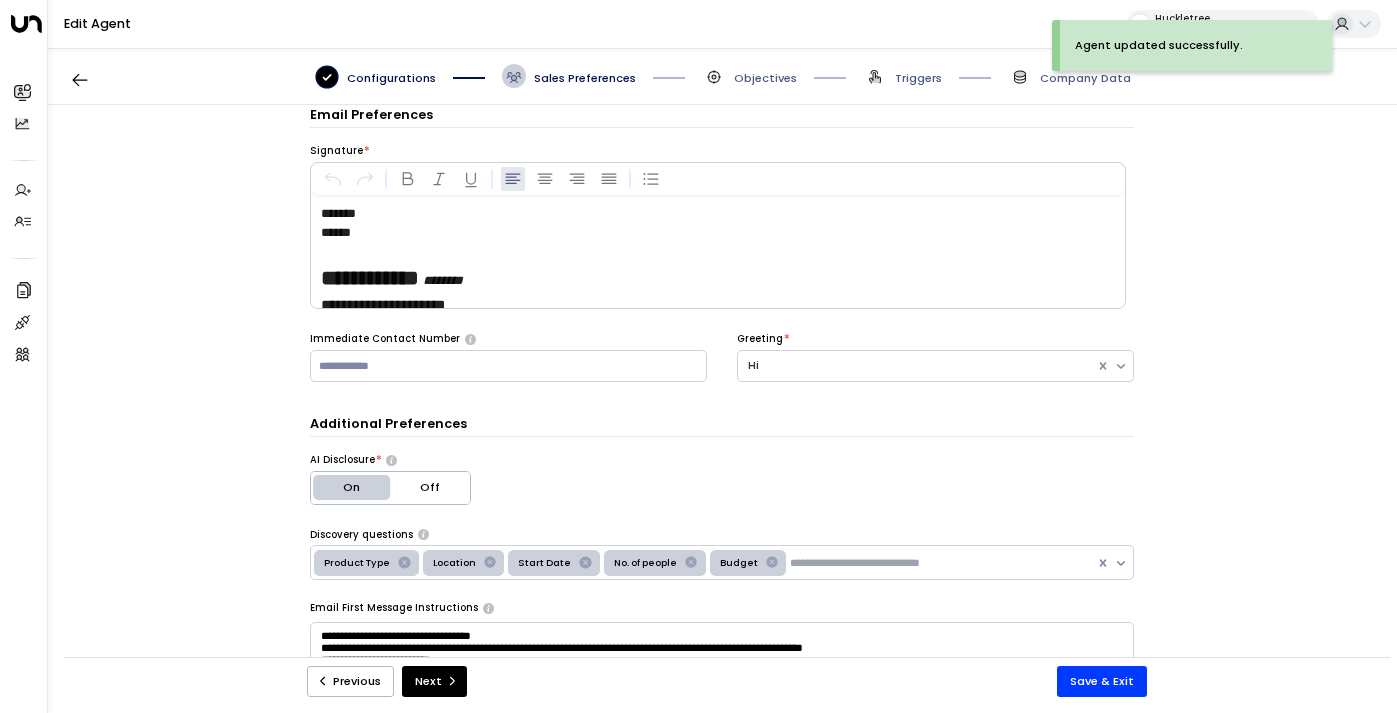 scroll, scrollTop: 330, scrollLeft: 0, axis: vertical 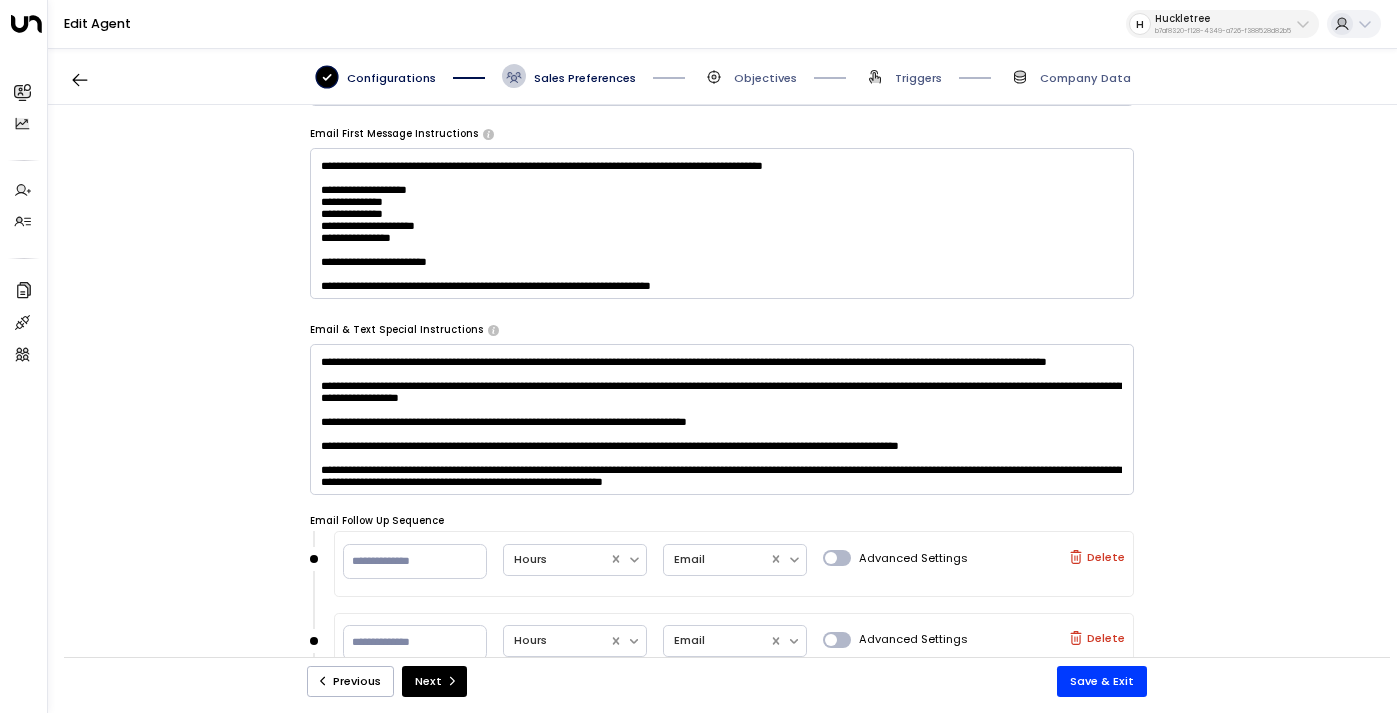 click at bounding box center [722, 420] 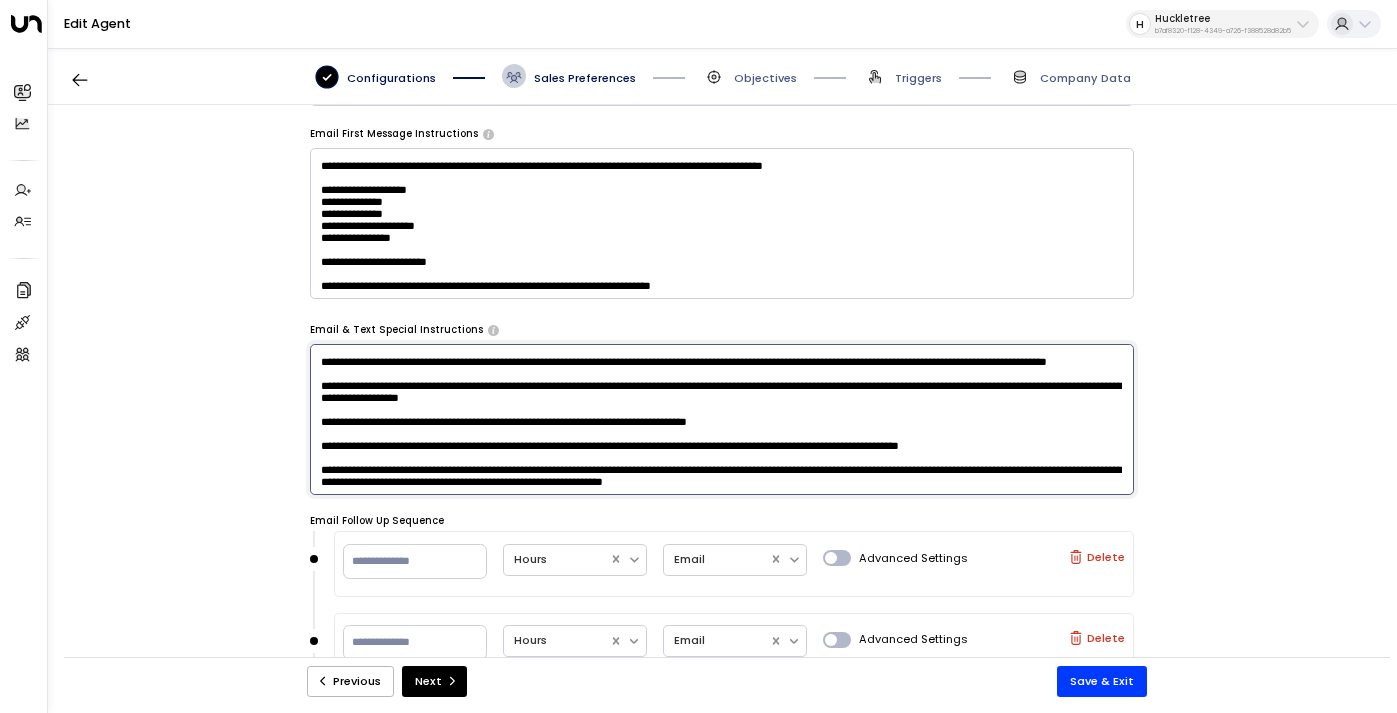 click at bounding box center (722, 420) 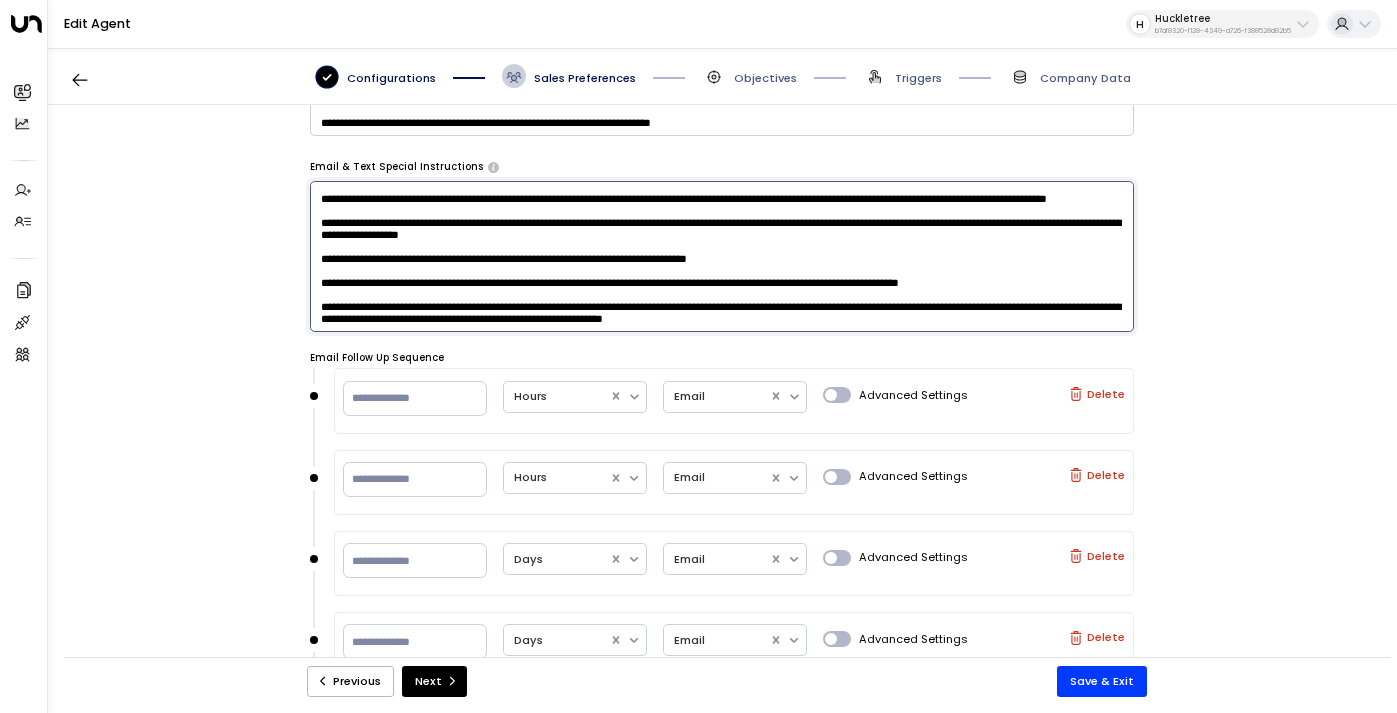 scroll, scrollTop: 198, scrollLeft: 0, axis: vertical 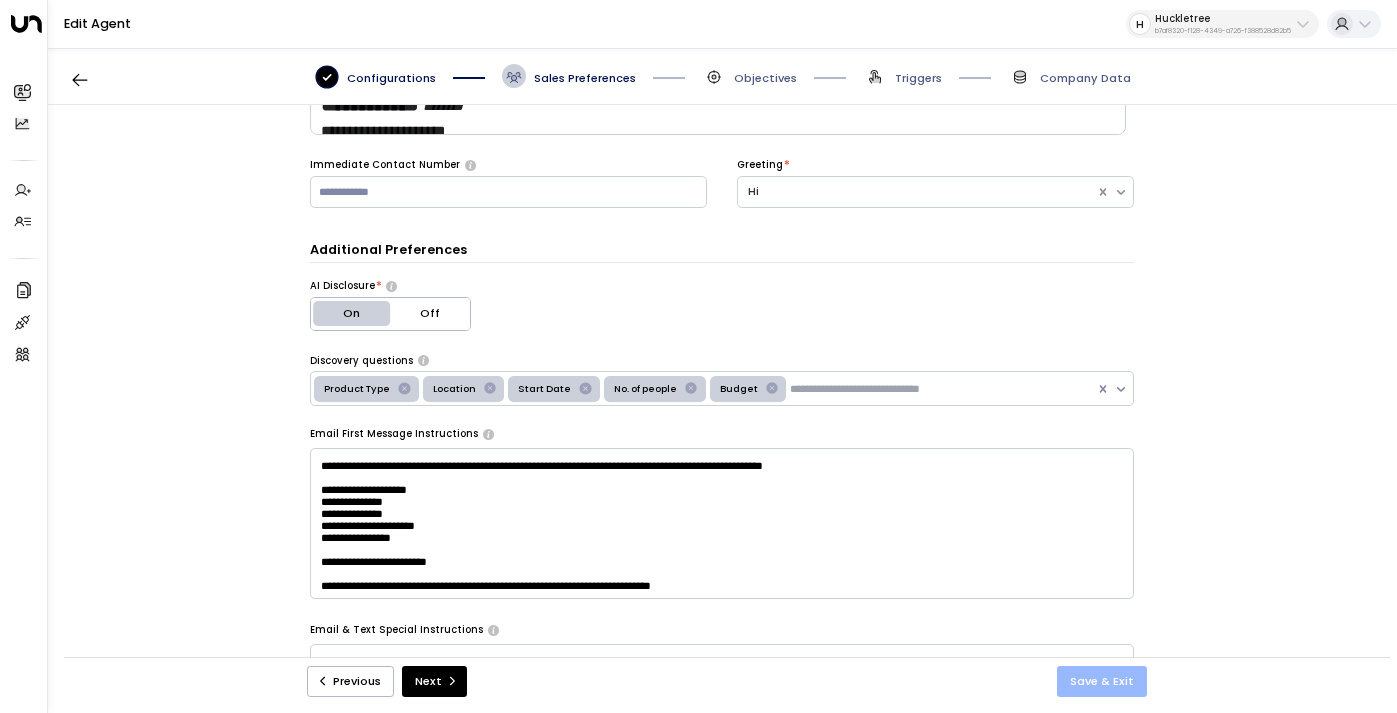 click on "Save & Exit" at bounding box center (1102, 681) 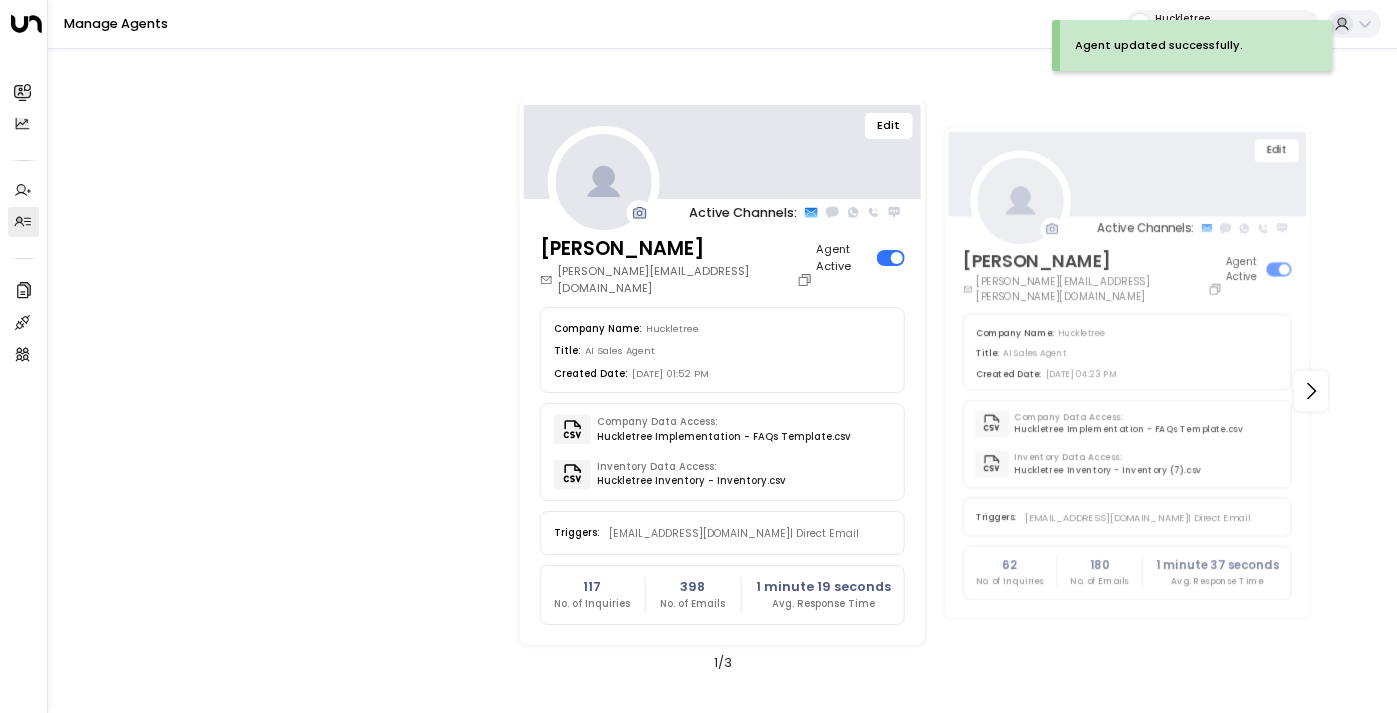 click on "Edit" at bounding box center (888, 126) 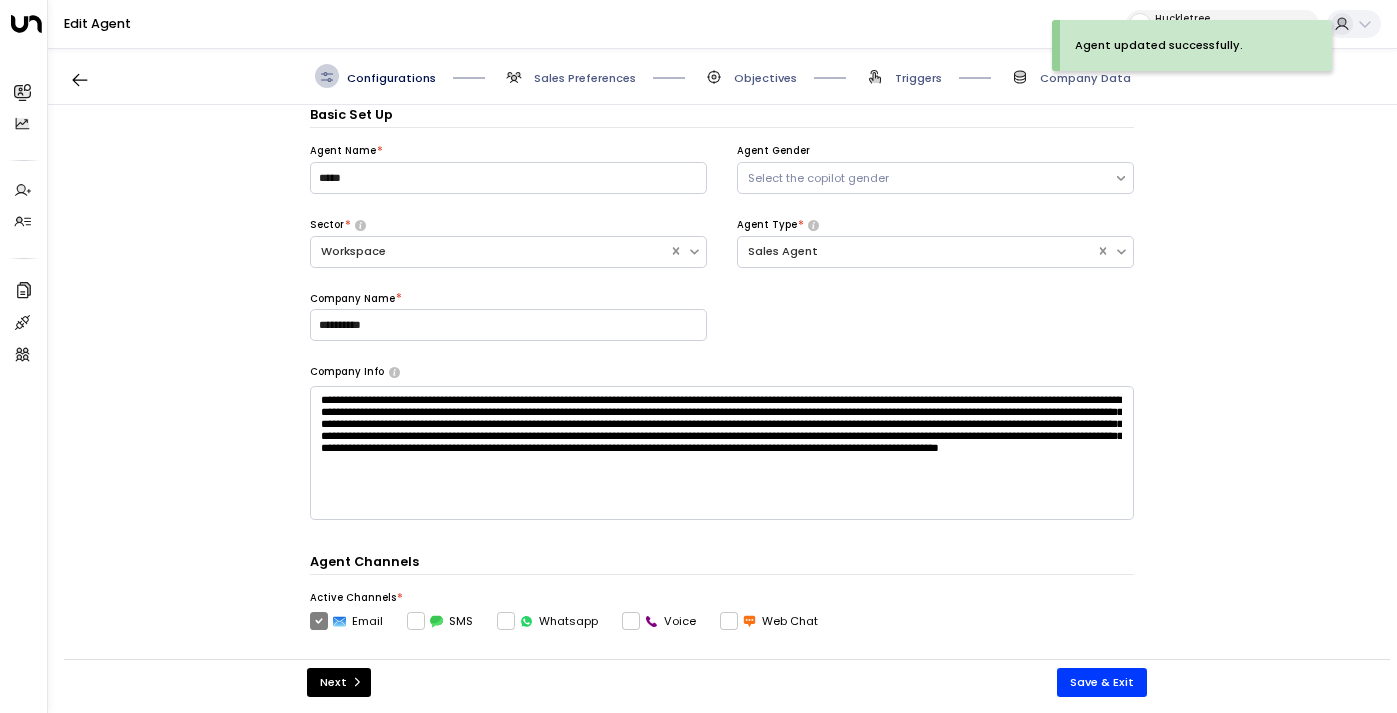 scroll, scrollTop: 497, scrollLeft: 0, axis: vertical 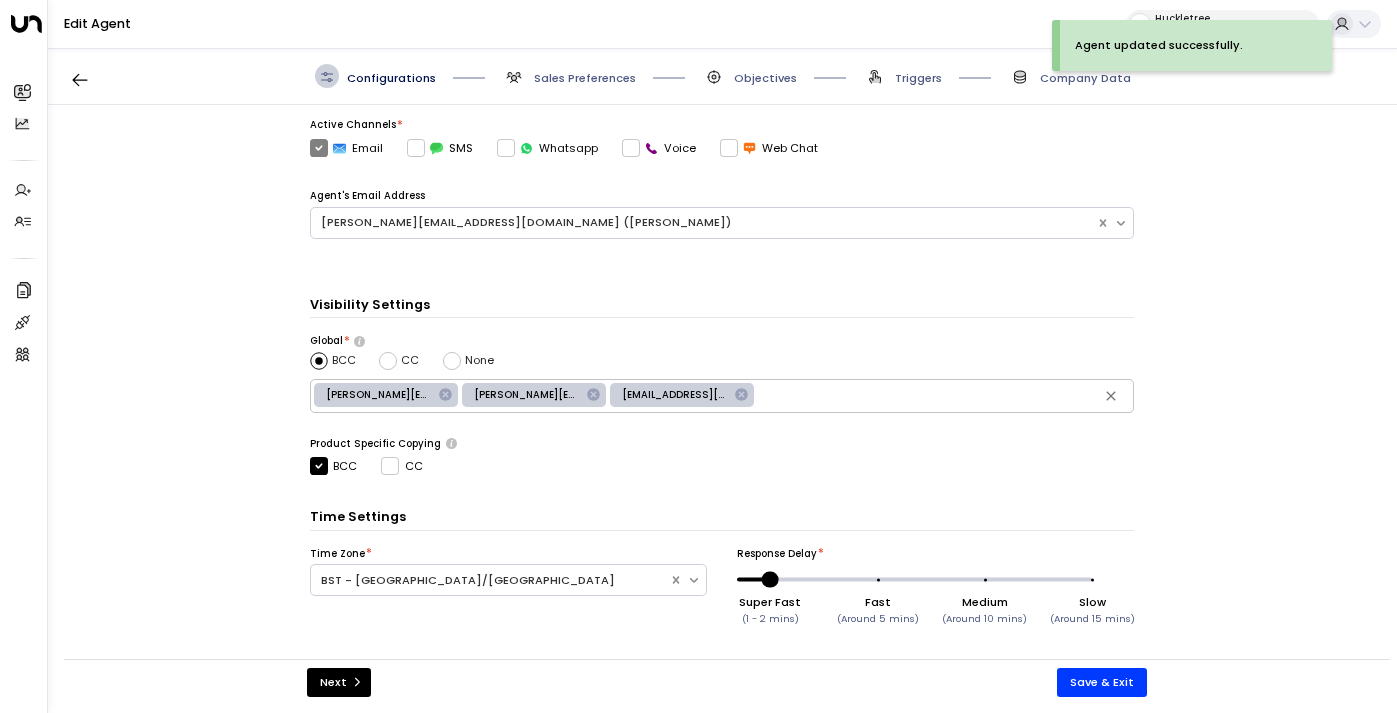 click on "Sales Preferences" at bounding box center (585, 78) 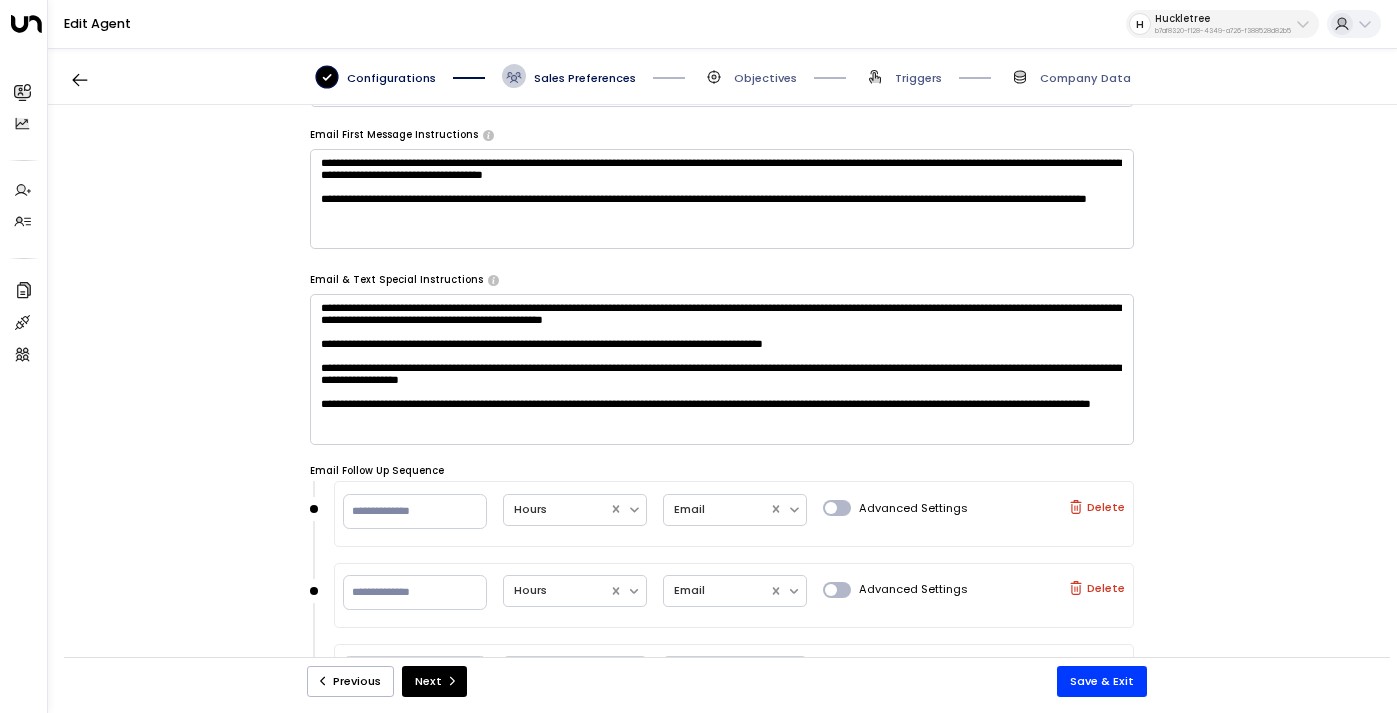 scroll, scrollTop: 465, scrollLeft: 0, axis: vertical 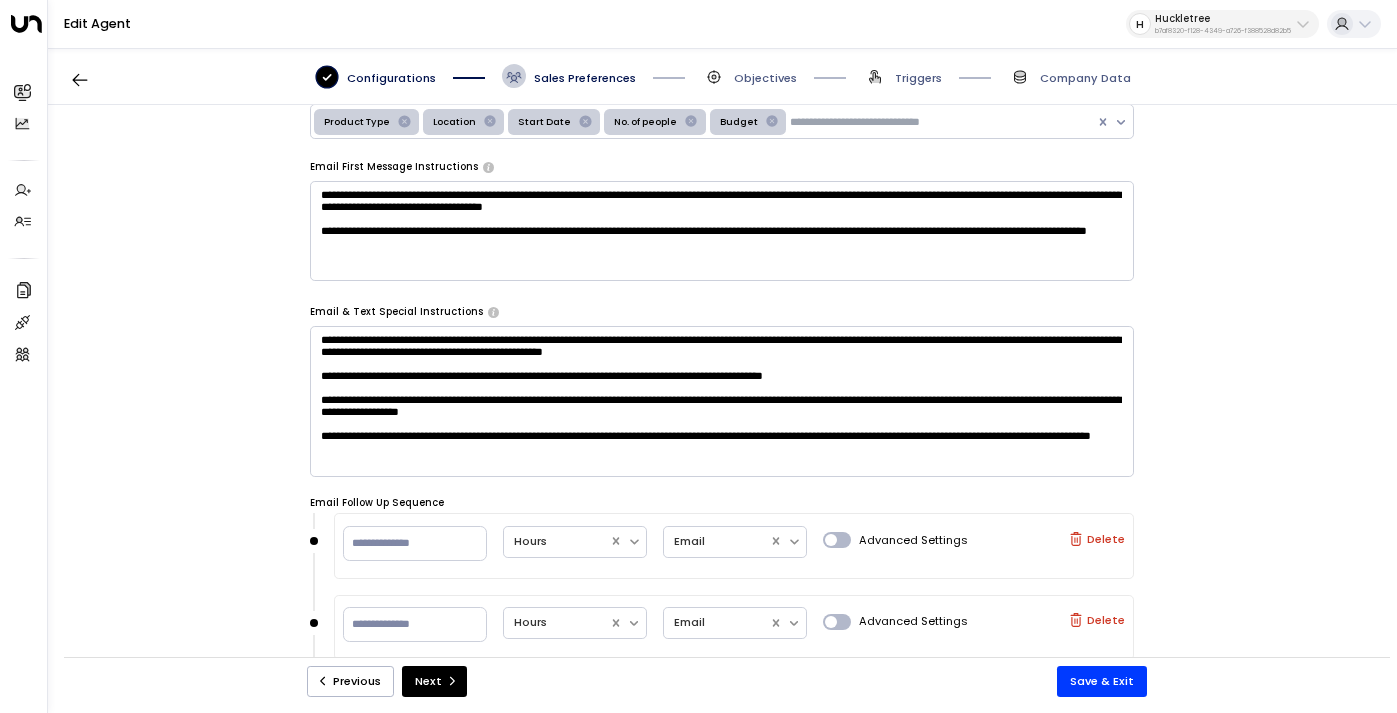 click on "**********" at bounding box center [722, 231] 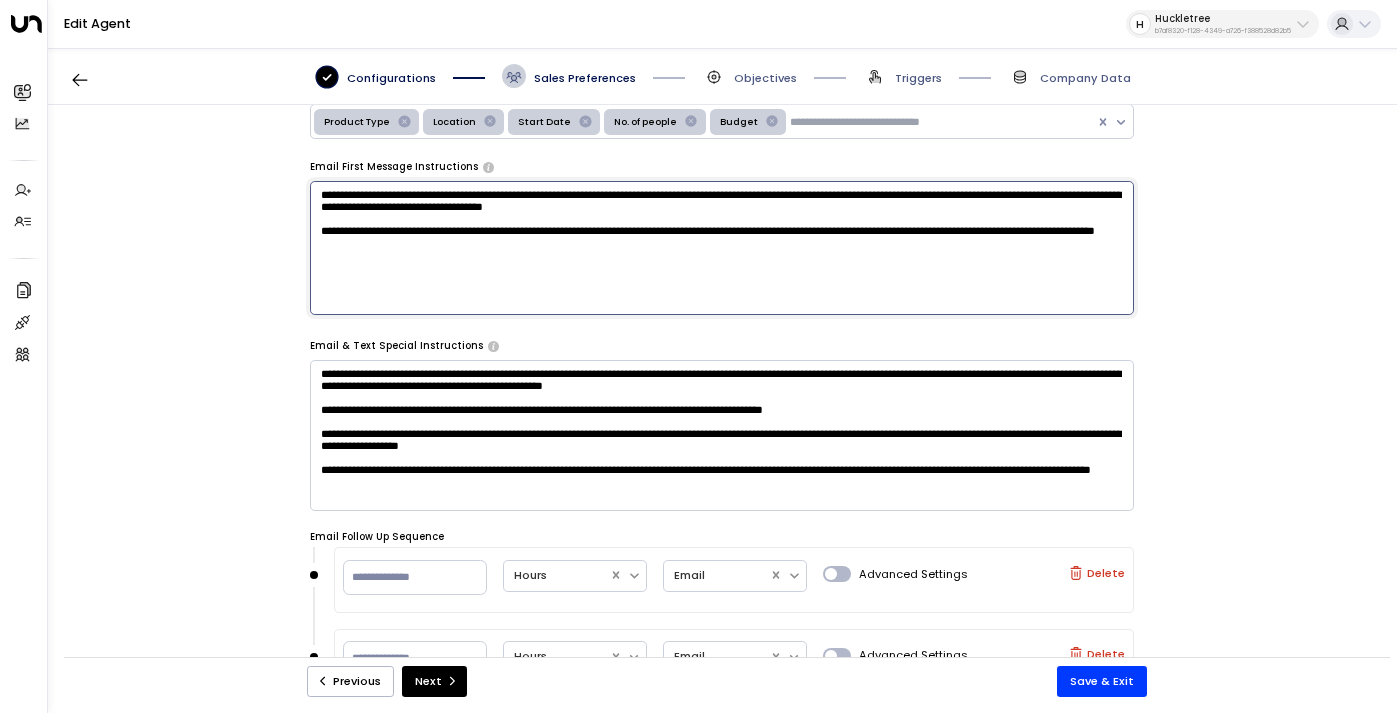 paste on "**********" 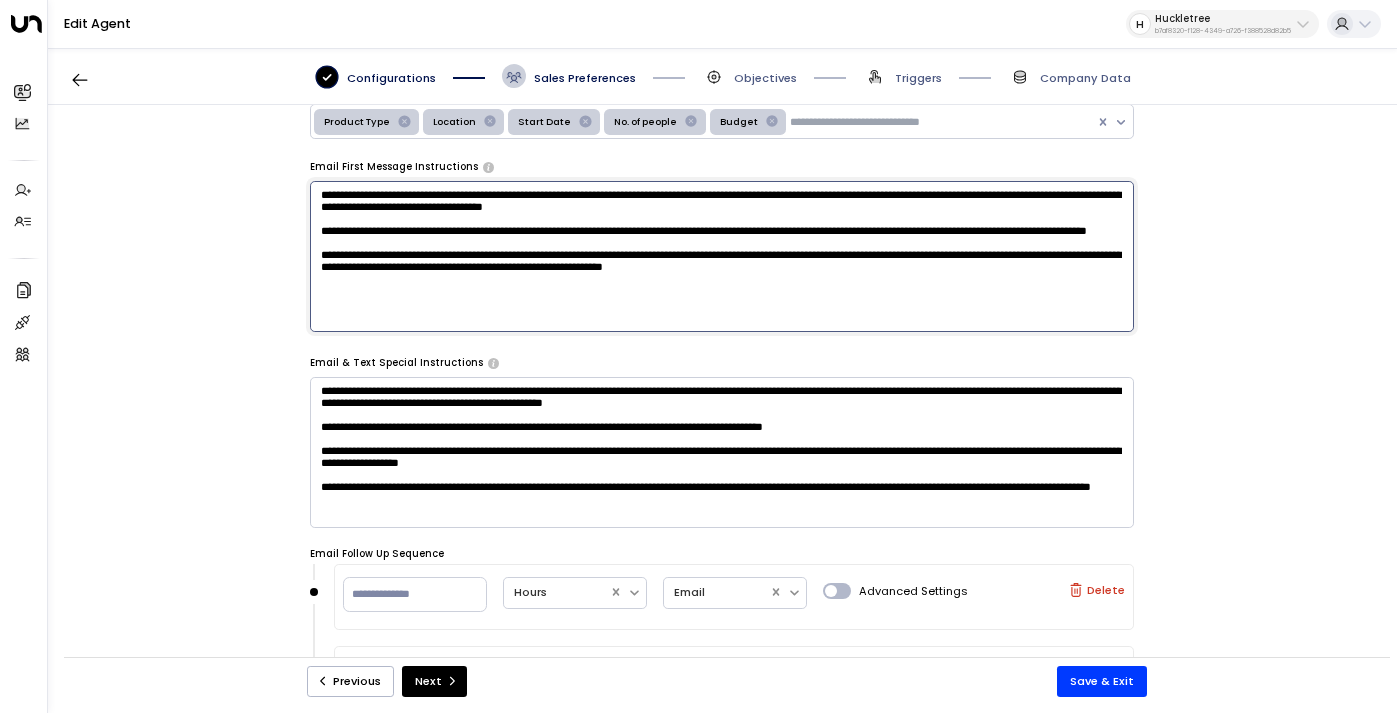 type on "**********" 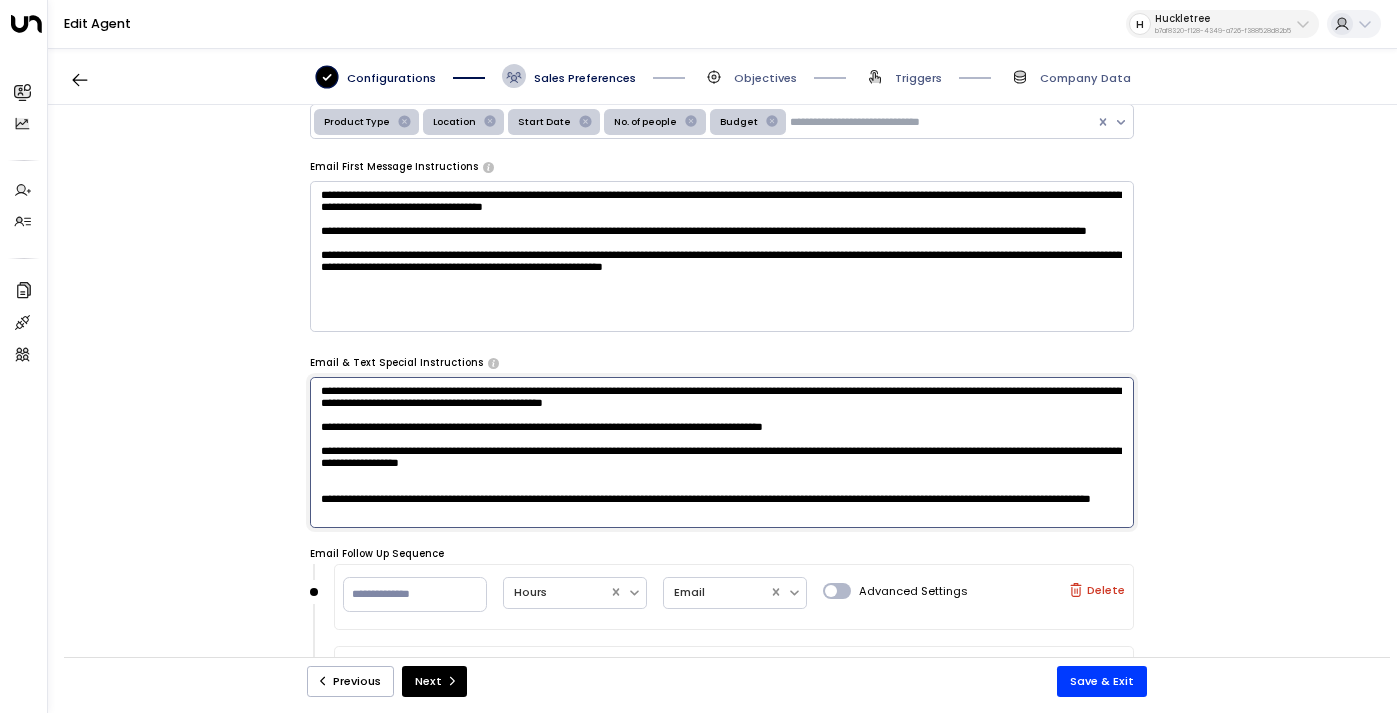 paste on "**********" 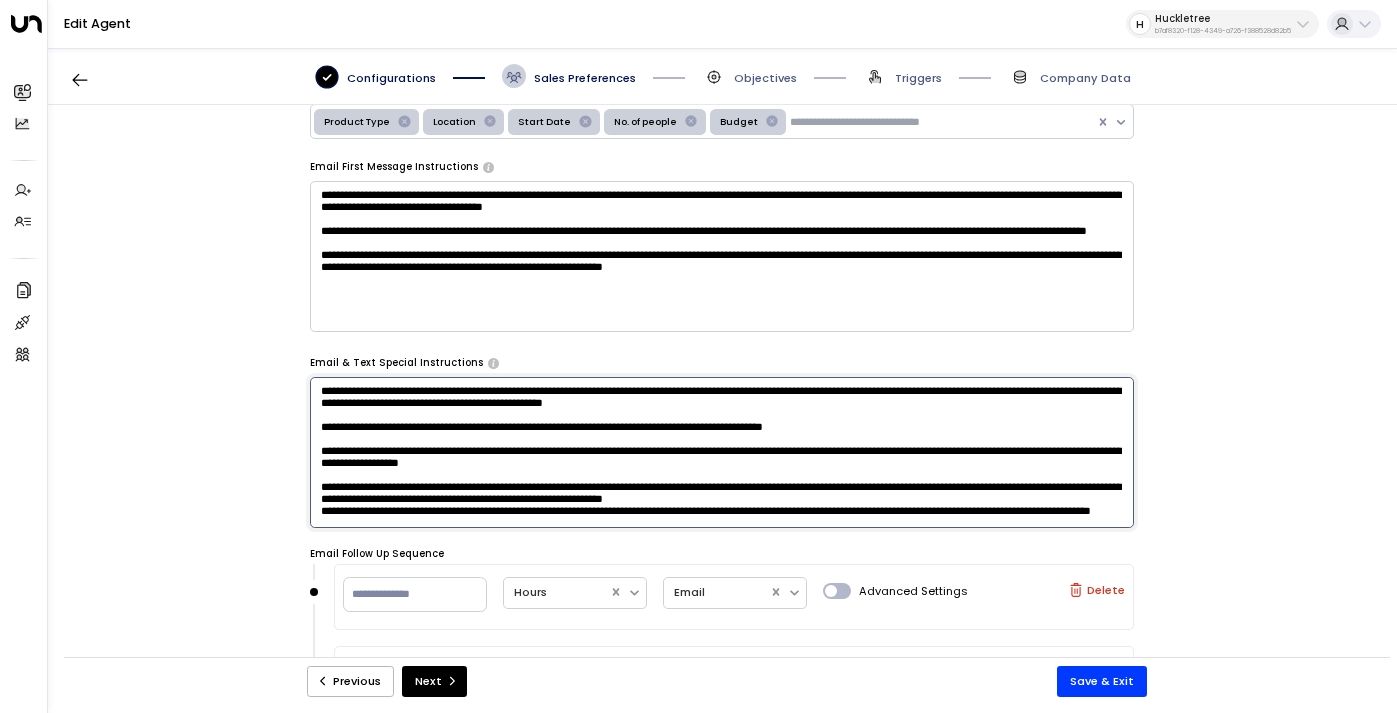 scroll, scrollTop: 85, scrollLeft: 0, axis: vertical 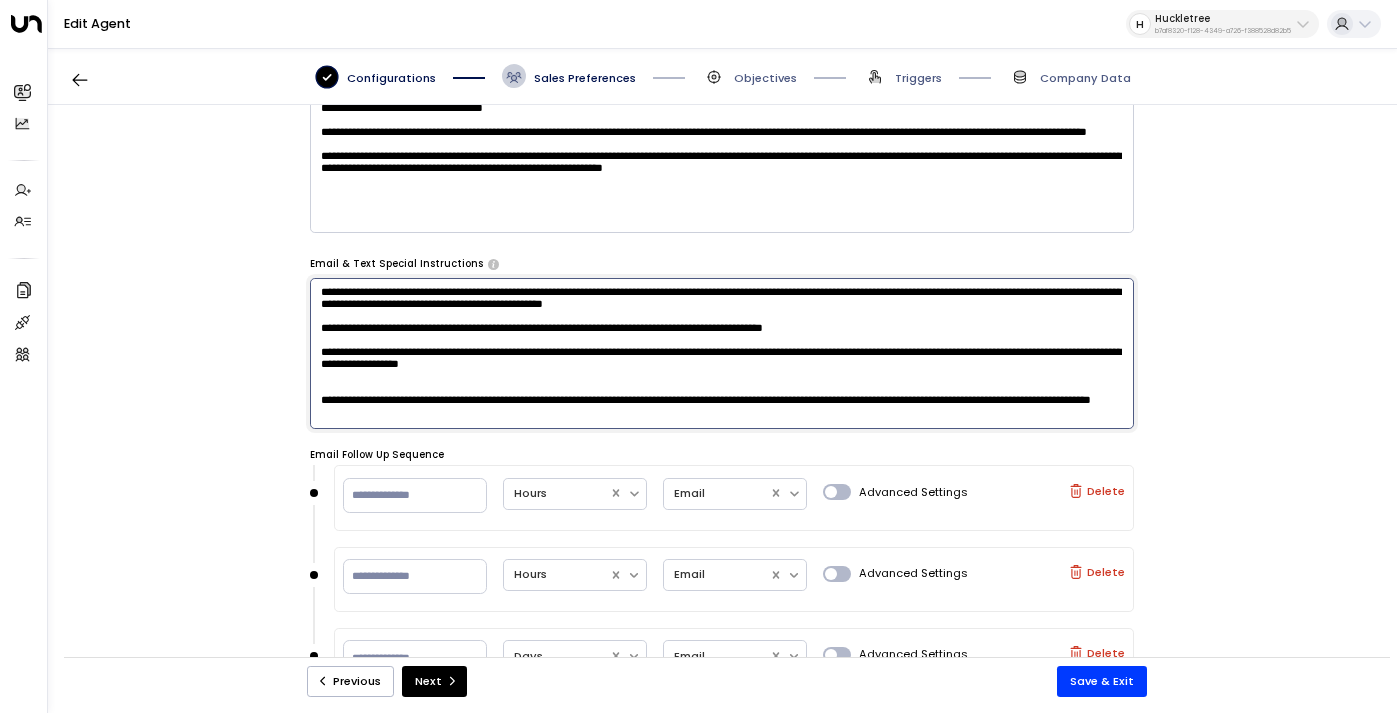 click on "**********" at bounding box center (722, 354) 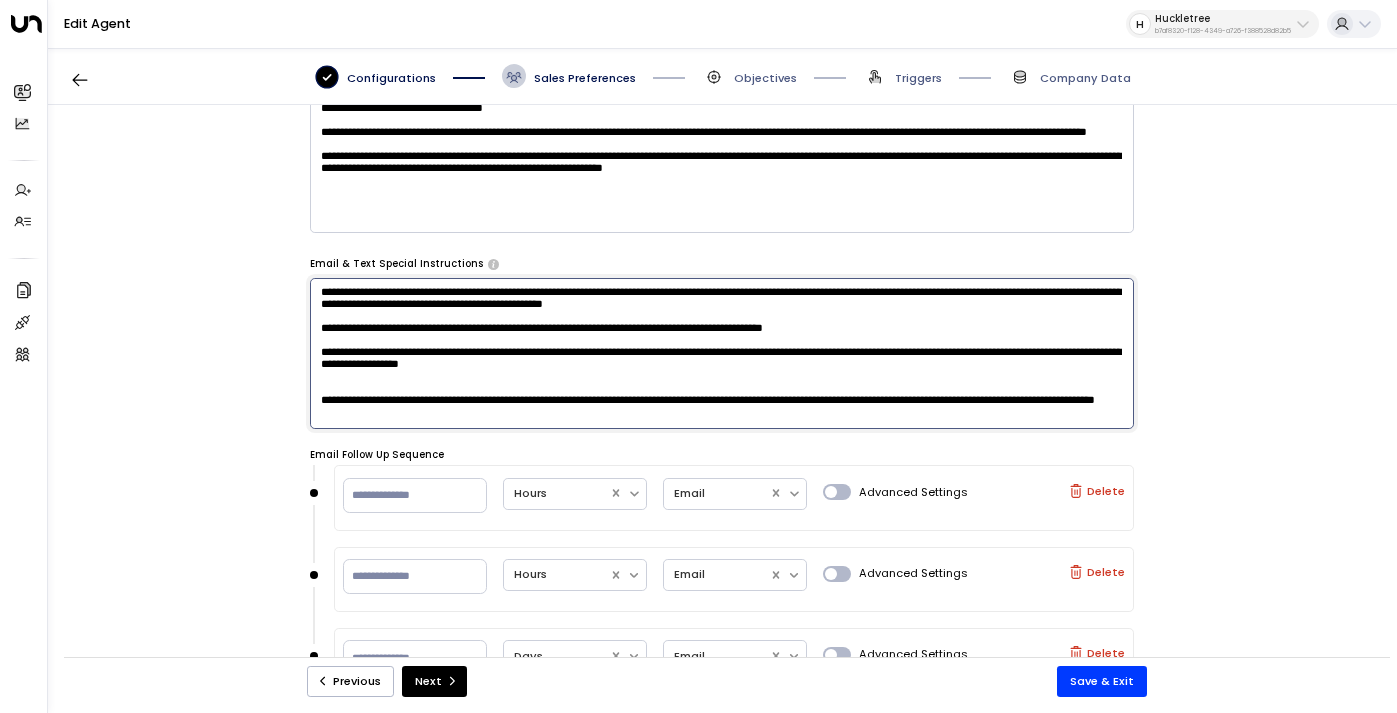 paste on "**********" 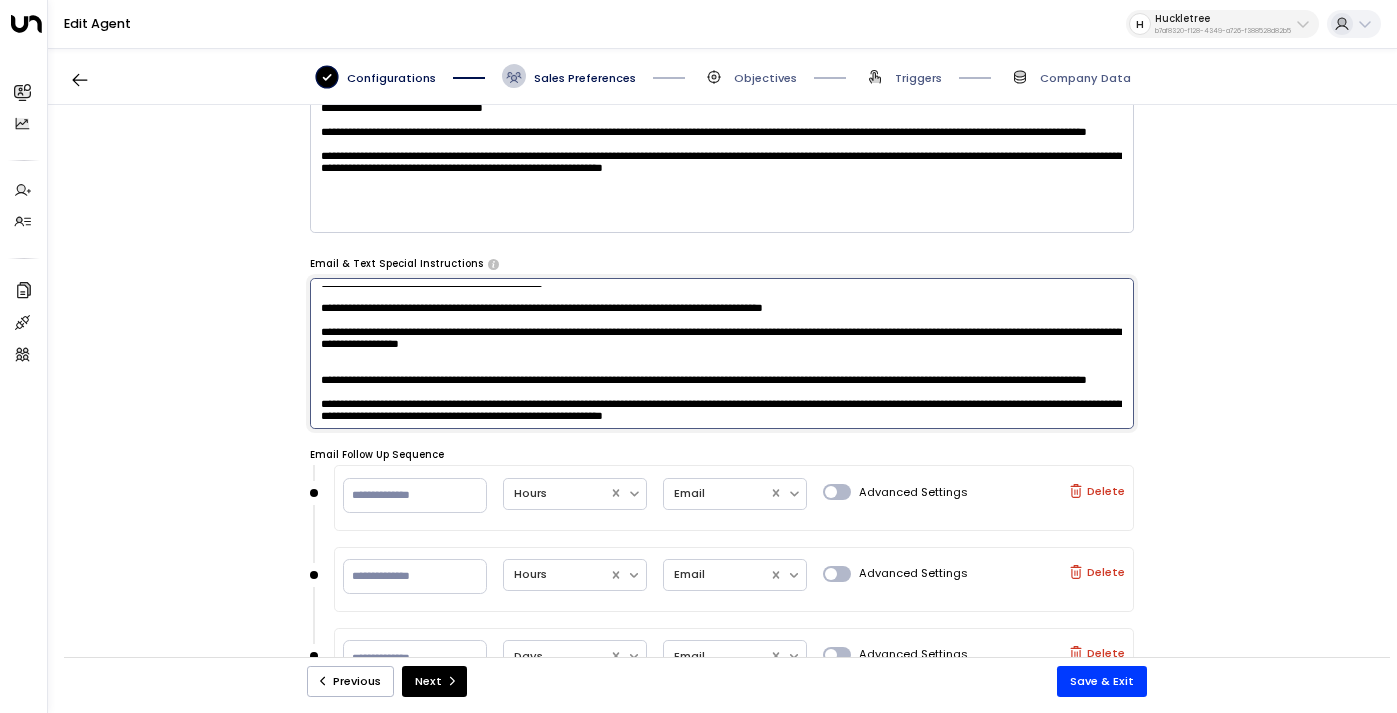 scroll, scrollTop: 101, scrollLeft: 0, axis: vertical 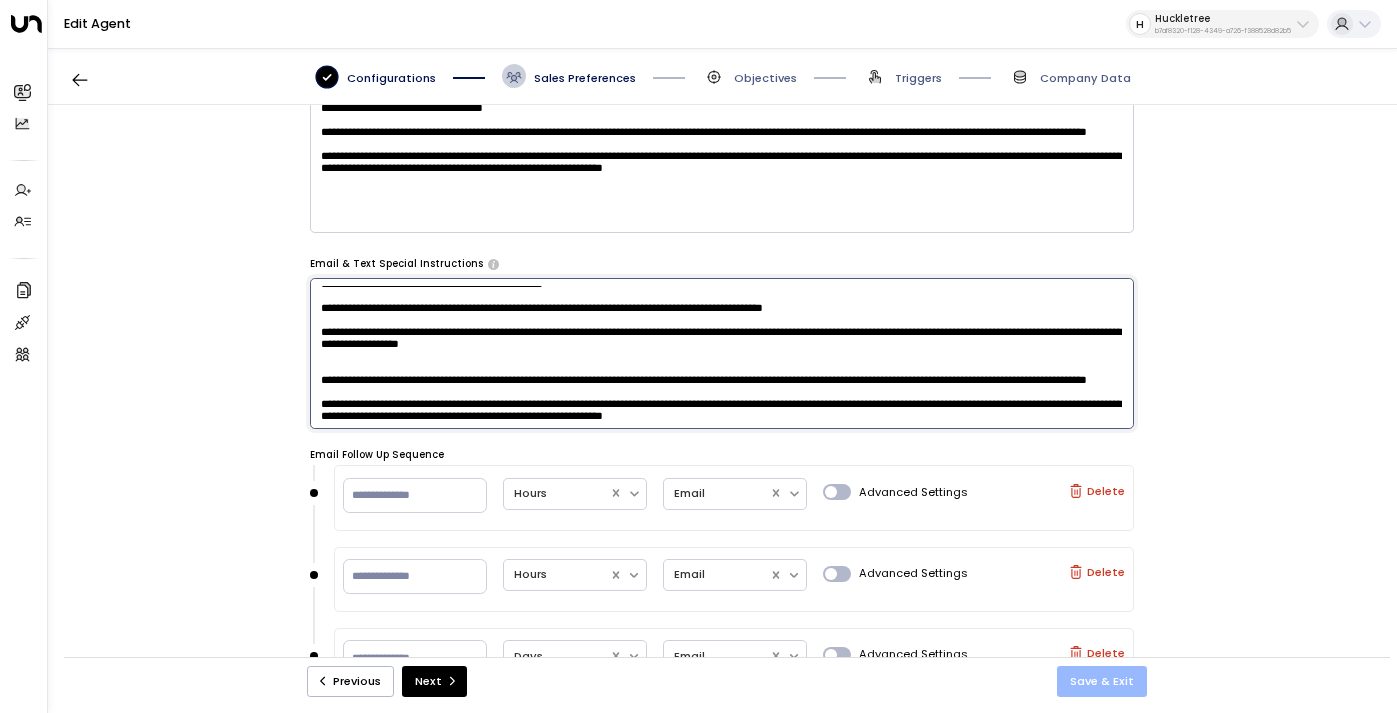 type on "**********" 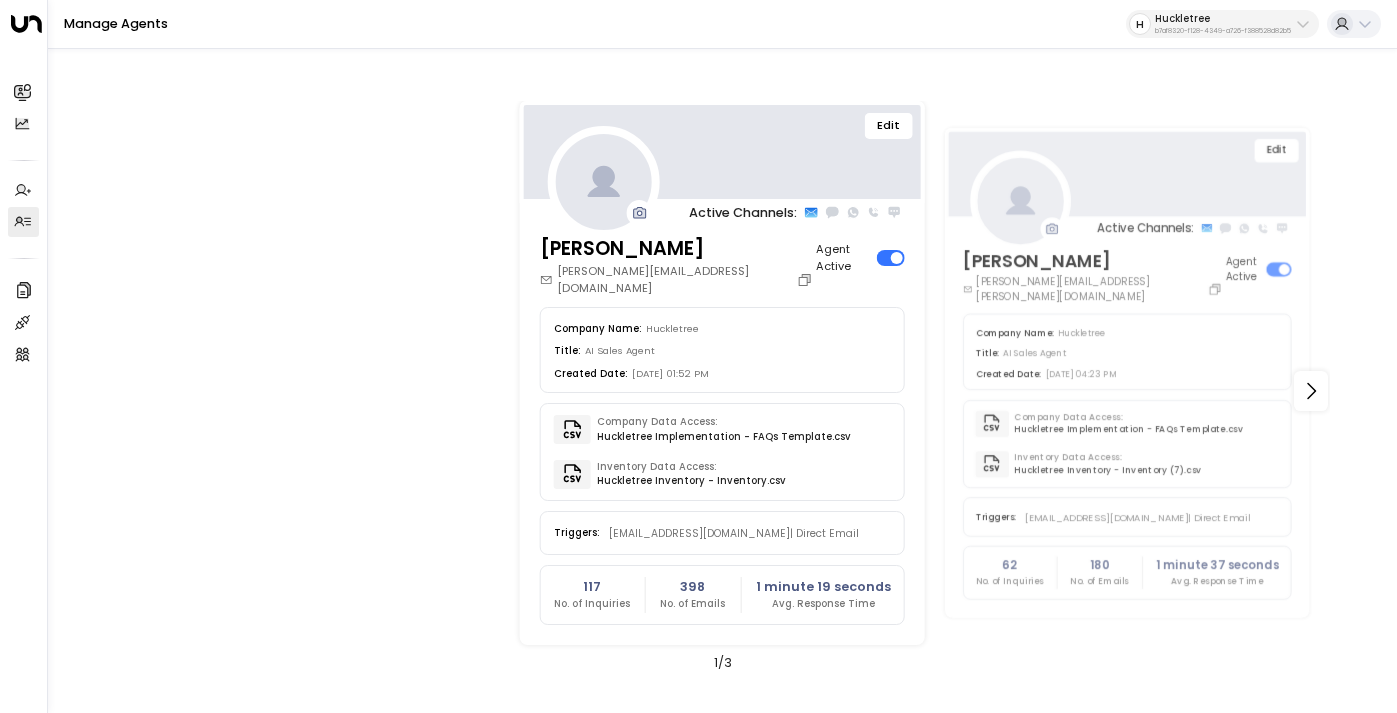 click on "Huckletree" at bounding box center [1223, 19] 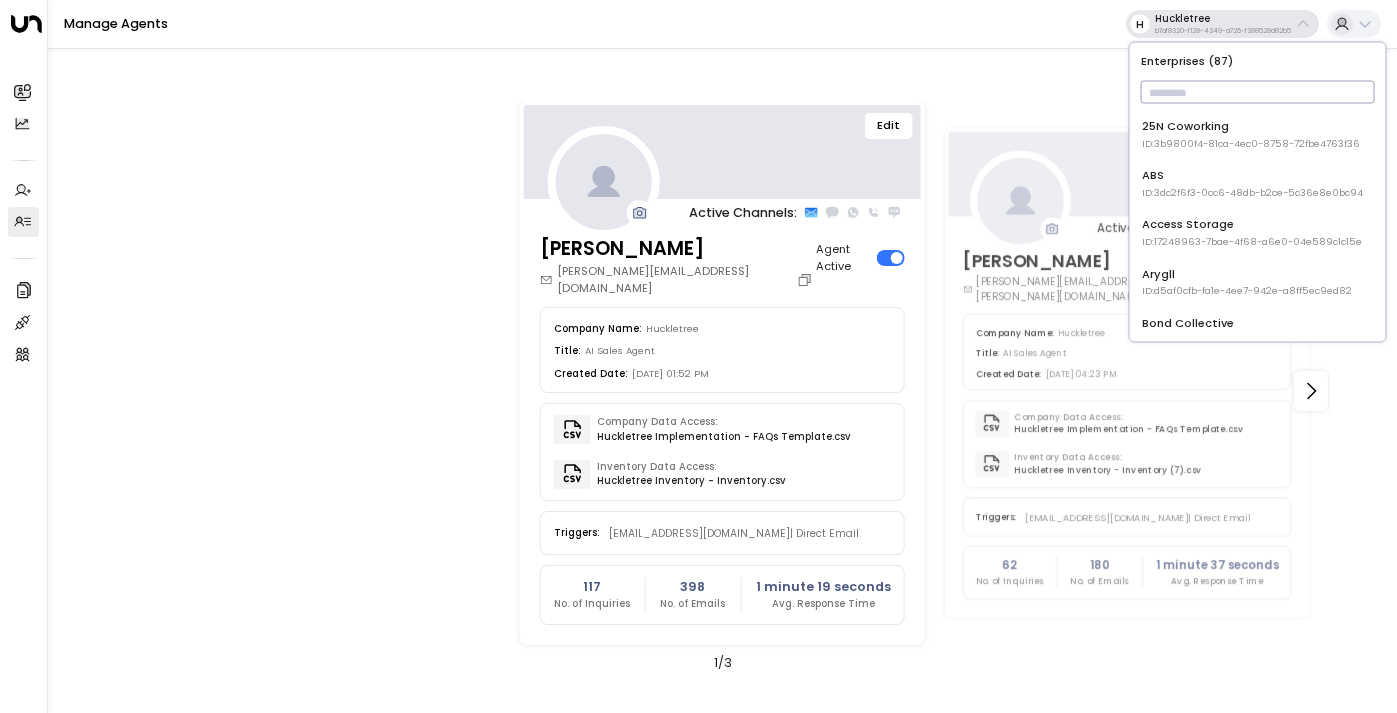 click at bounding box center (1258, 92) 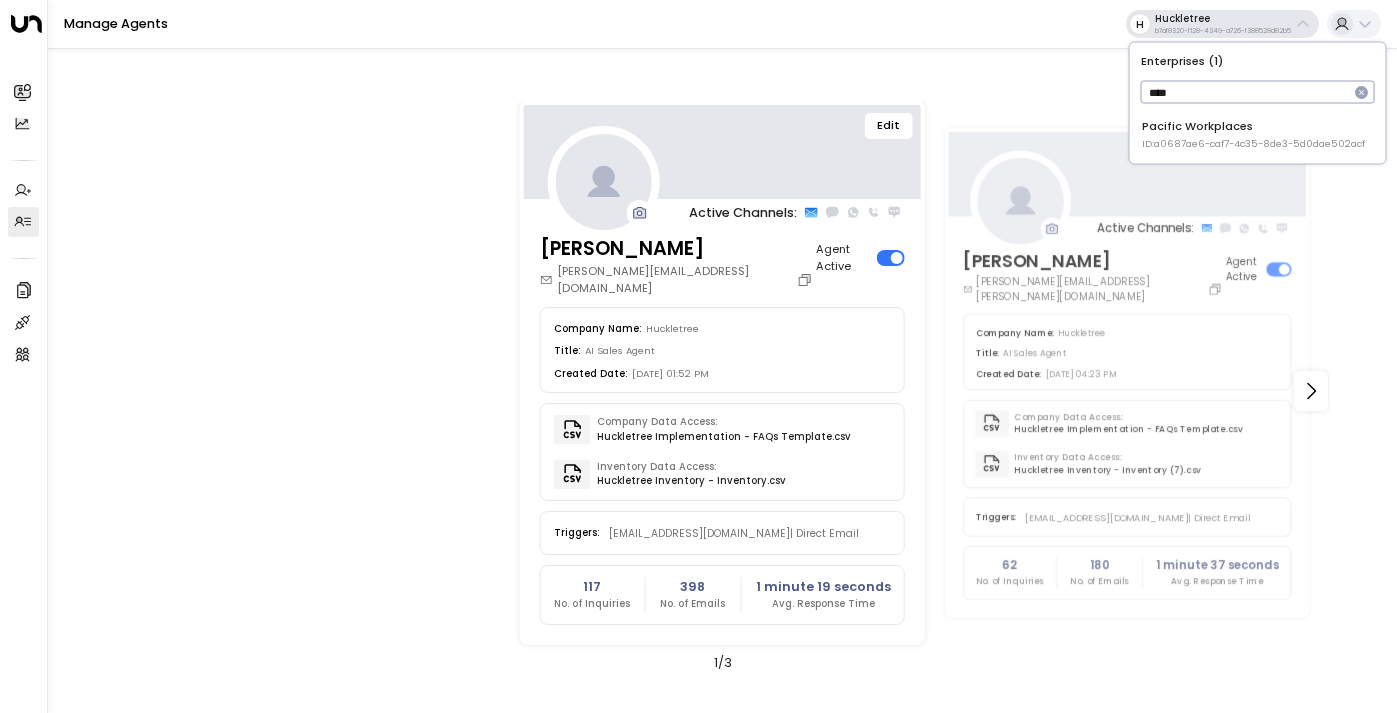 type on "****" 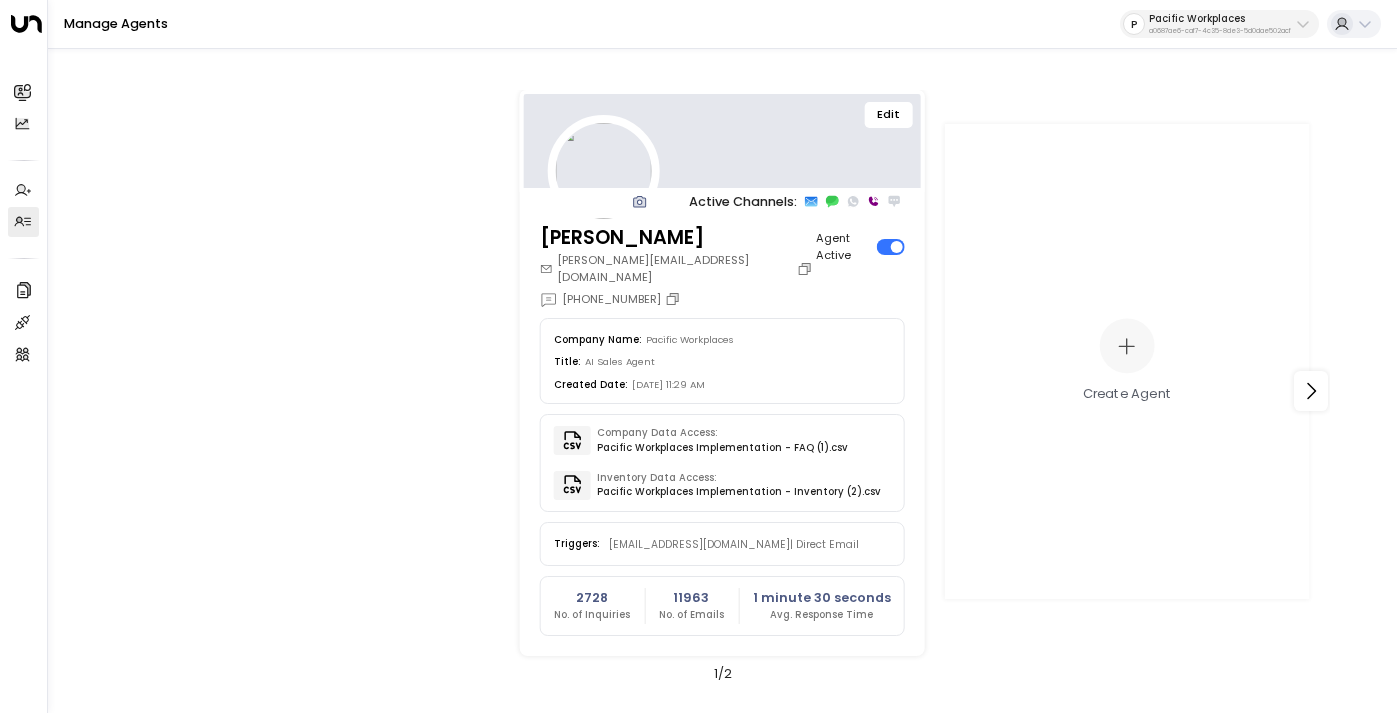 click on "Edit" at bounding box center (888, 115) 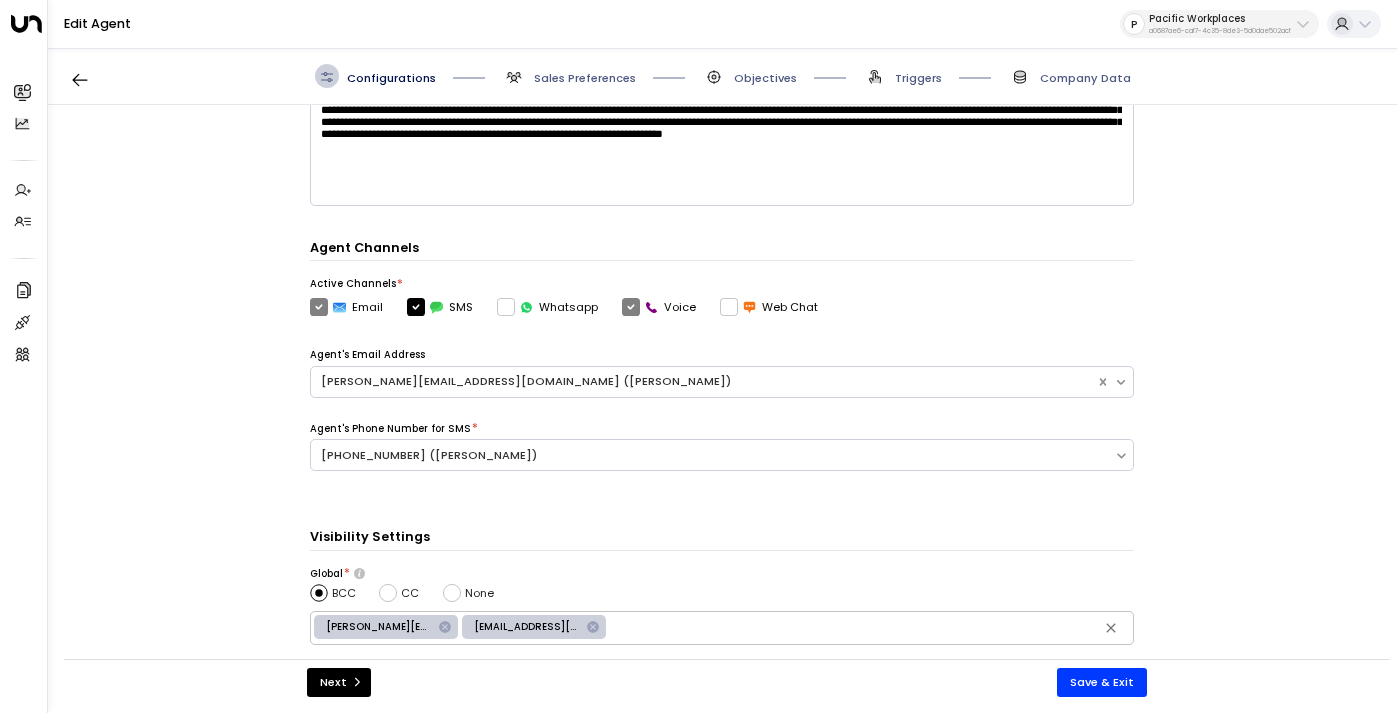 scroll, scrollTop: 348, scrollLeft: 0, axis: vertical 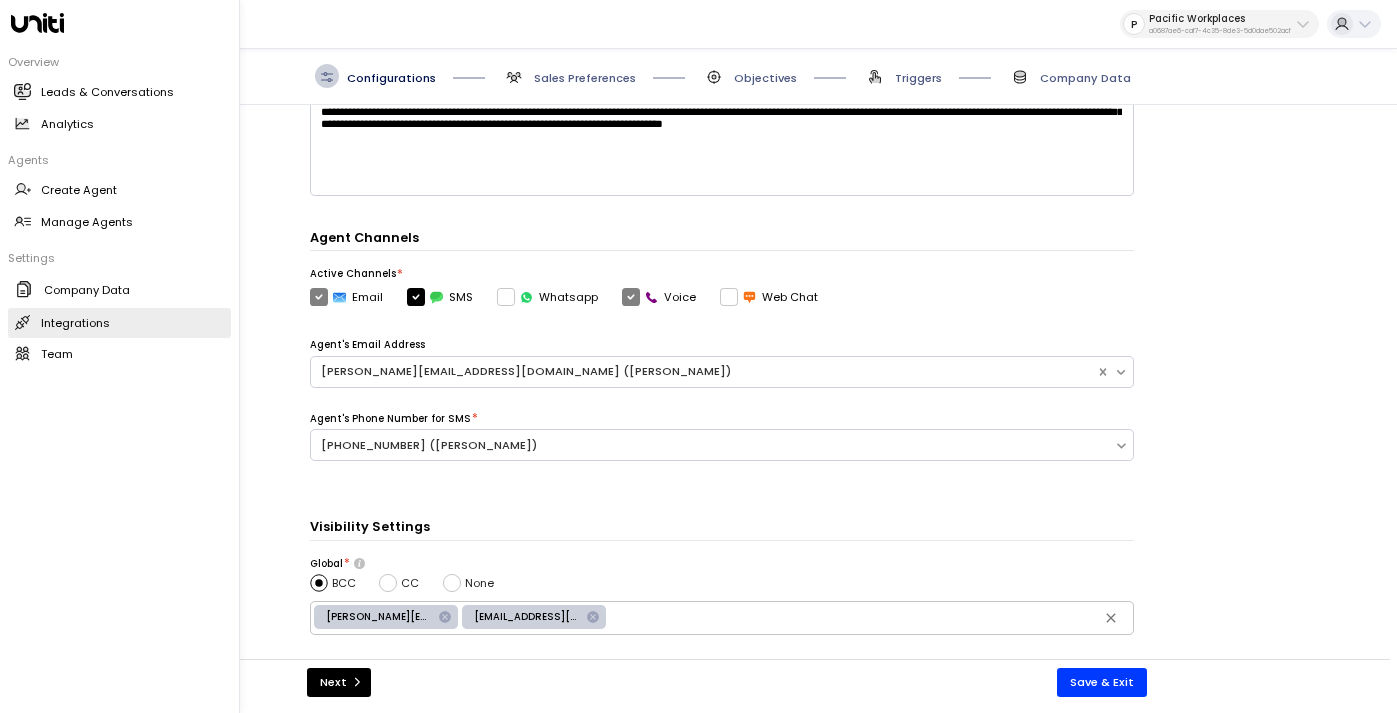 click on "Integrations" at bounding box center [75, 323] 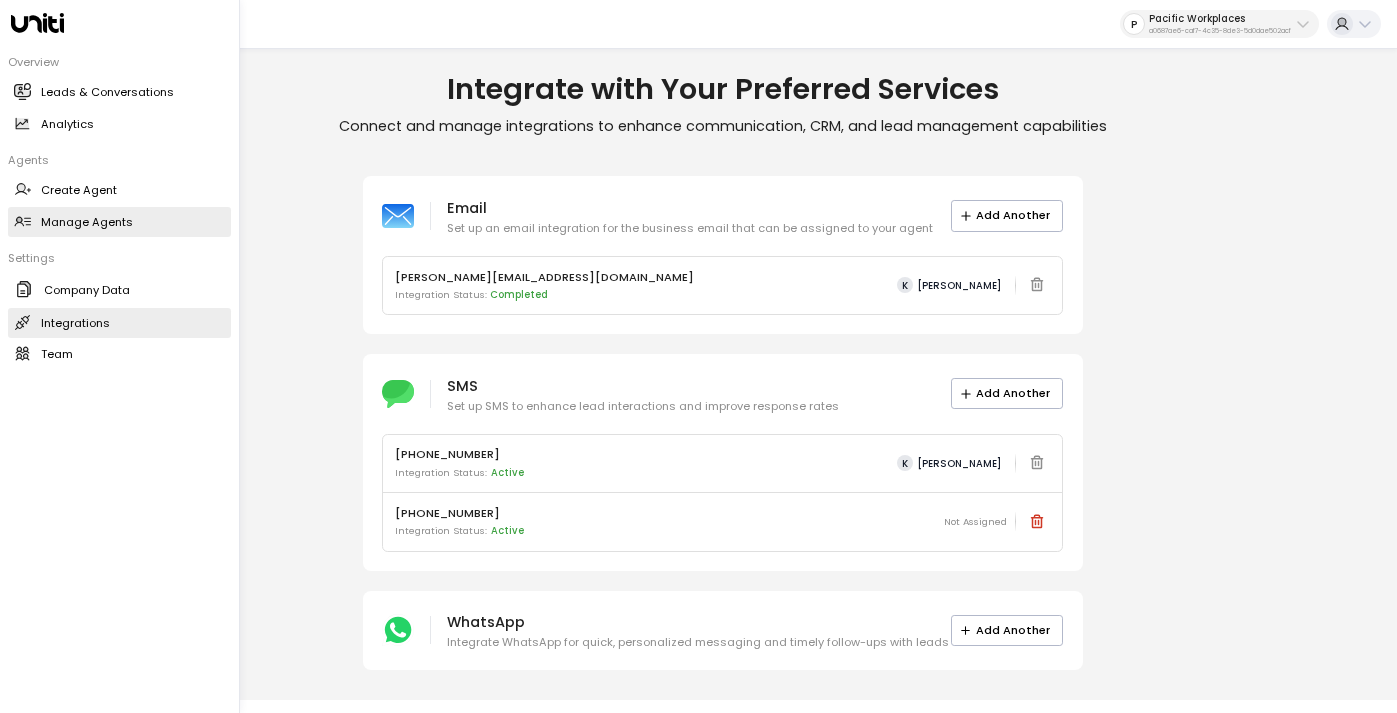 click on "Manage Agents" at bounding box center [87, 222] 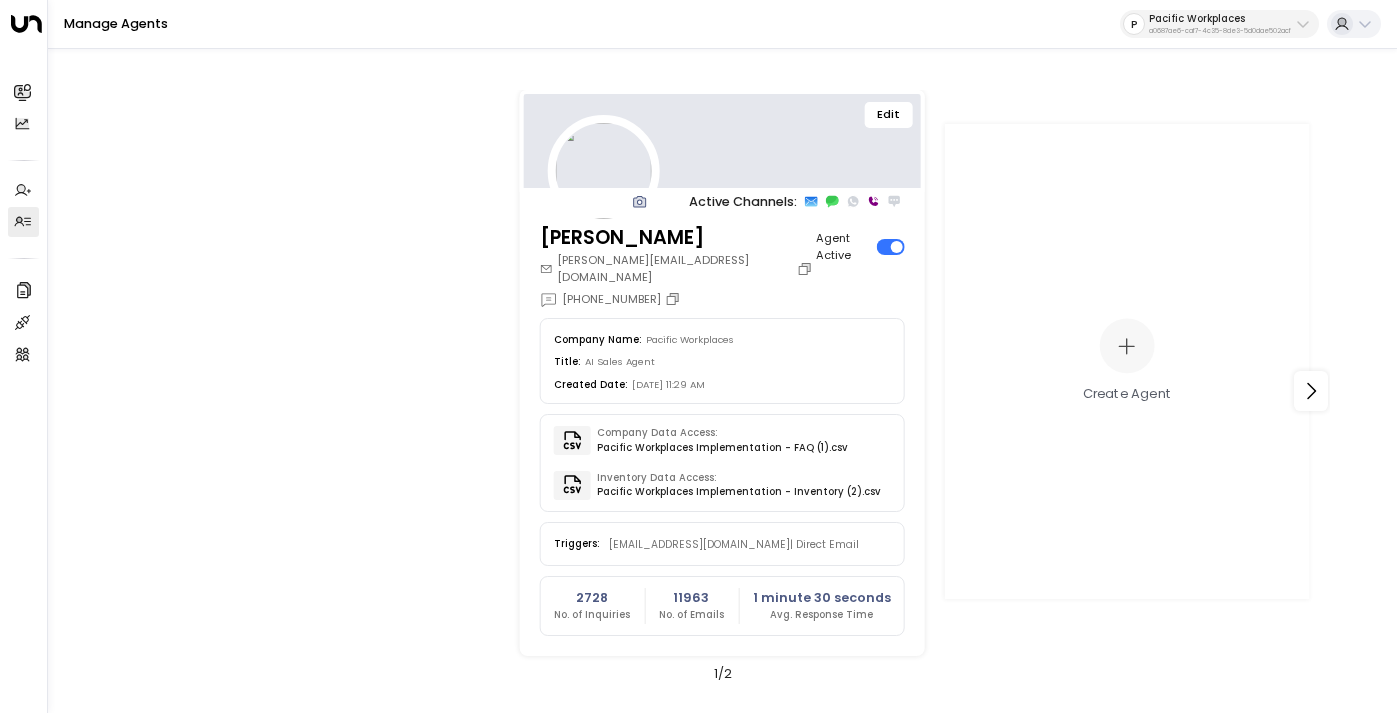 click on "Edit" at bounding box center (888, 115) 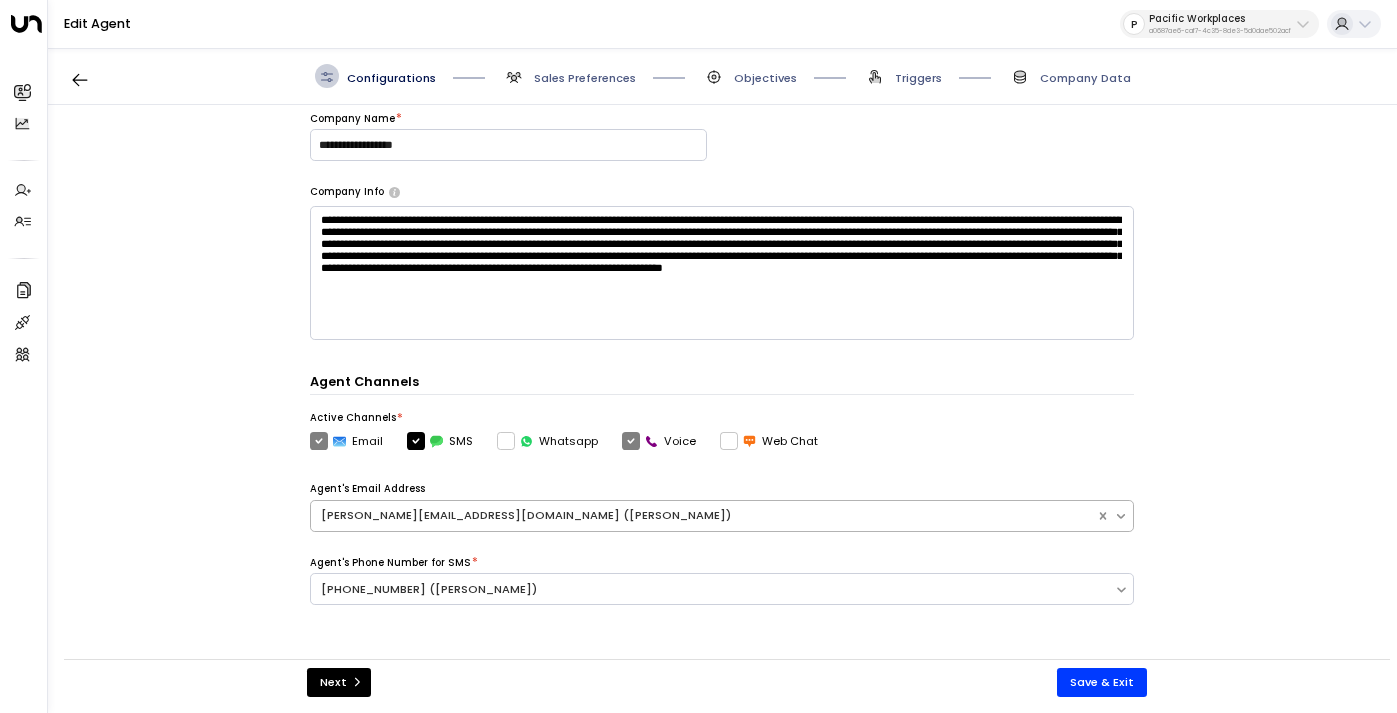 scroll, scrollTop: 354, scrollLeft: 0, axis: vertical 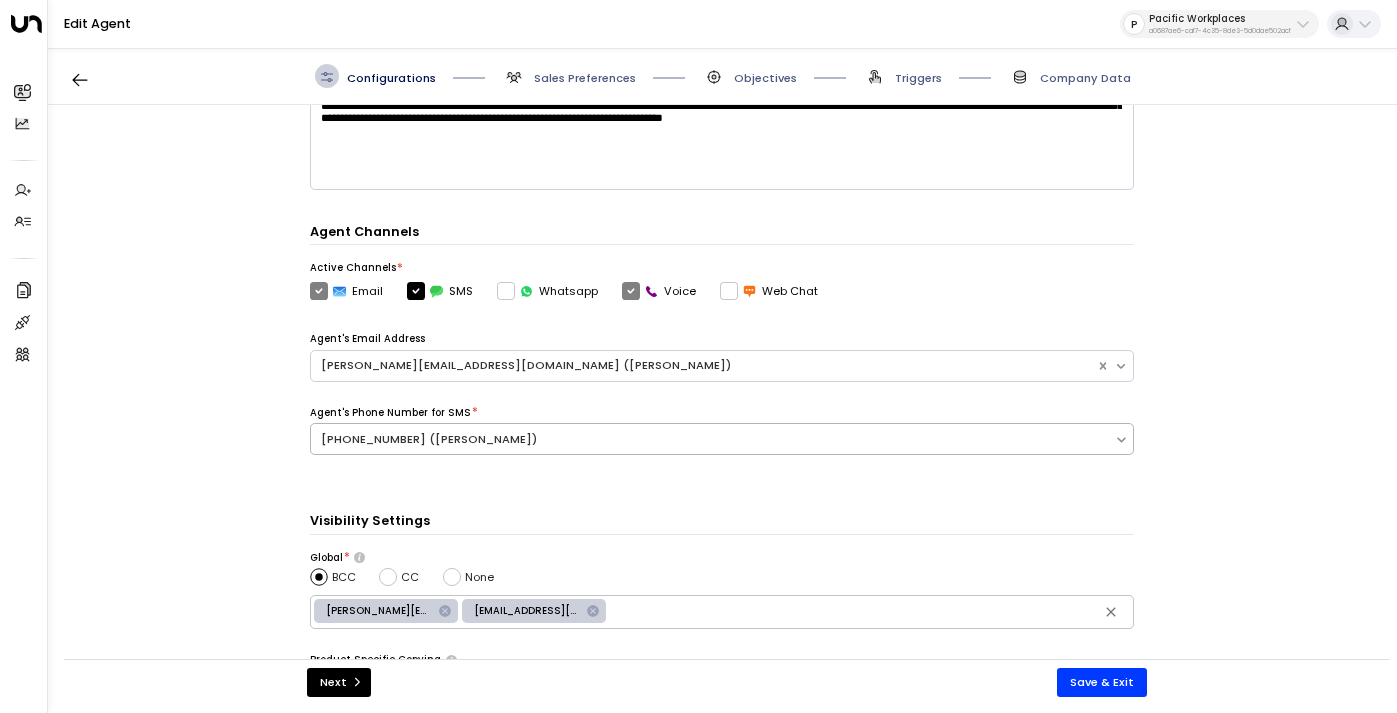 click on "[PHONE_NUMBER] ([PERSON_NAME])" at bounding box center [713, 439] 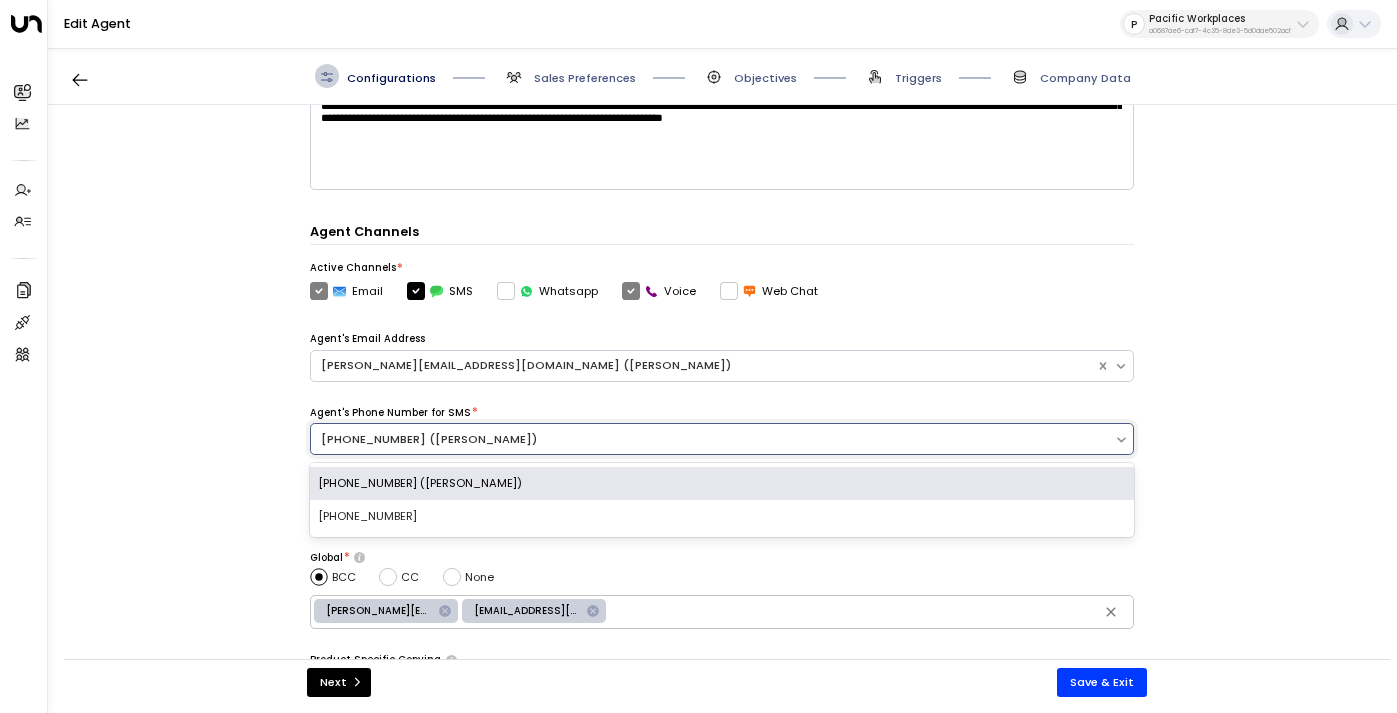 click on "**********" at bounding box center [721, 389] 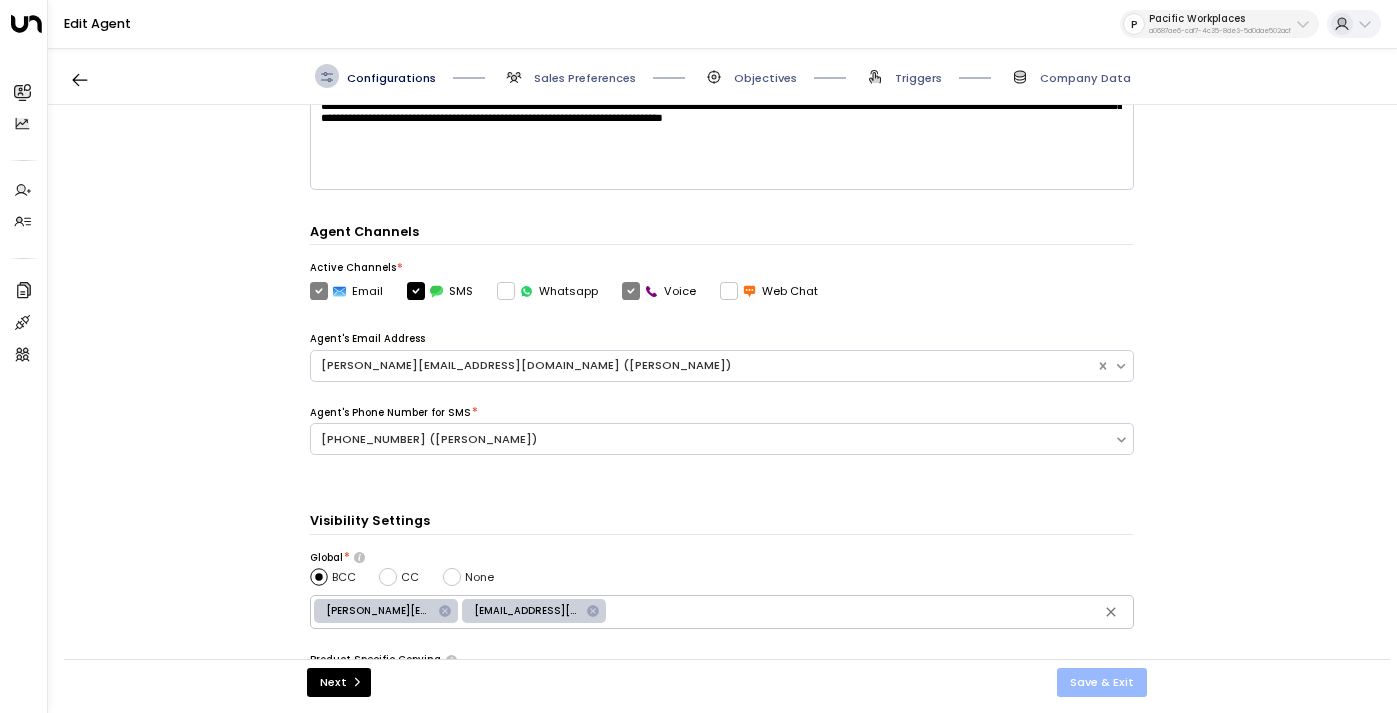 click on "Save & Exit" at bounding box center (1102, 682) 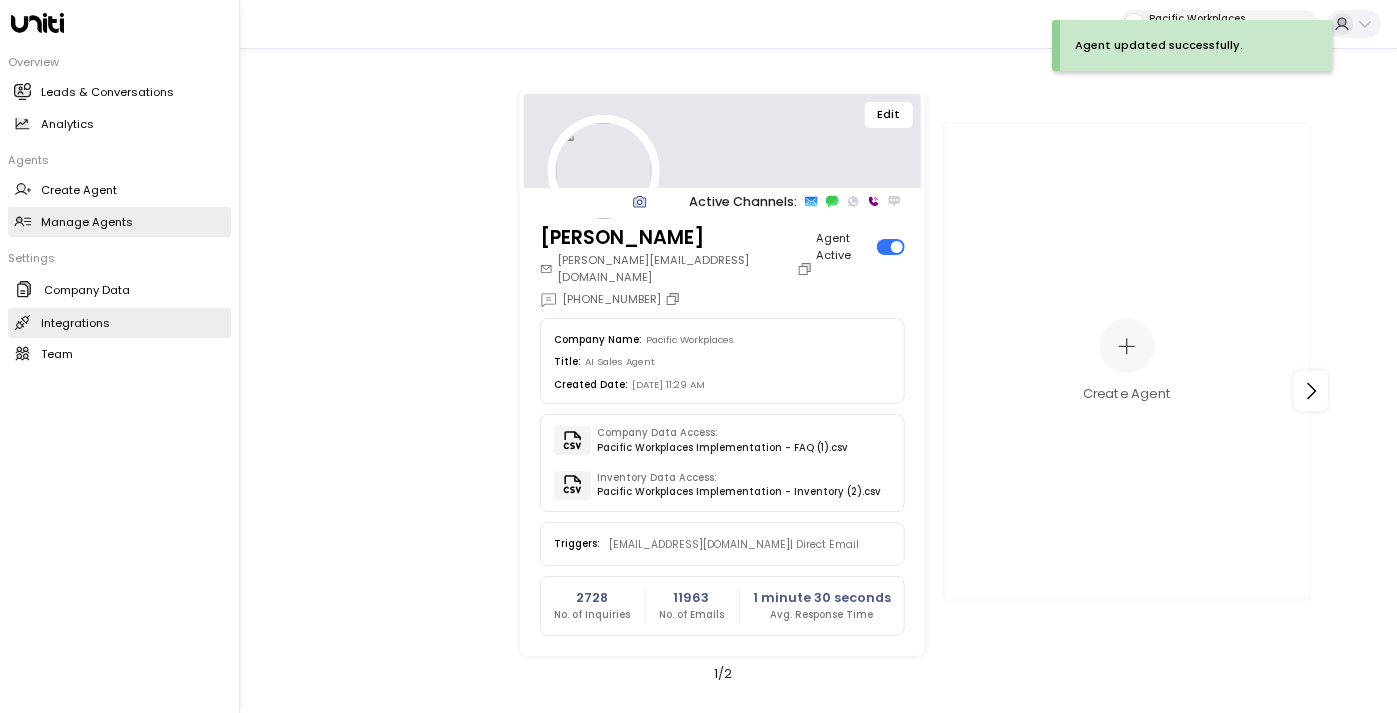click on "Integrations" at bounding box center [75, 323] 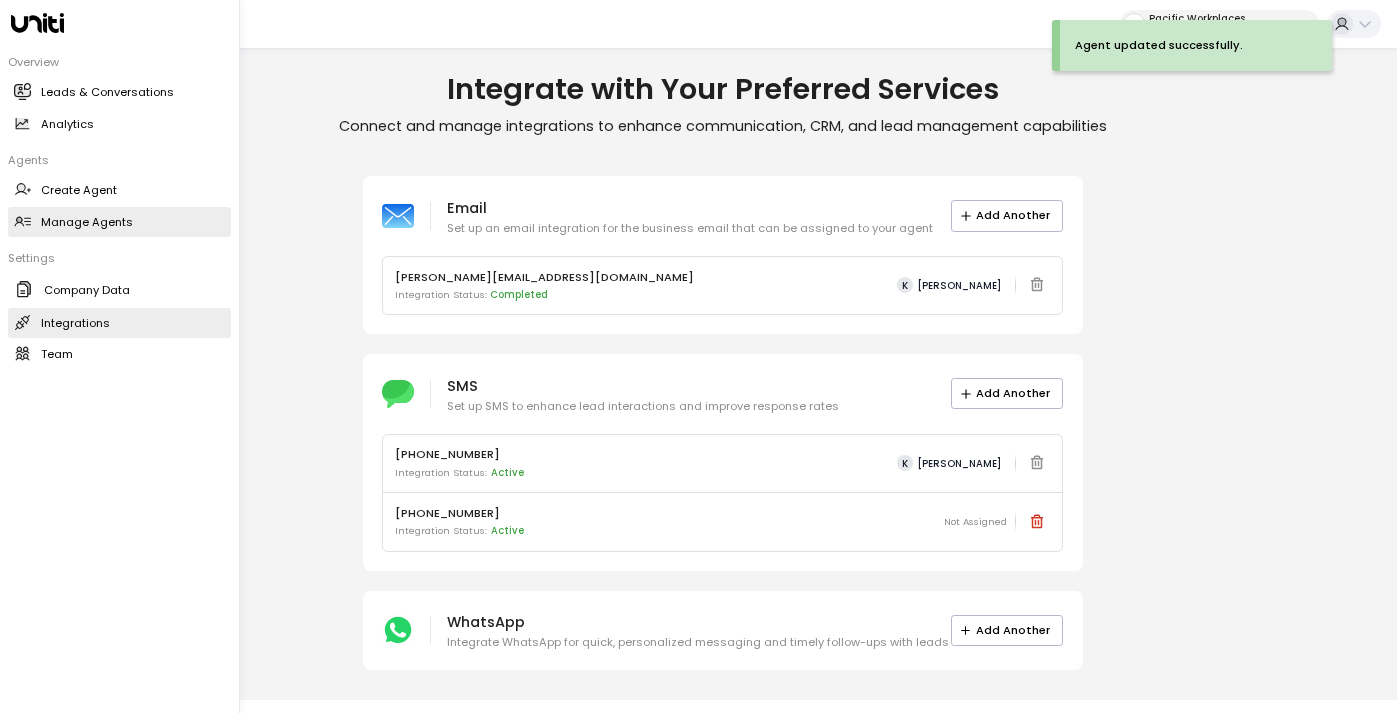 click on "Manage Agents Manage Agents" at bounding box center [119, 222] 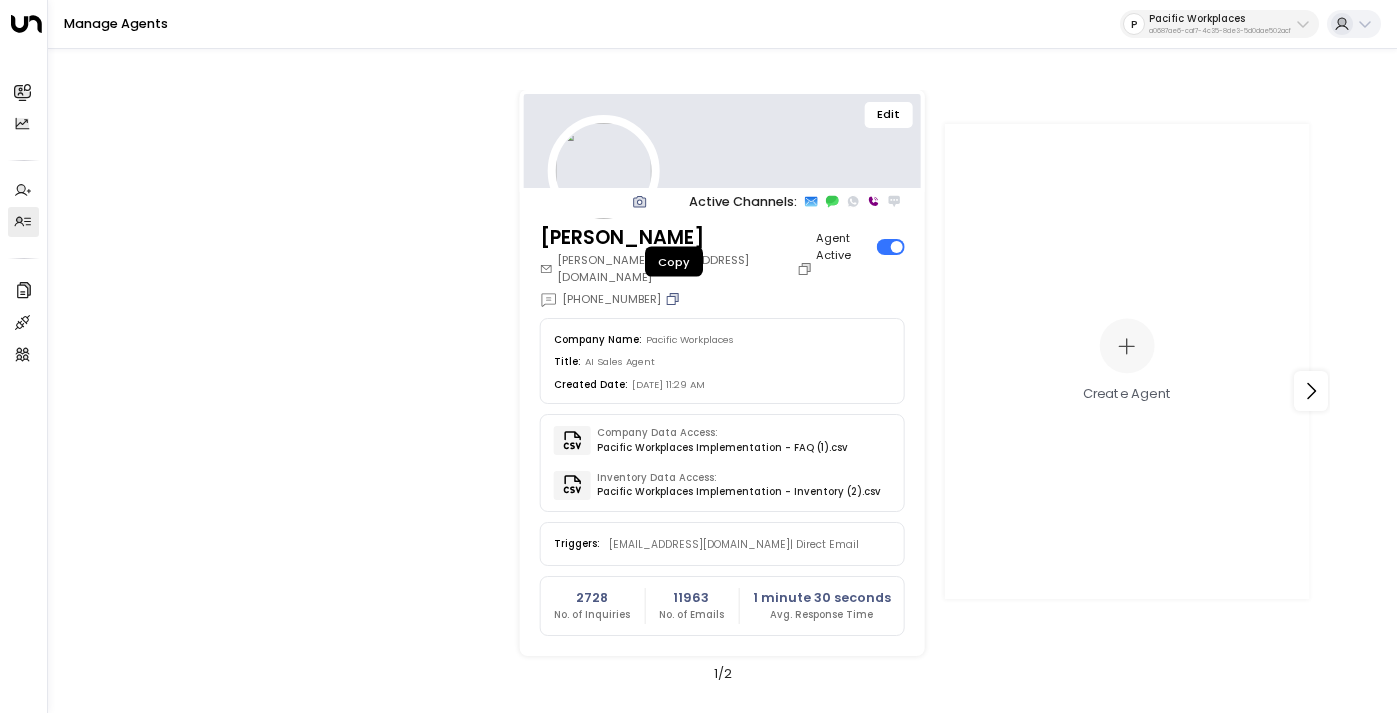 click 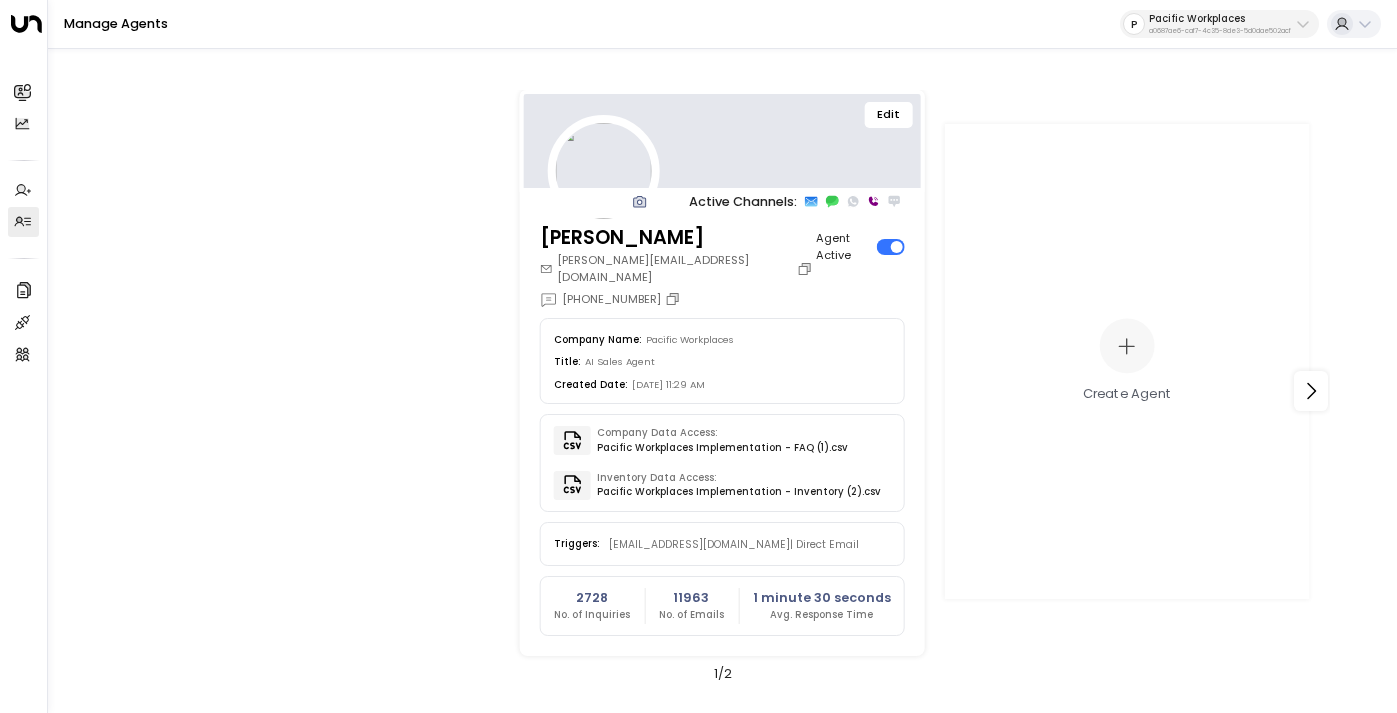 click on "Pacific Workplaces" at bounding box center (1220, 19) 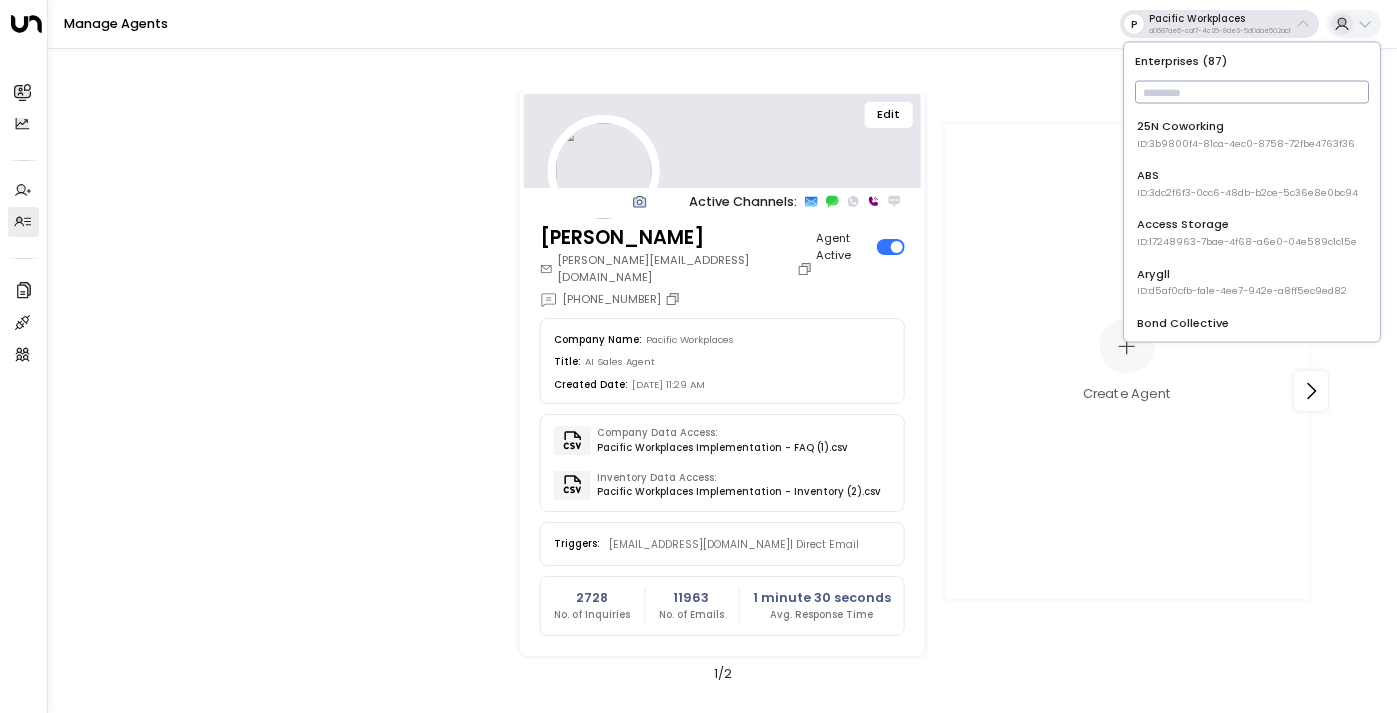 click at bounding box center [1252, 92] 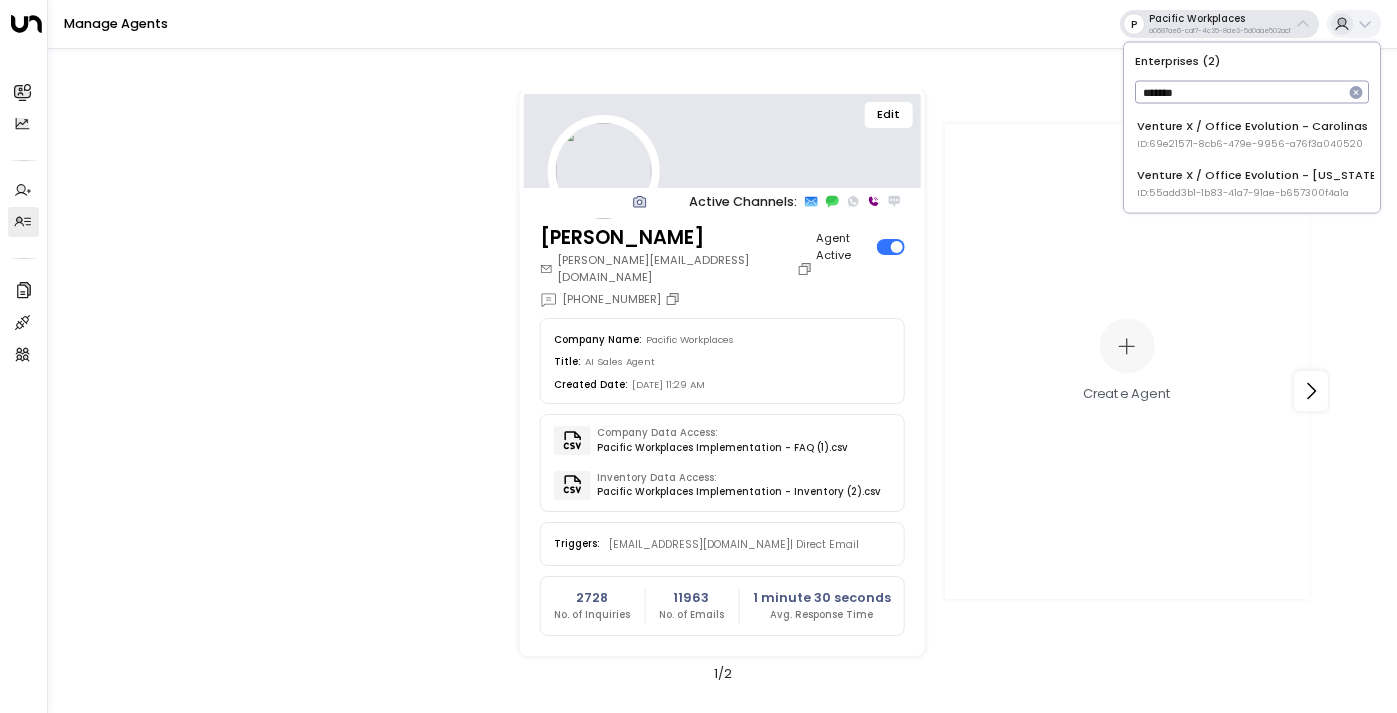 type on "*******" 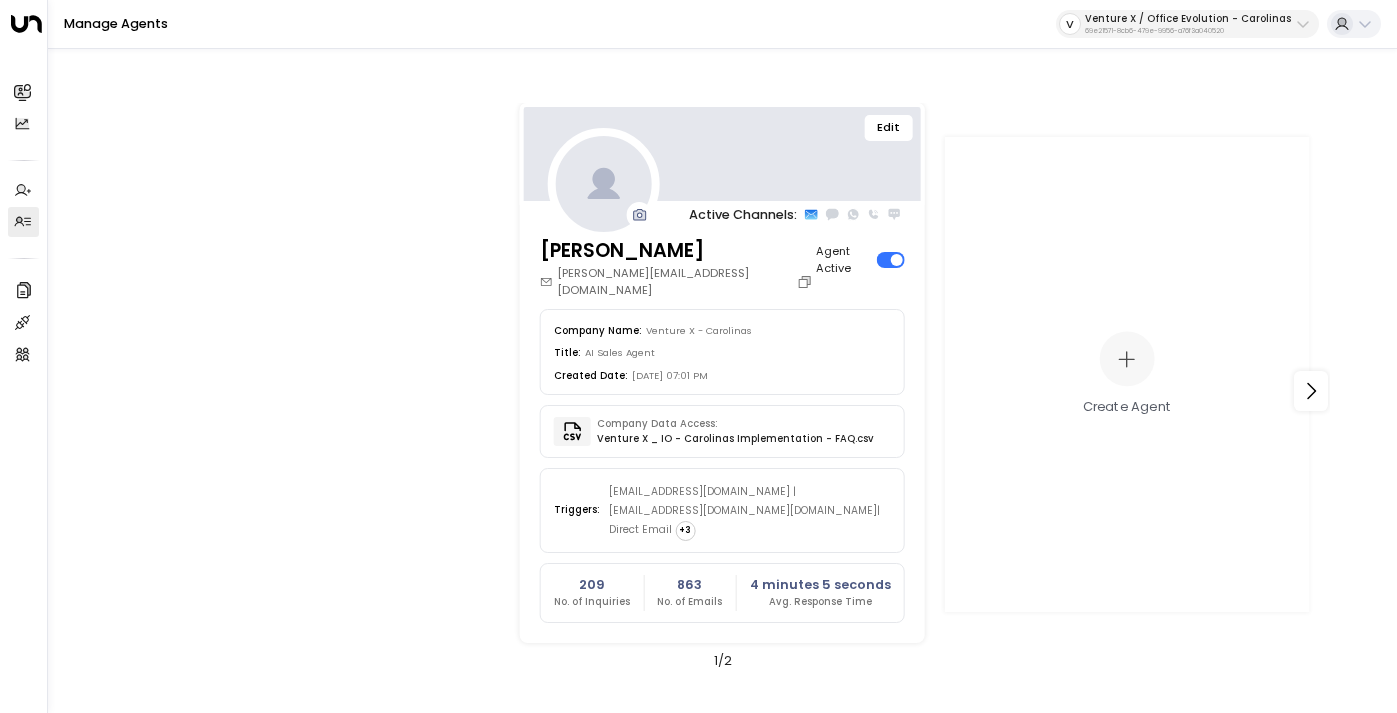click on "Edit" at bounding box center (888, 128) 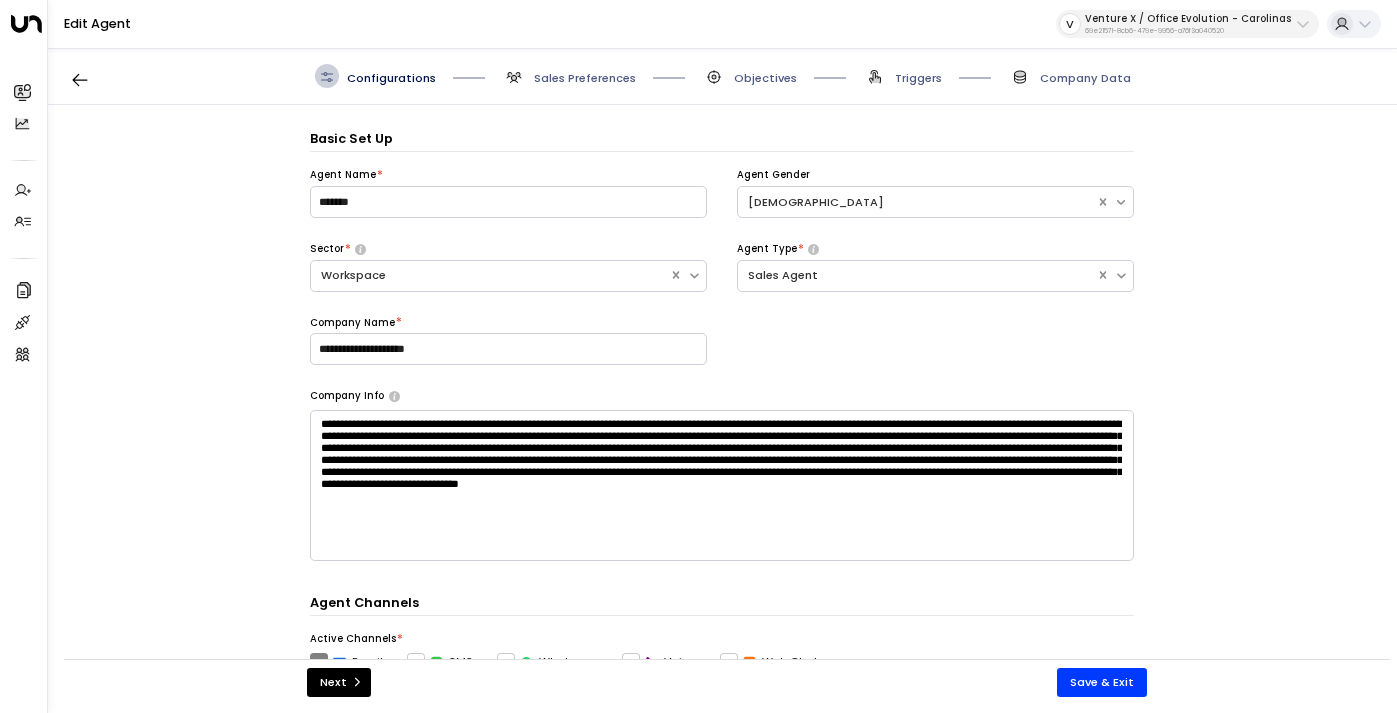 scroll, scrollTop: 24, scrollLeft: 0, axis: vertical 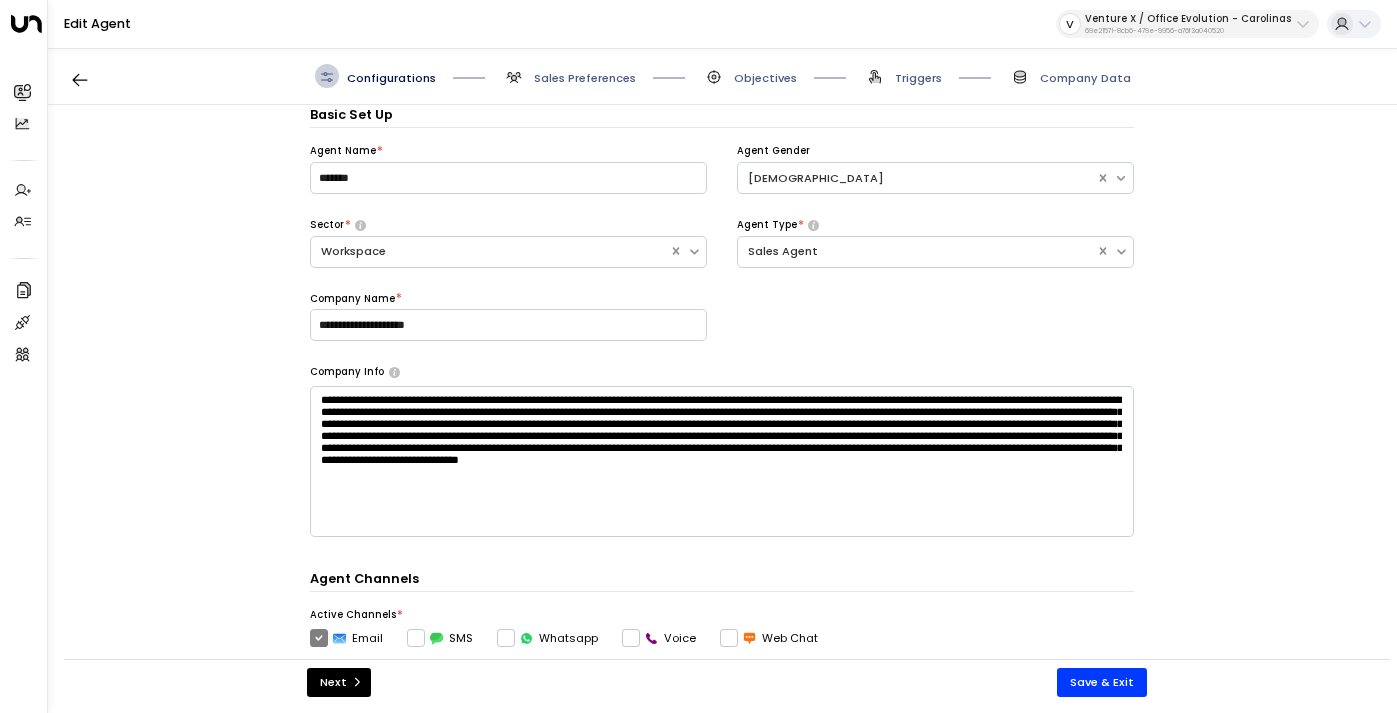 click on "Company Data" at bounding box center [1085, 78] 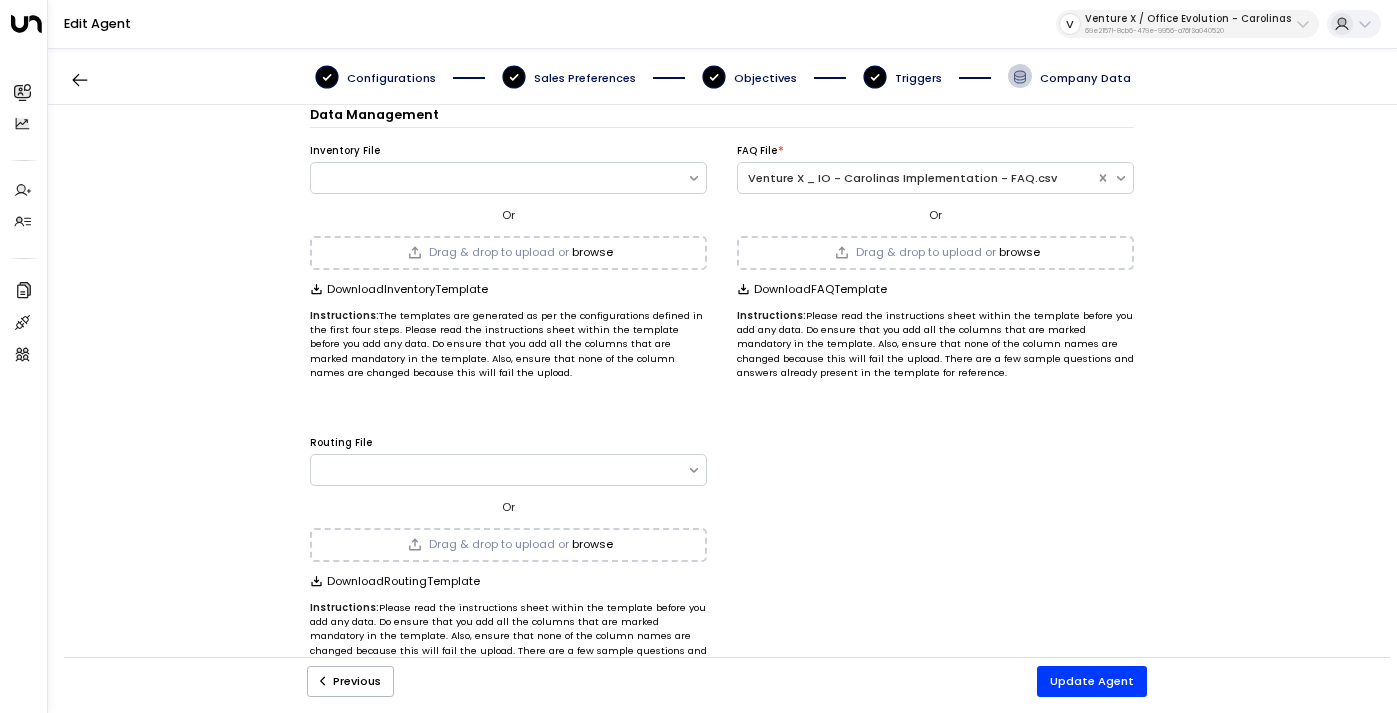 click on "browse" at bounding box center (592, 252) 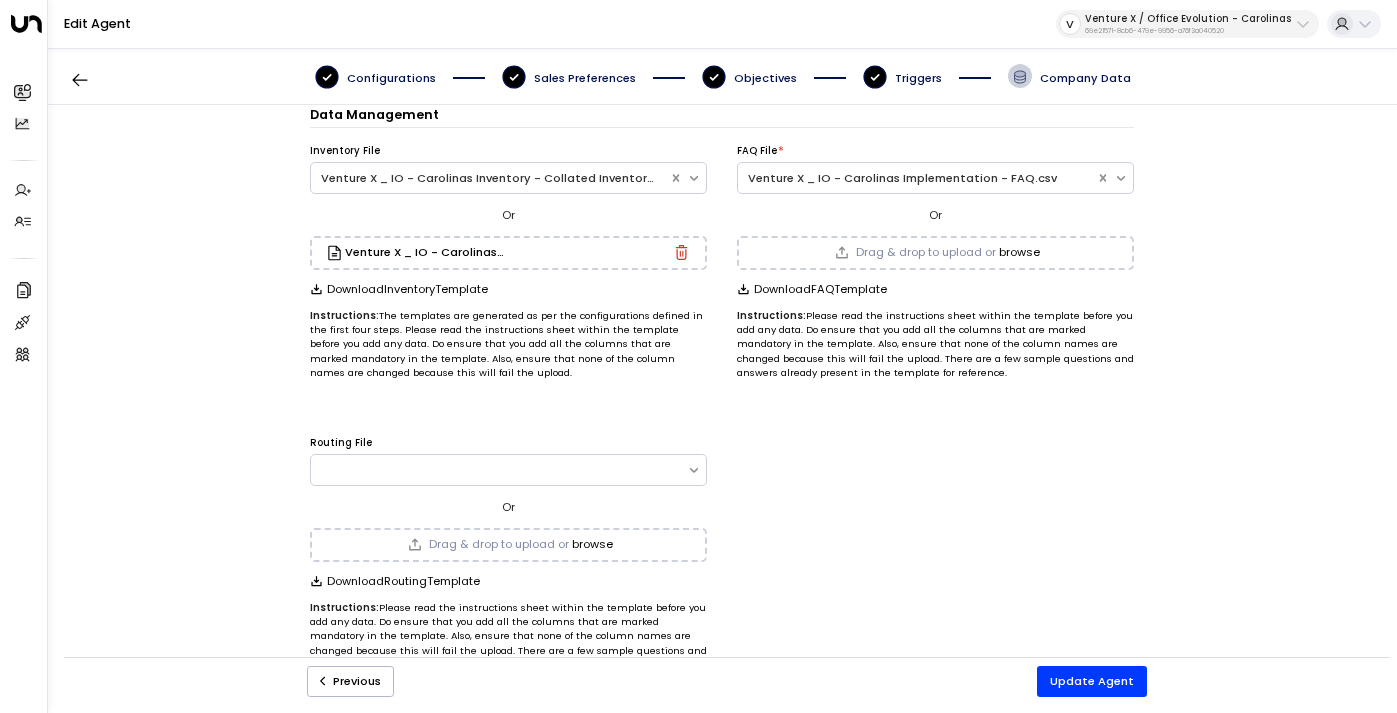 scroll, scrollTop: 52, scrollLeft: 0, axis: vertical 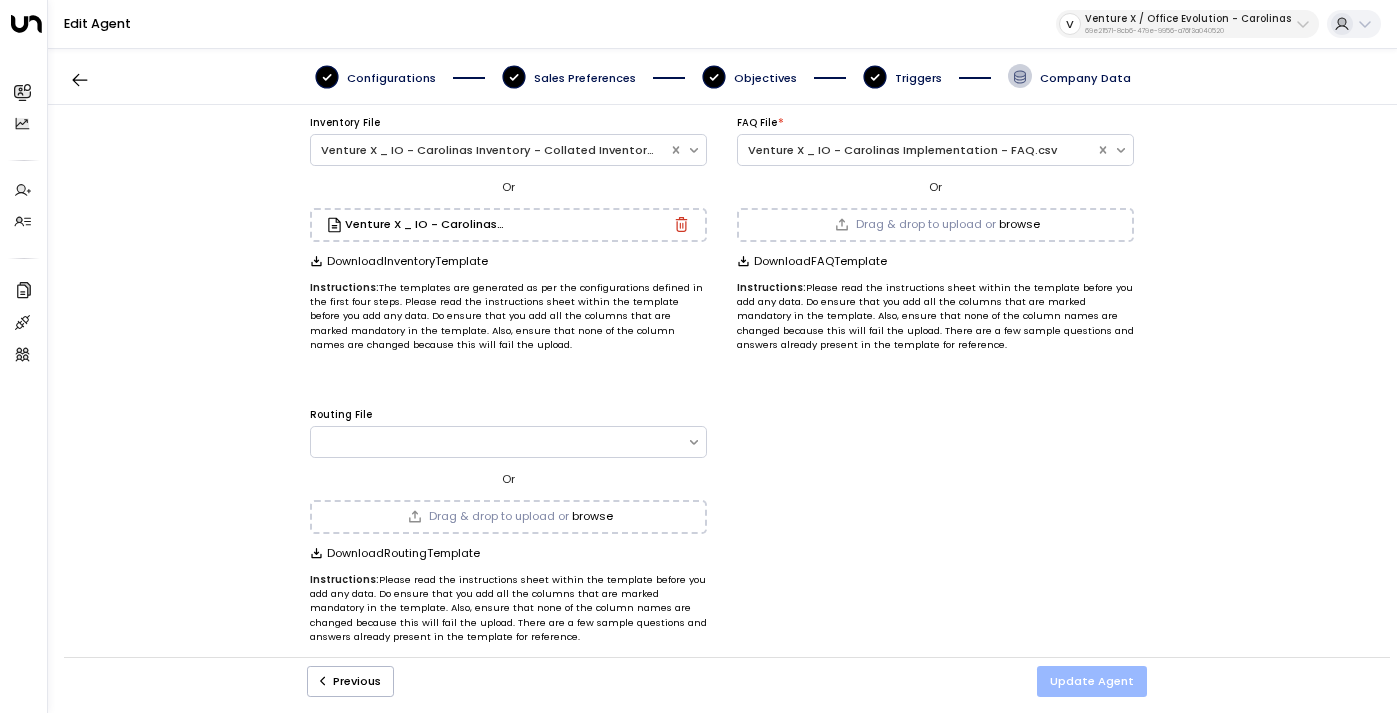 click on "Update Agent" at bounding box center (1092, 681) 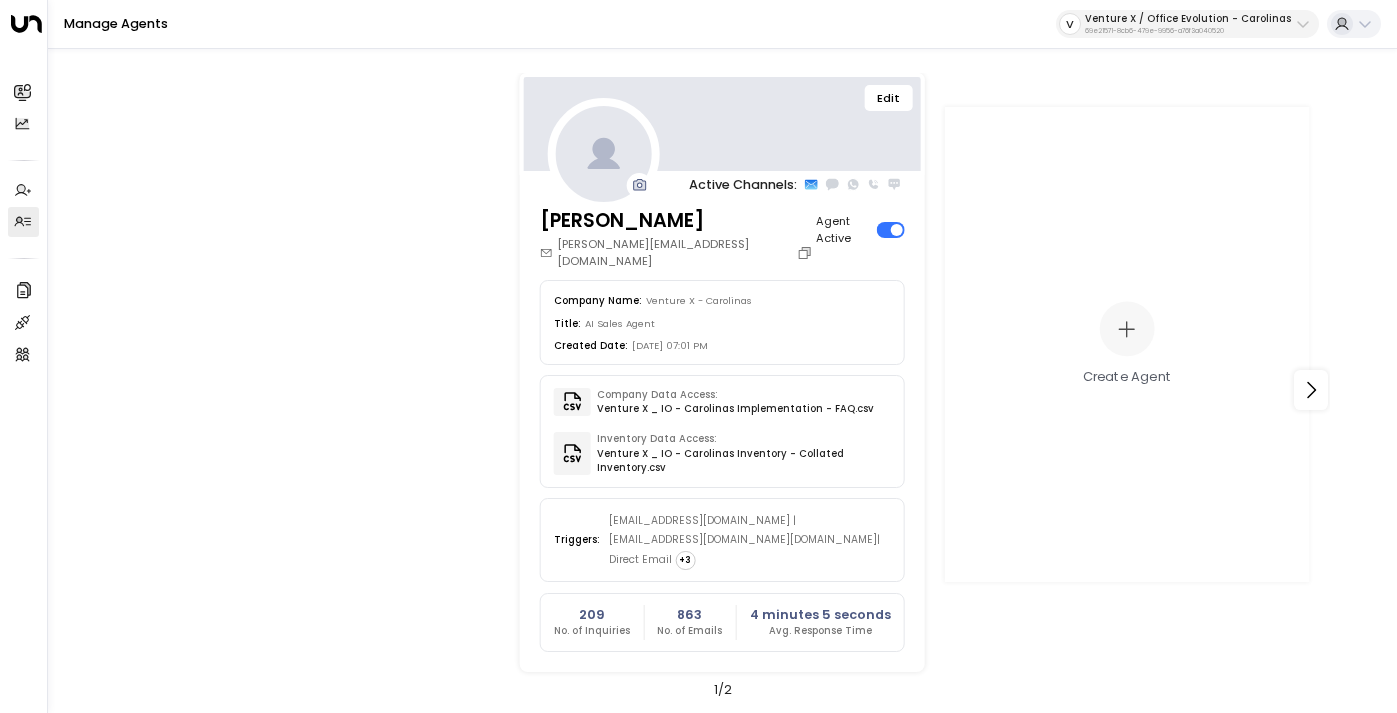 click on "Venture X / Office Evolution - Carolinas" at bounding box center [1188, 19] 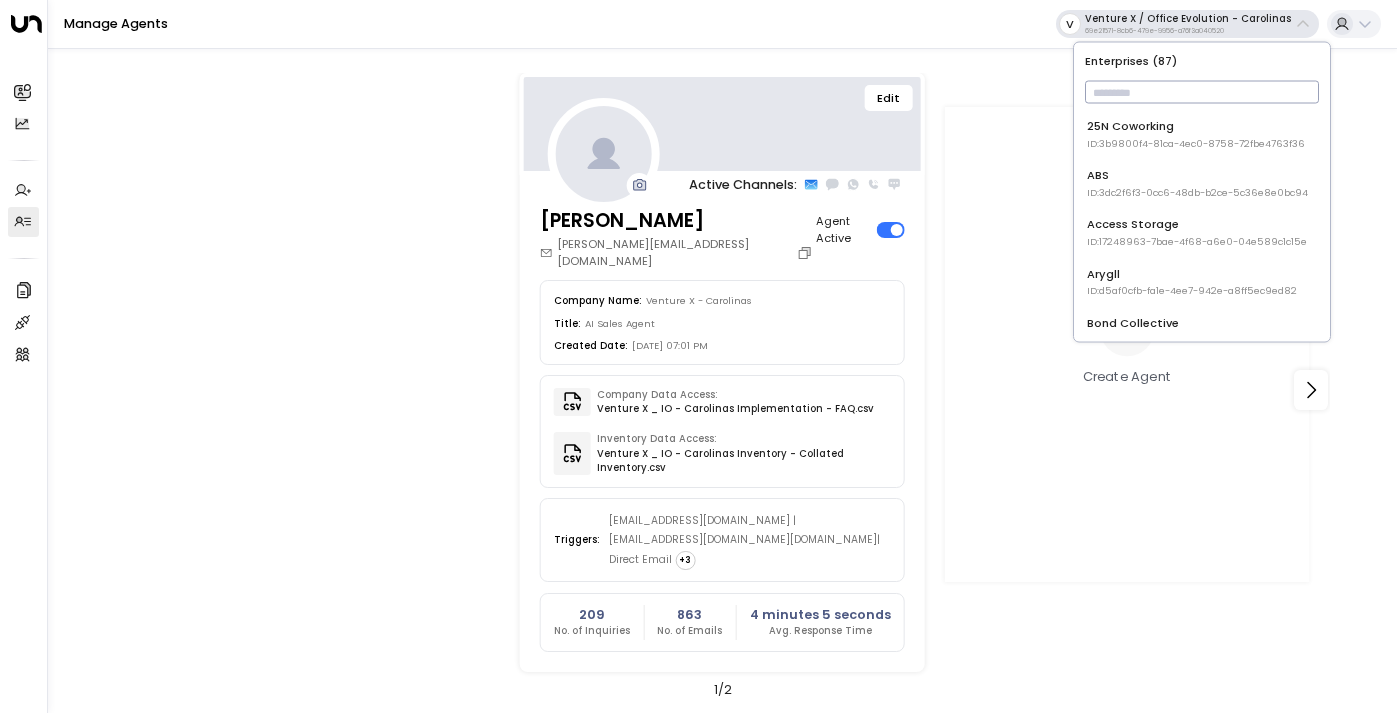 click at bounding box center [1202, 92] 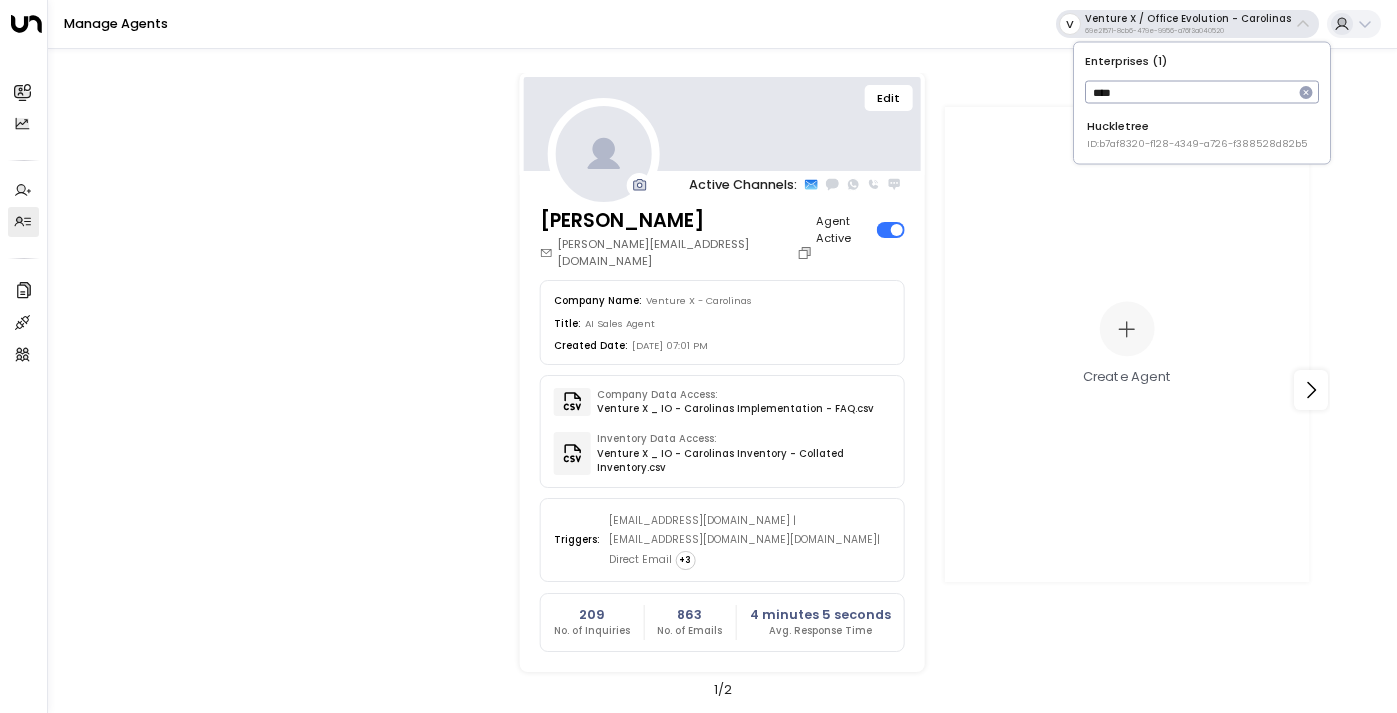 type on "****" 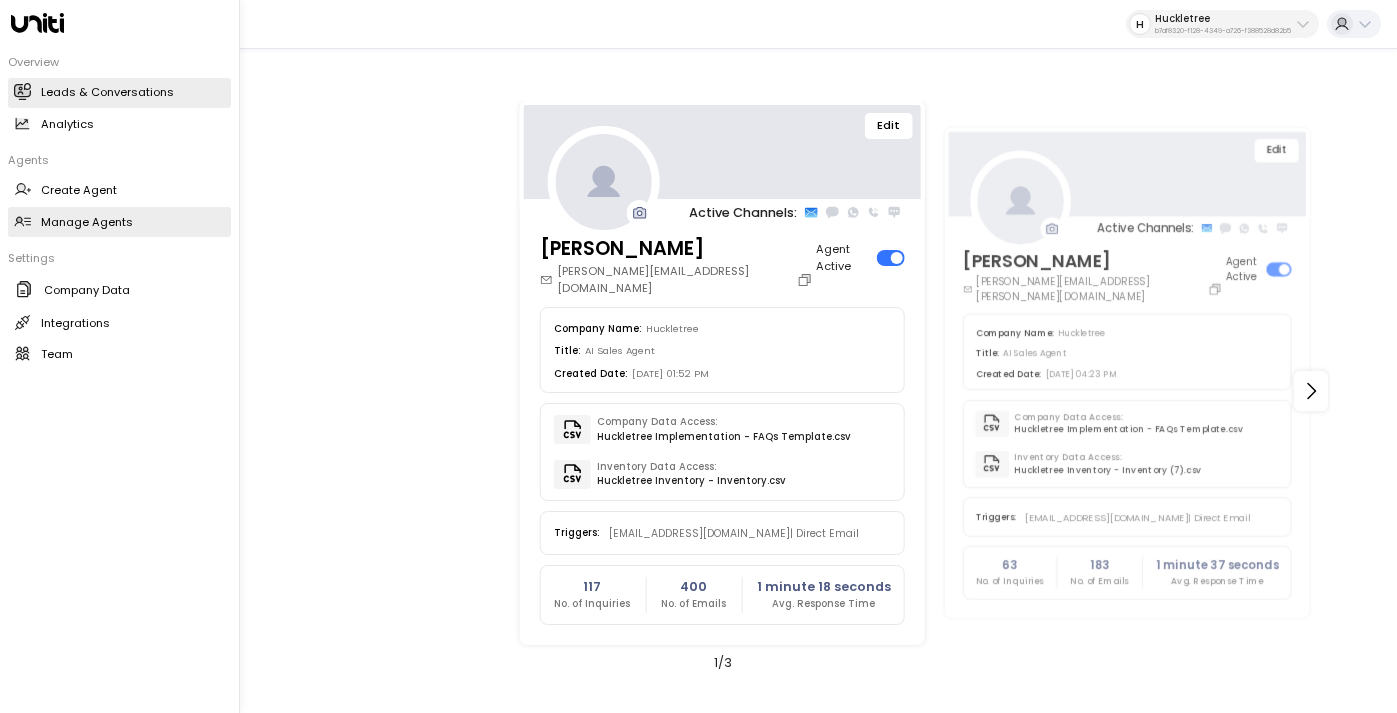 click on "Leads & Conversations" at bounding box center (107, 92) 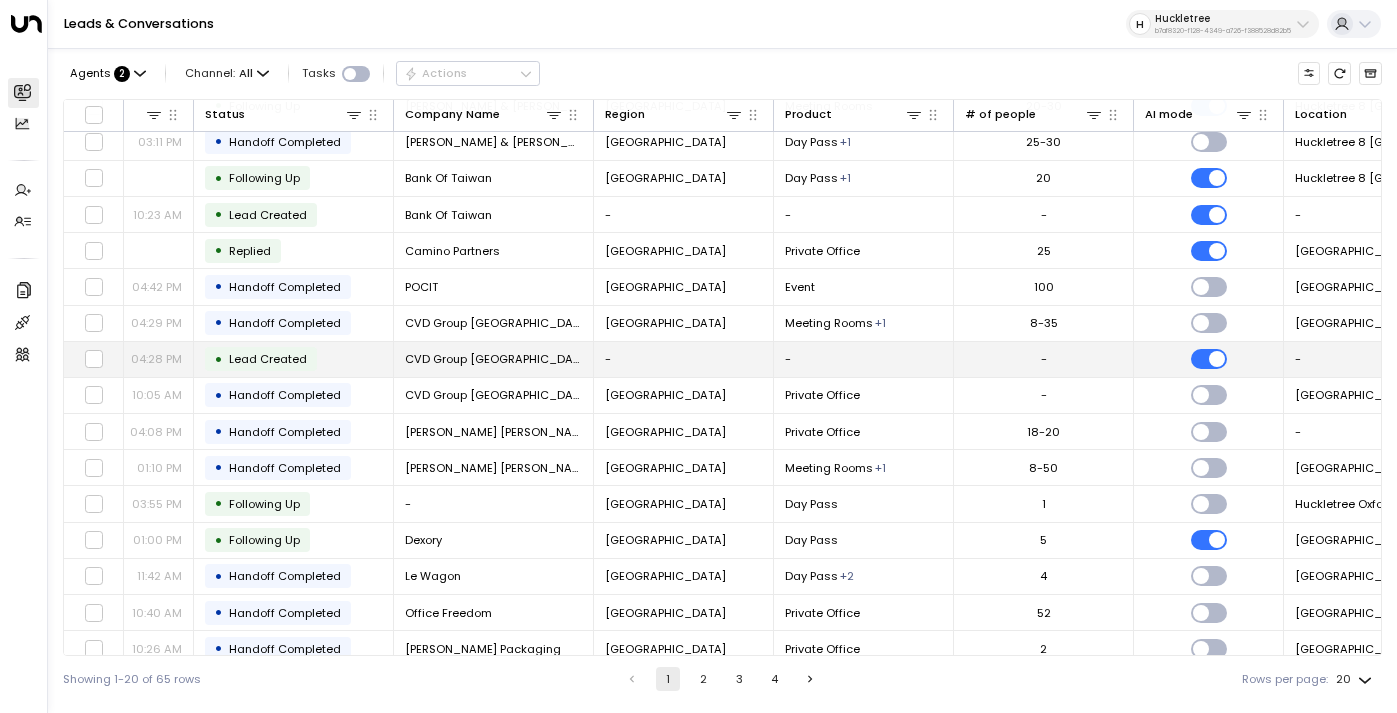 scroll, scrollTop: 0, scrollLeft: 650, axis: horizontal 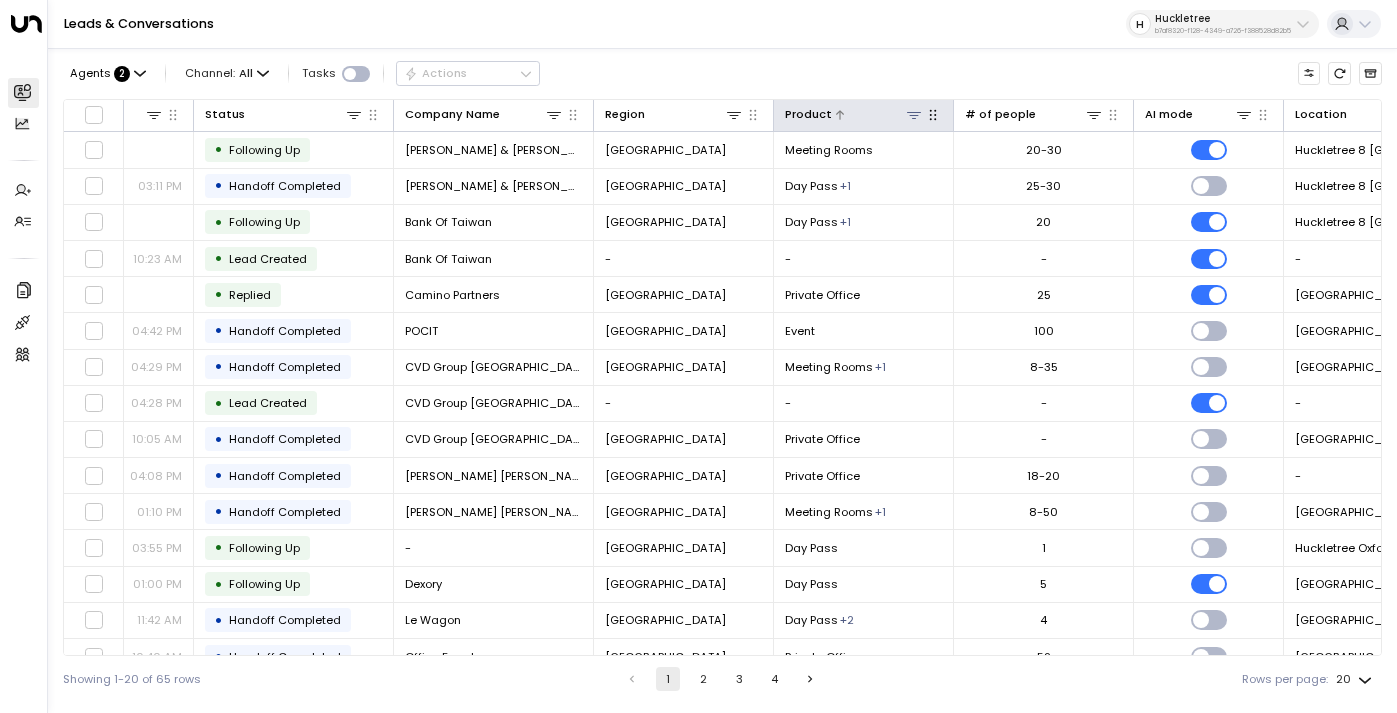 click at bounding box center (877, 114) 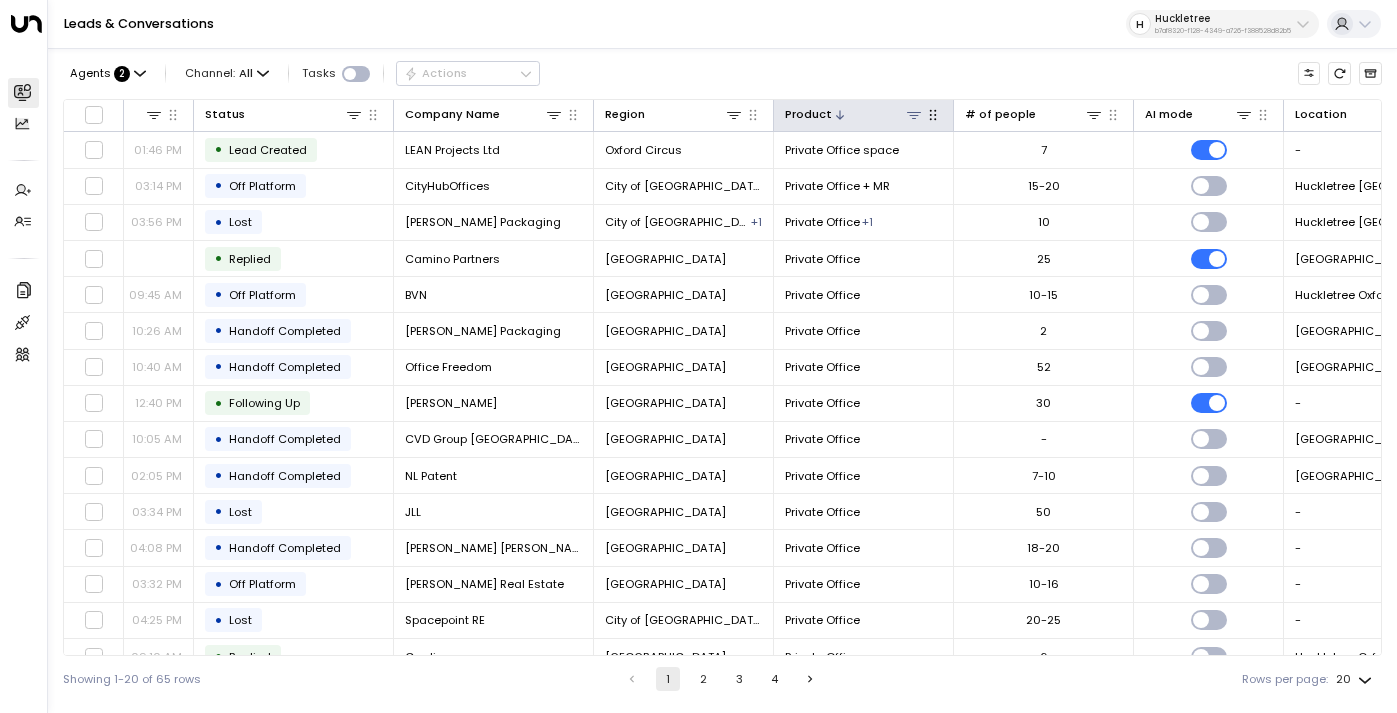 click 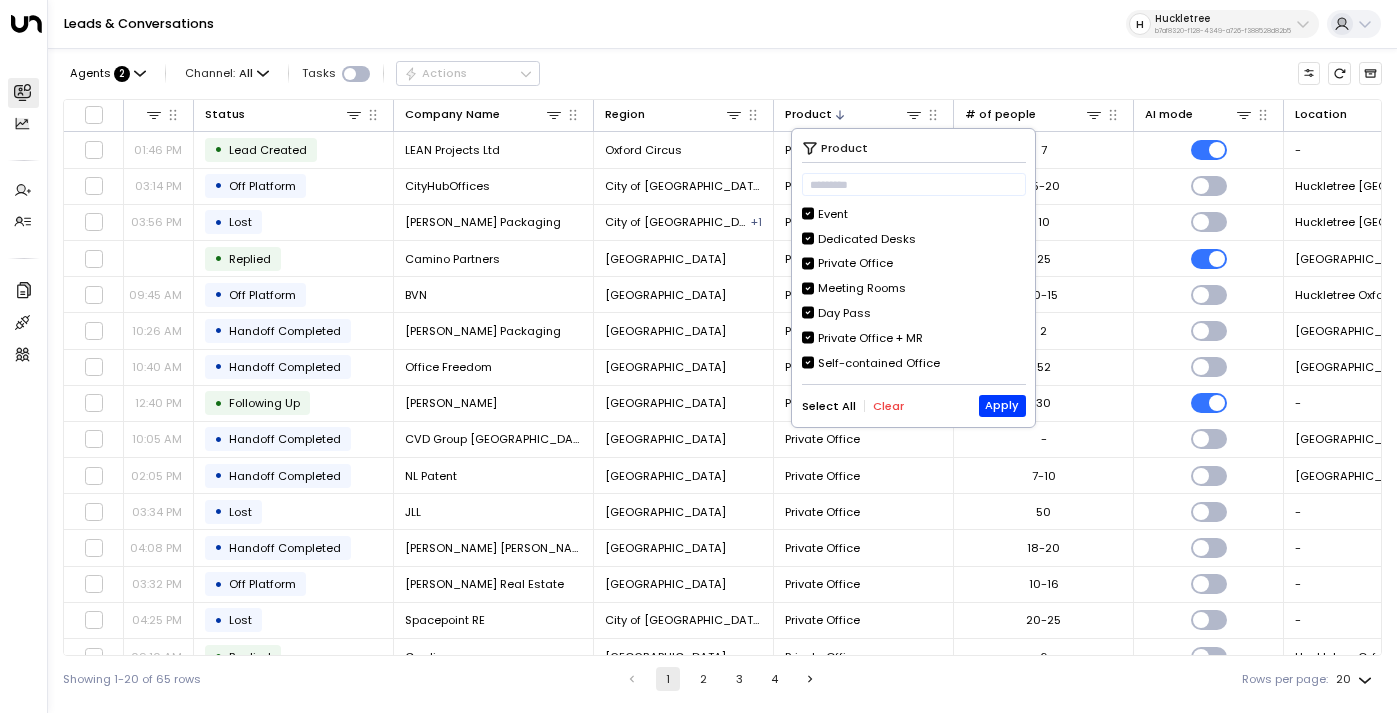 click on "Clear" at bounding box center (888, 406) 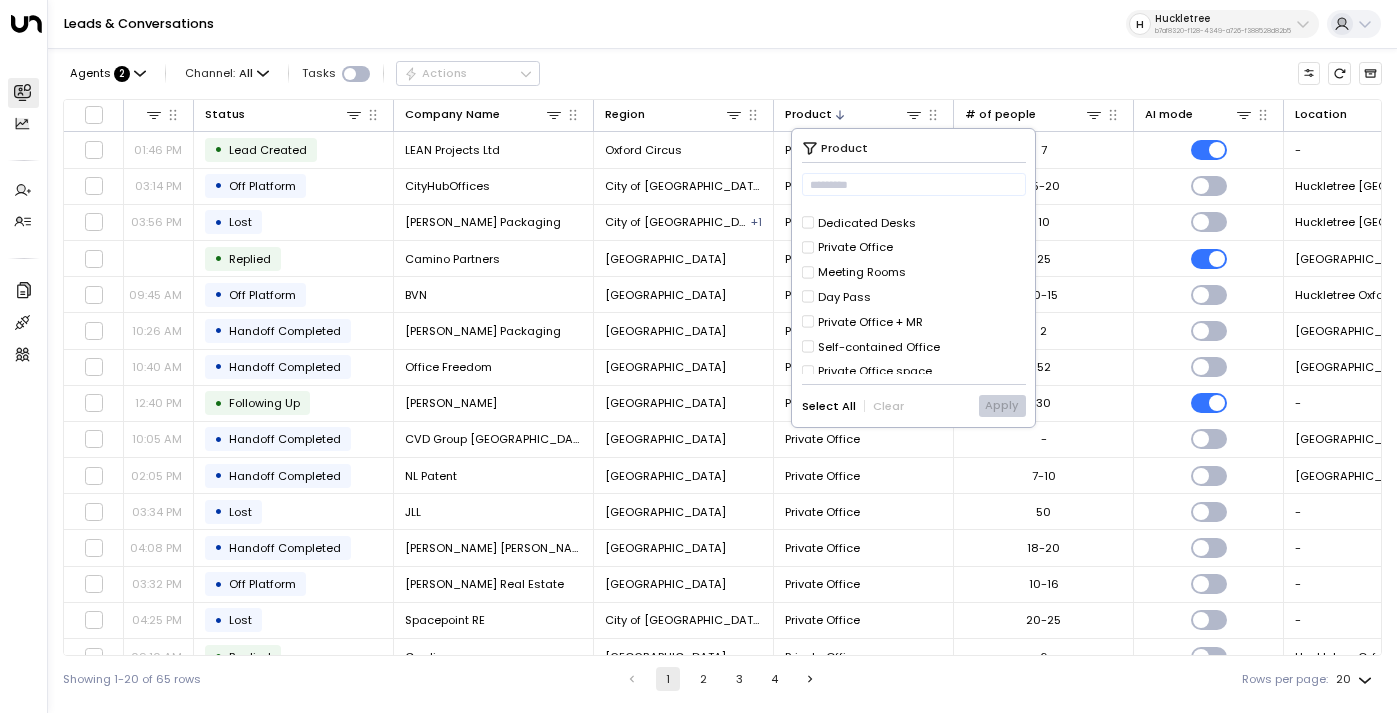 scroll, scrollTop: 23, scrollLeft: 0, axis: vertical 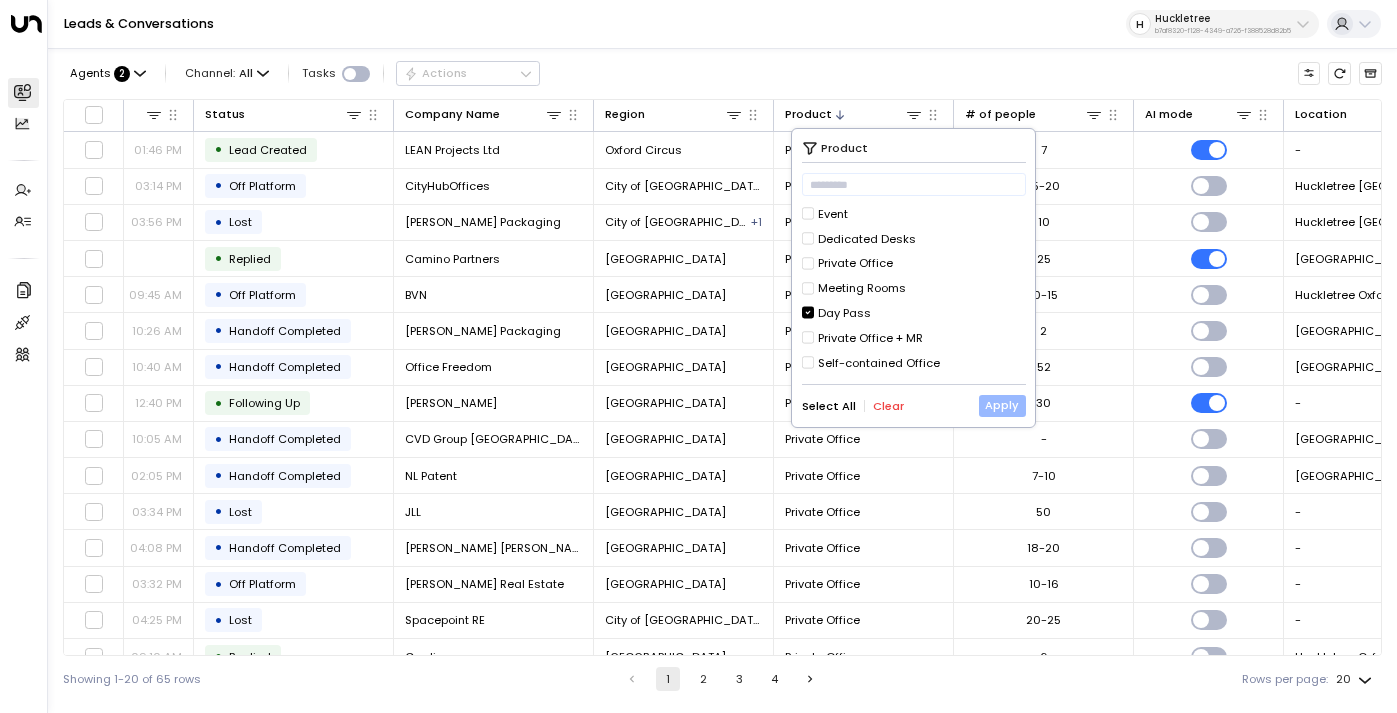 click on "Apply" at bounding box center [1002, 406] 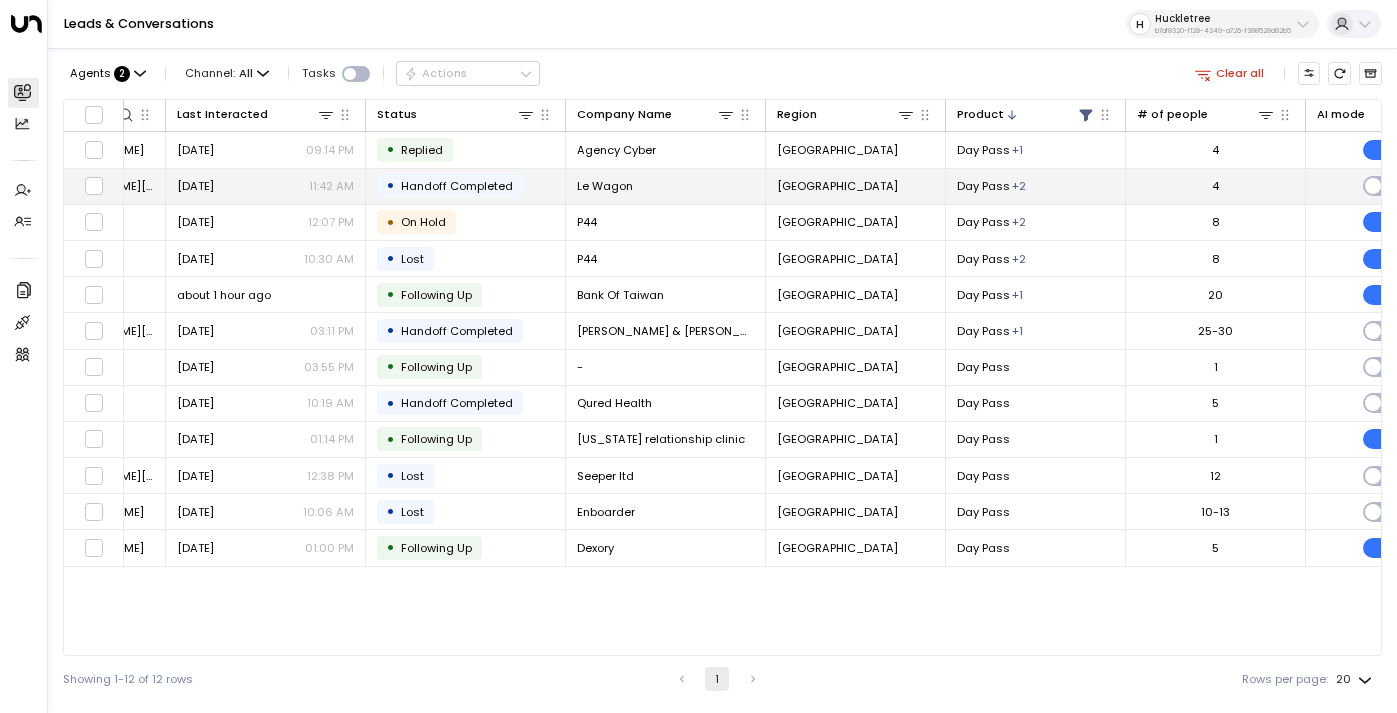 scroll, scrollTop: 0, scrollLeft: 882, axis: horizontal 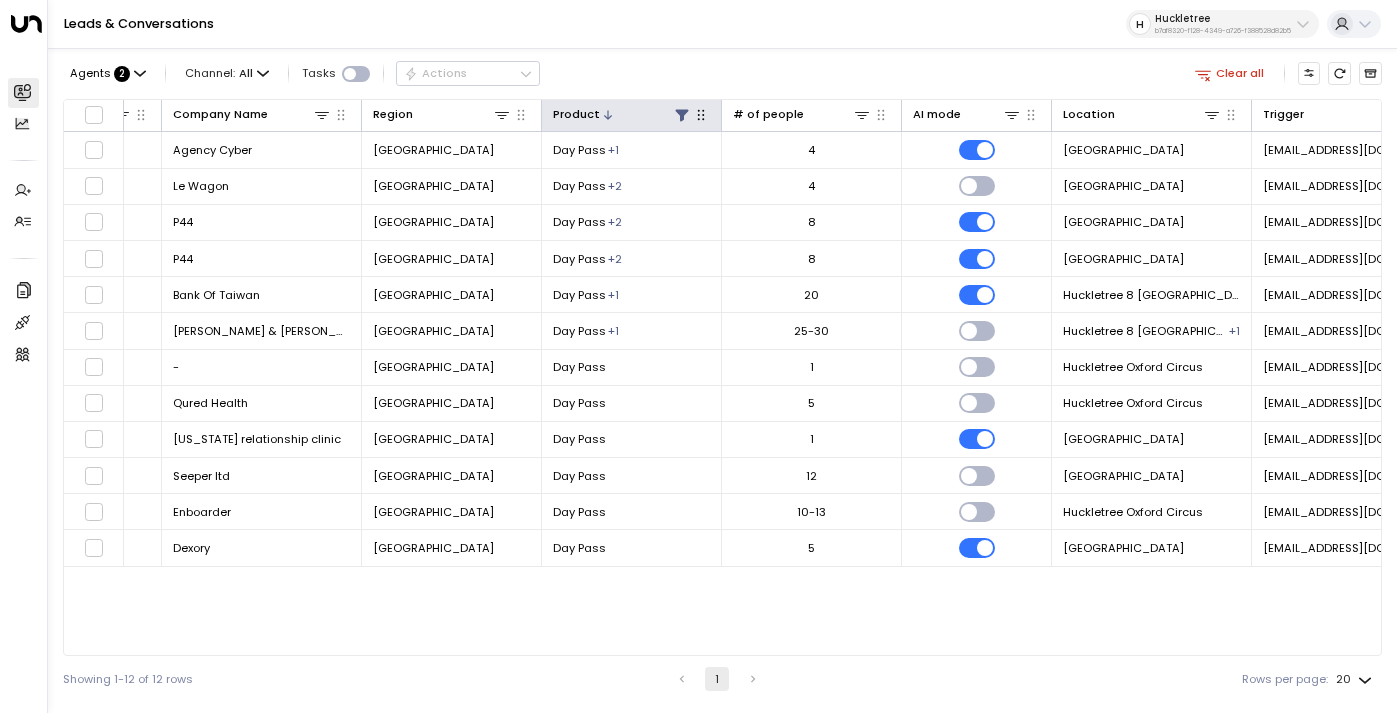 click 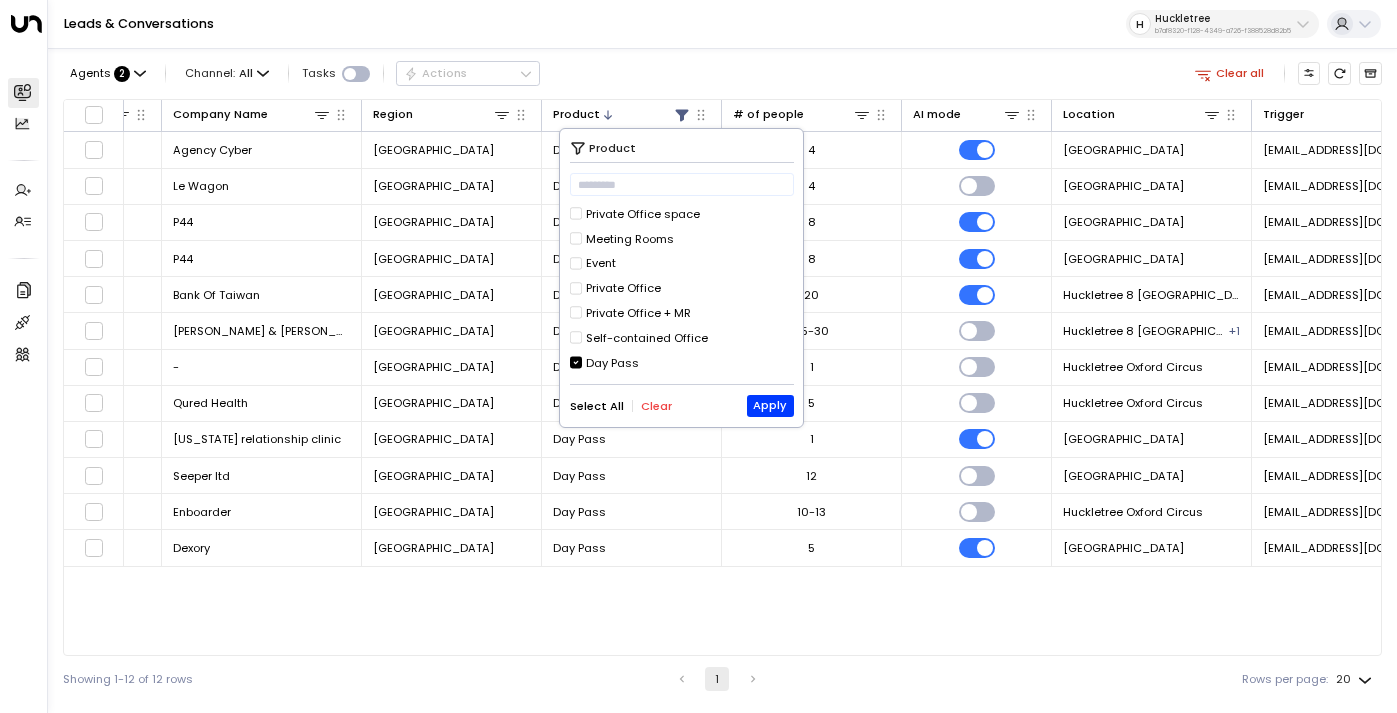 click on "Select All" at bounding box center (597, 406) 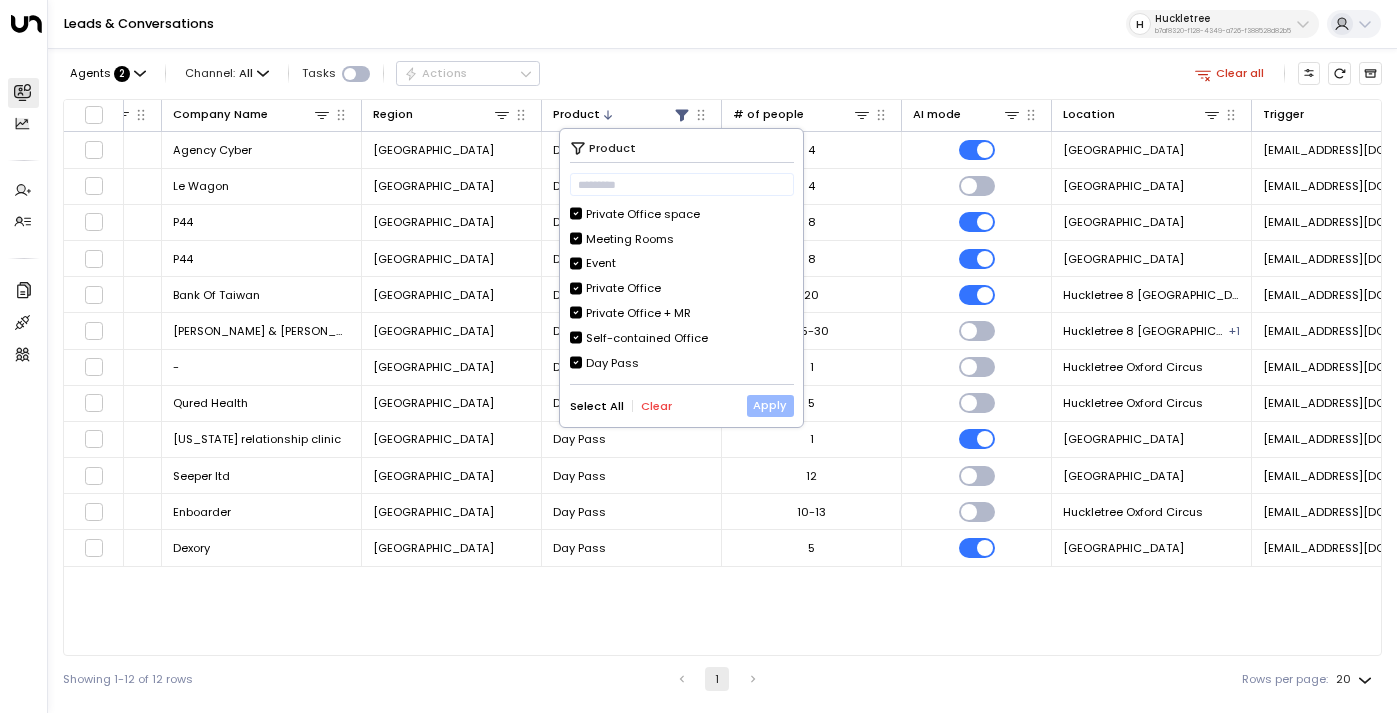 click on "Apply" at bounding box center [770, 406] 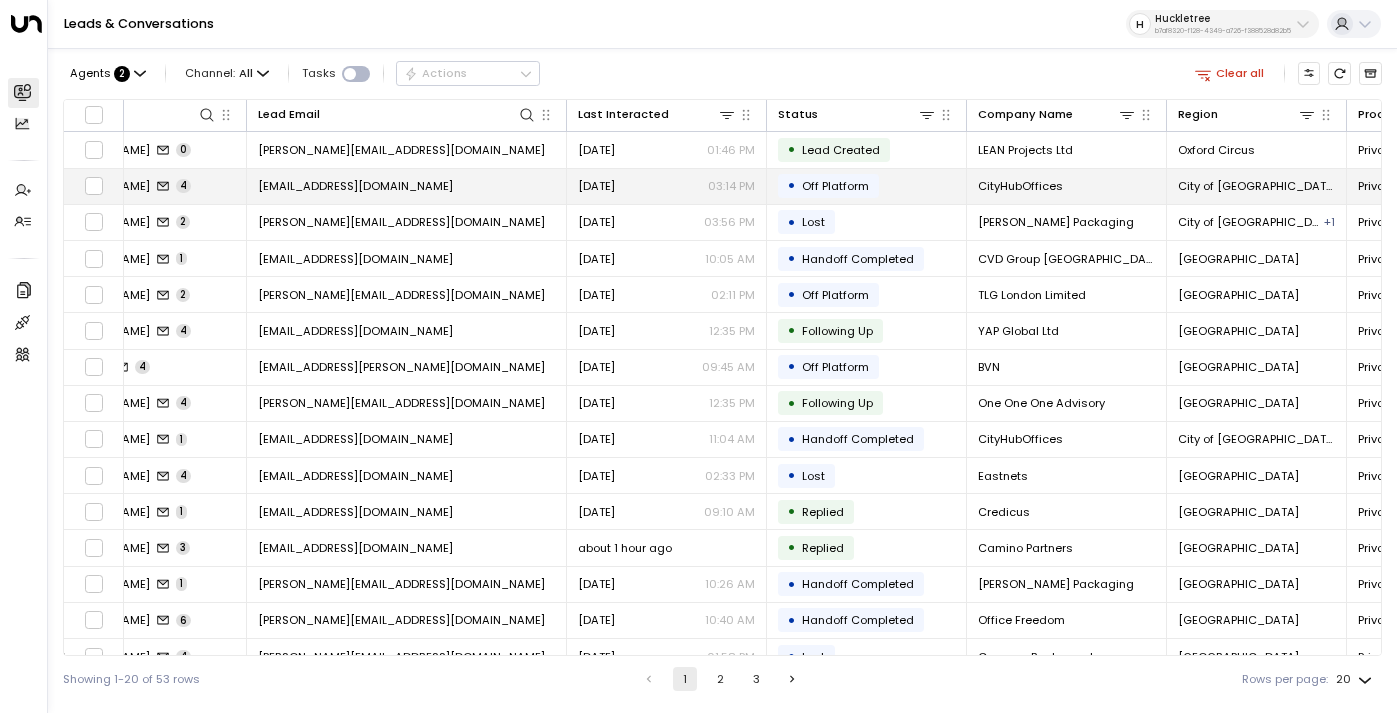 scroll, scrollTop: 0, scrollLeft: 0, axis: both 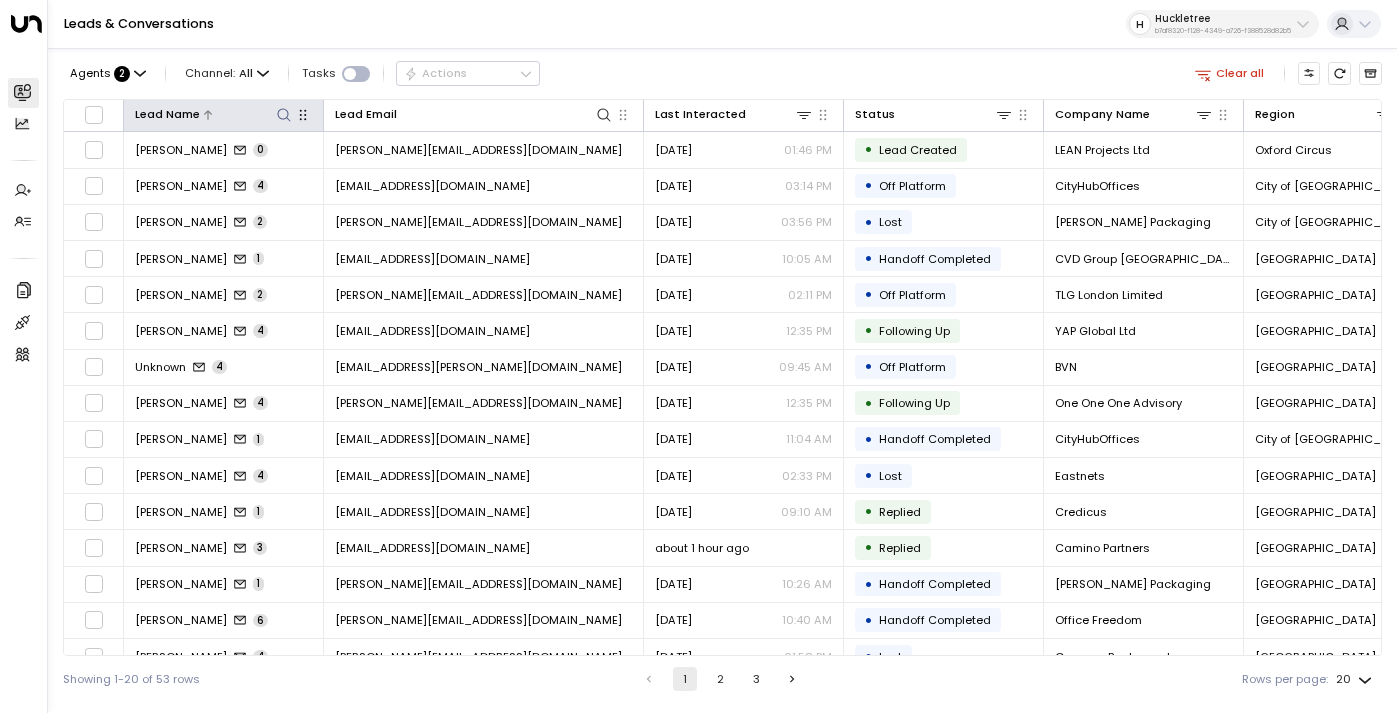 click 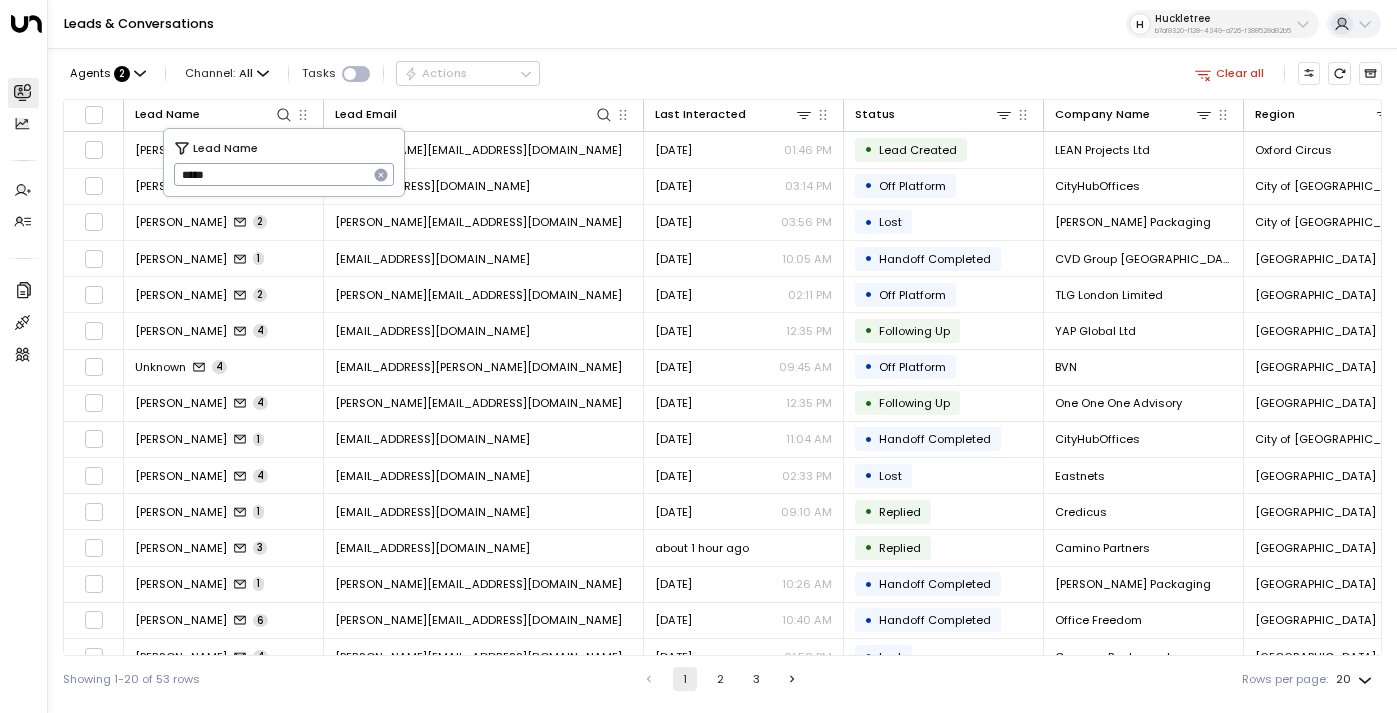 type on "*****" 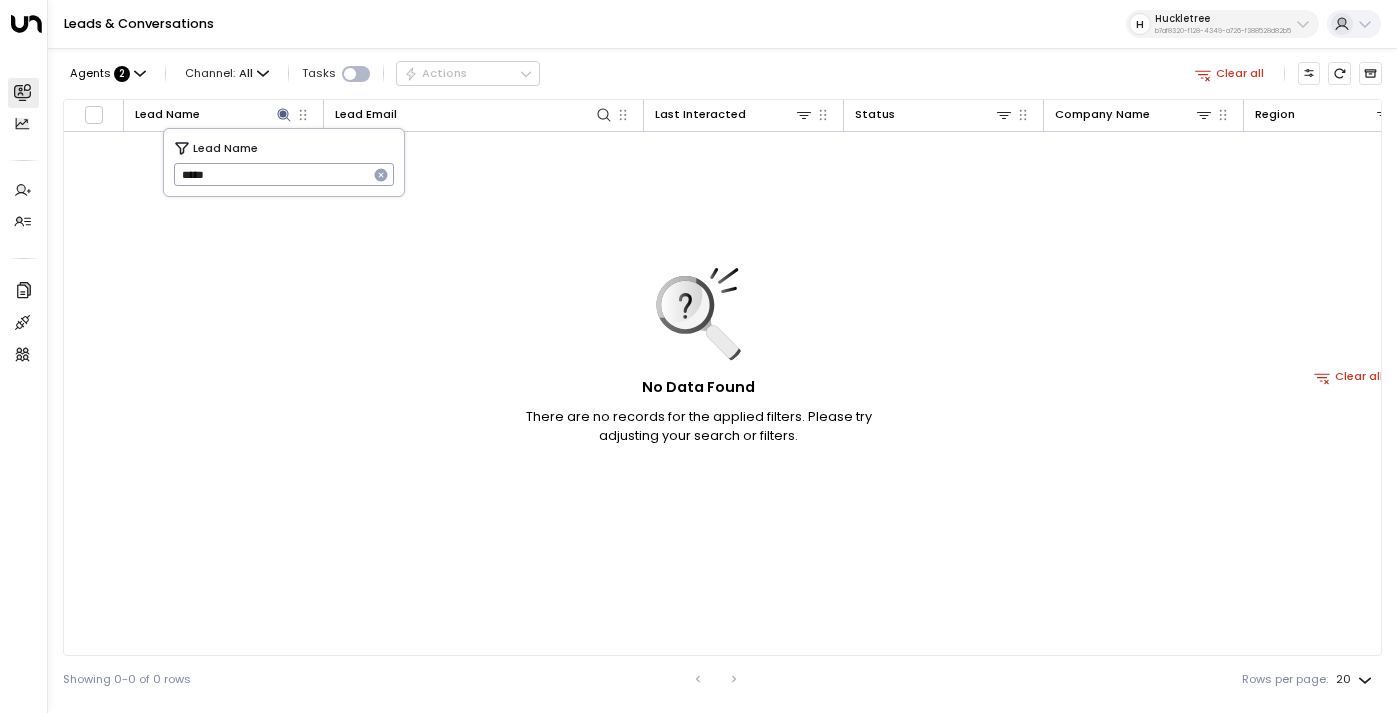 click on "*****" at bounding box center [271, 175] 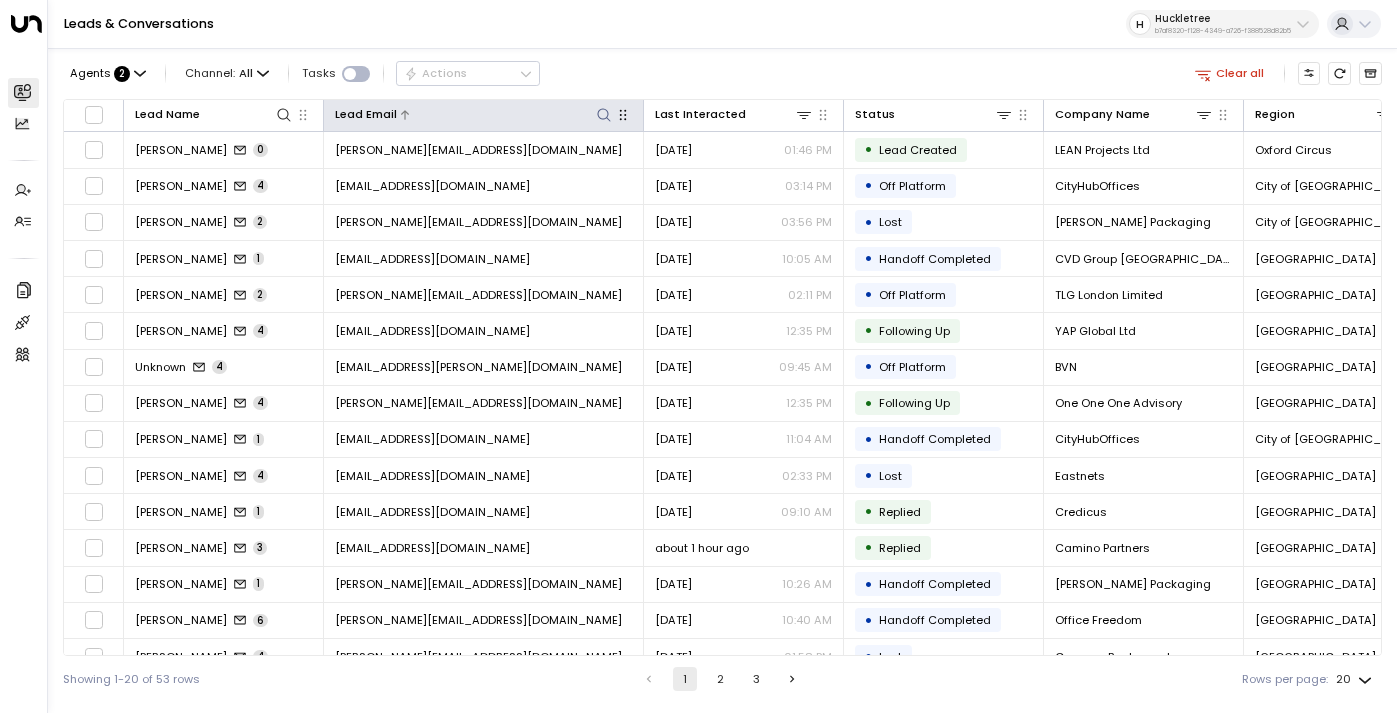 click at bounding box center (505, 114) 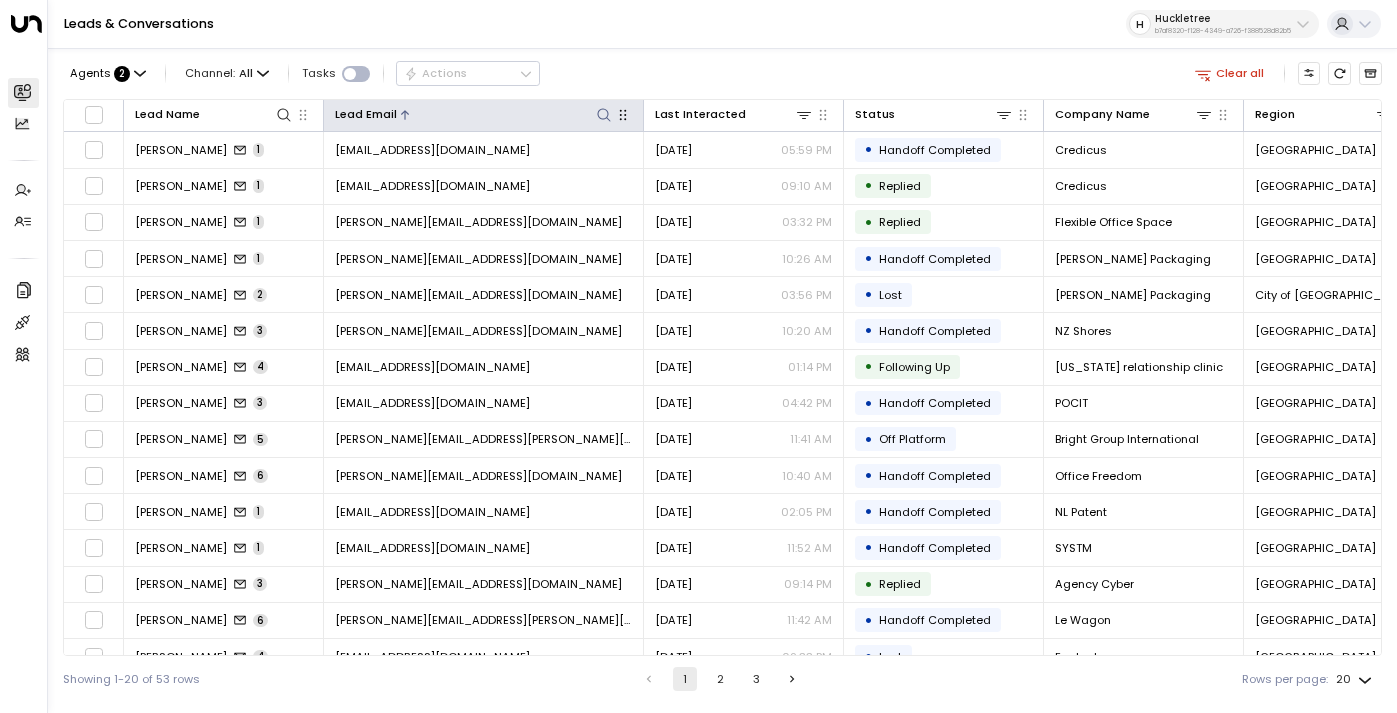 click 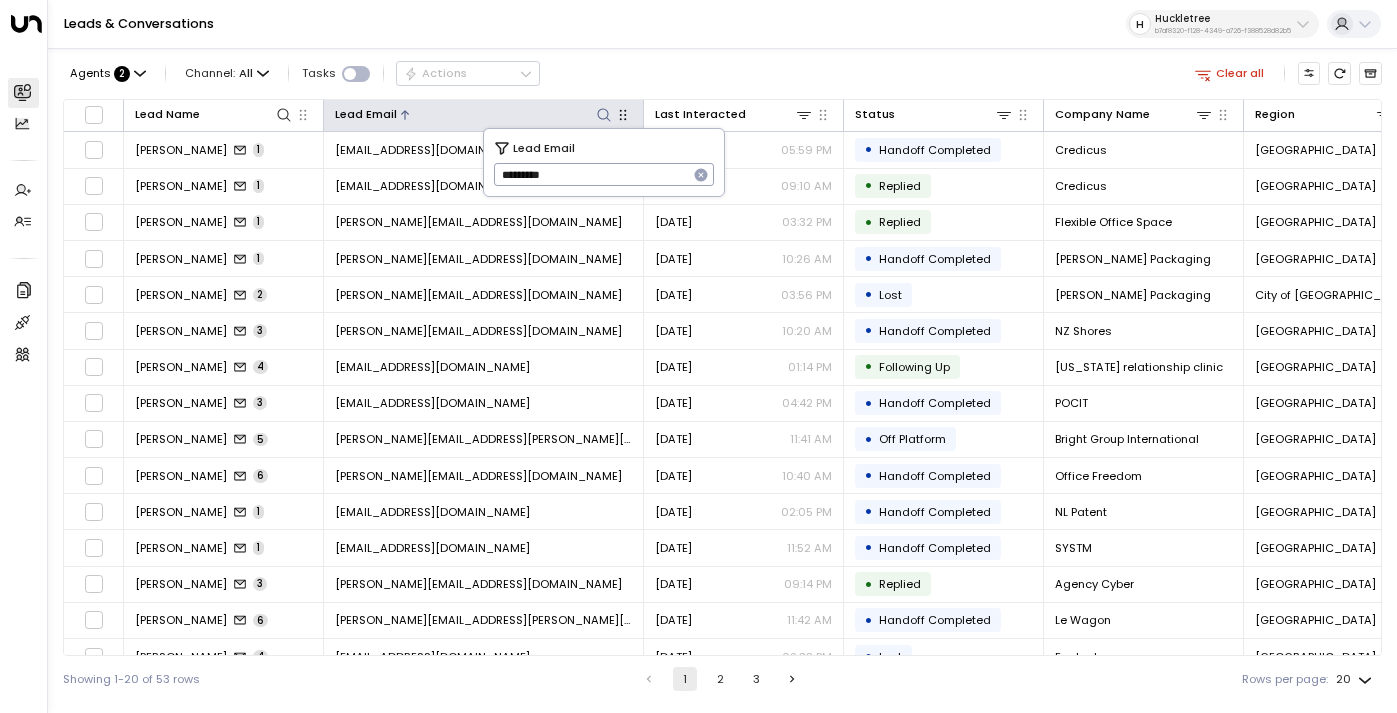 type on "*********" 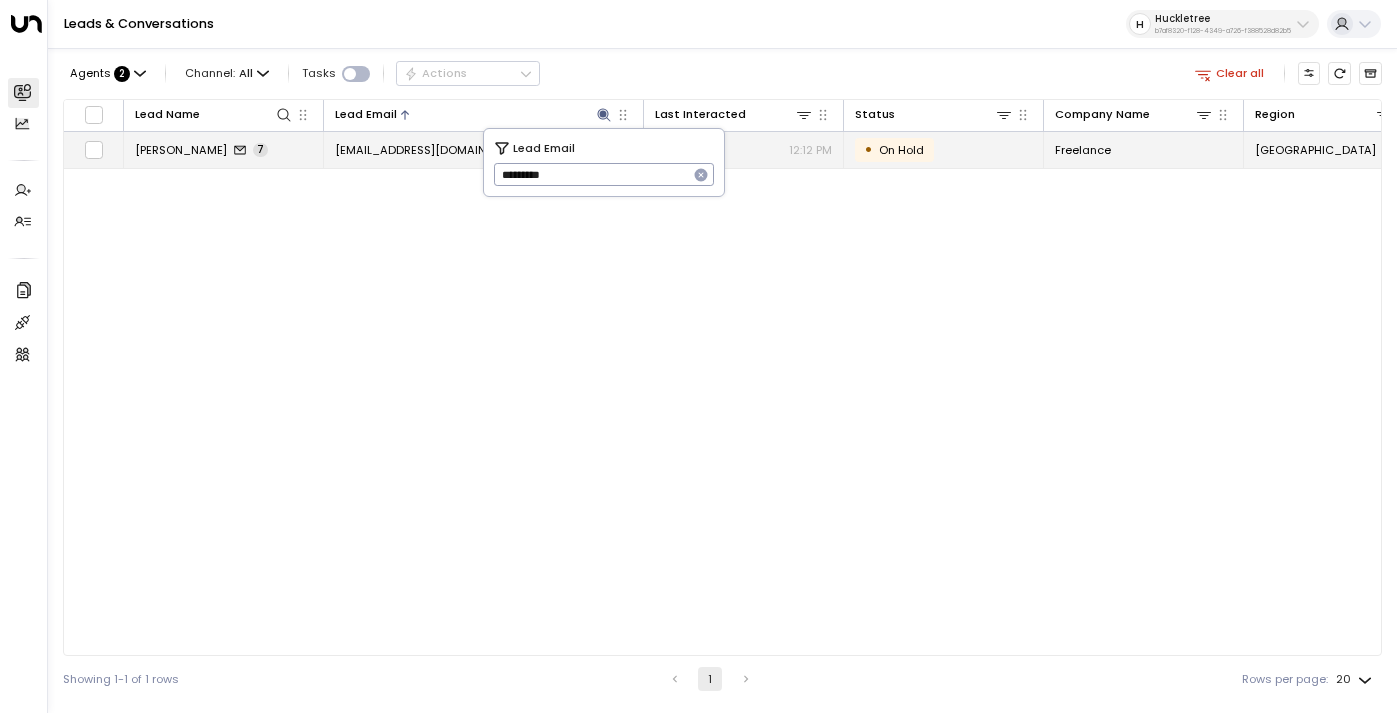 click on "[PERSON_NAME]" at bounding box center (181, 150) 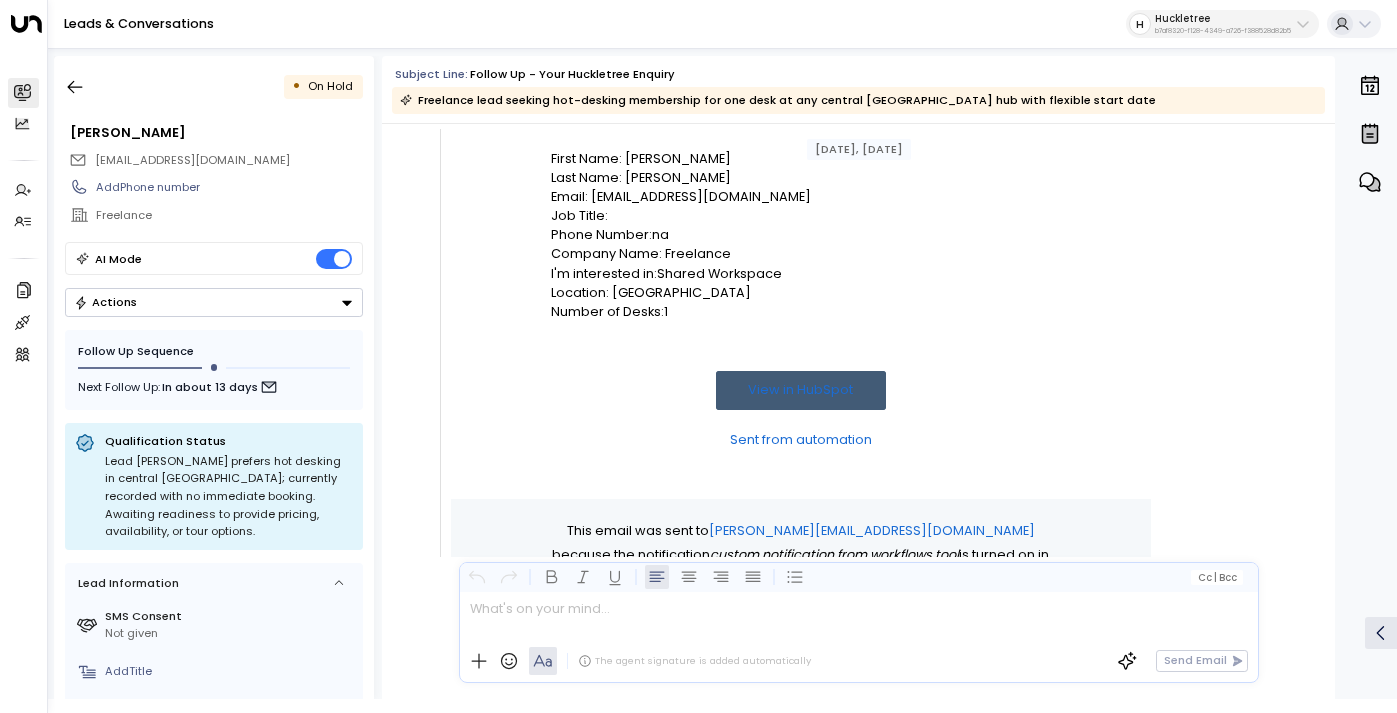 scroll, scrollTop: 0, scrollLeft: 0, axis: both 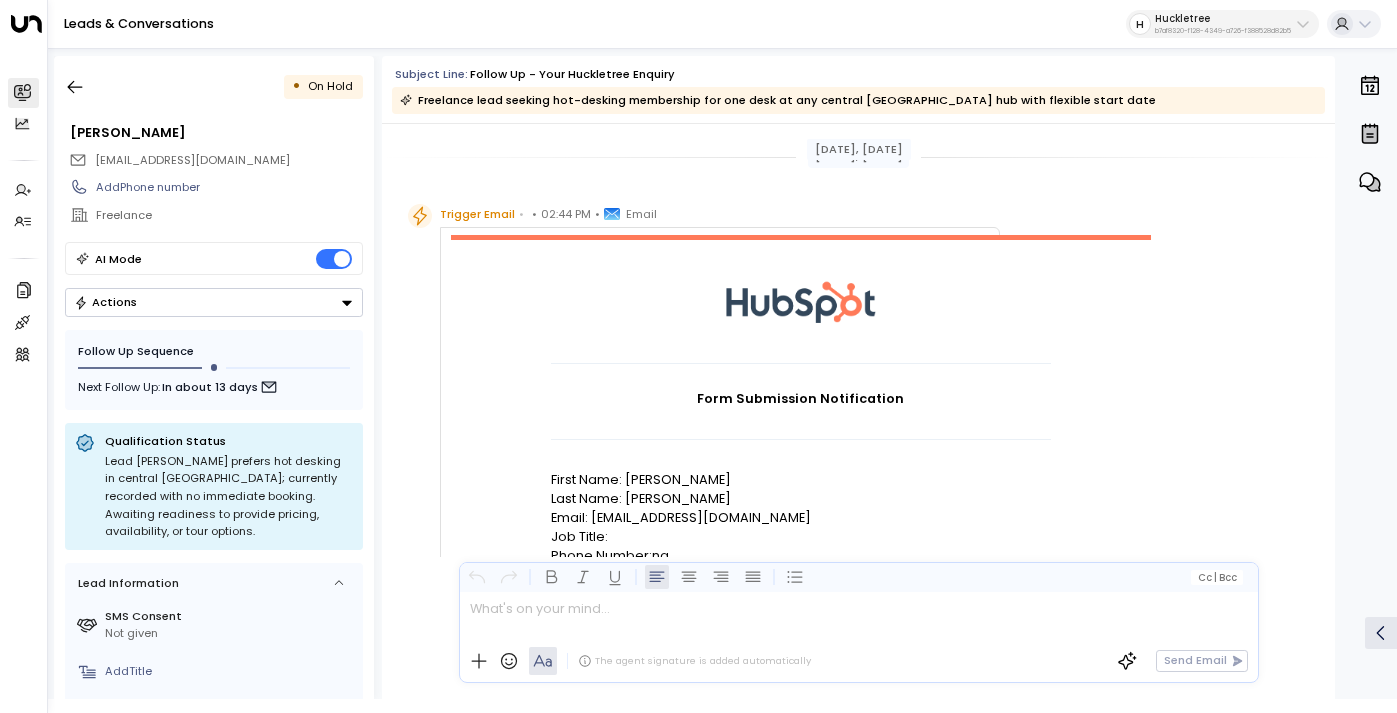 click on "Trigger Email • • 02:44 PM • Email Form Submission Notification First Name: [PERSON_NAME] Last Name: [PERSON_NAME] Email: [EMAIL_ADDRESS][DOMAIN_NAME] Job Title:  Phone Number:na Company Name: Freelance I'm interested in:Shared Workspace Location: Oxford Circus Number of Desks:1 View in HubSpot Sent from automation This email was sent to  [PERSON_NAME][EMAIL_ADDRESS][DOMAIN_NAME]  because the notification  Custom notification from workflows tool  is turned on in the account  [DOMAIN_NAME]  (Hub ID: 7029576) Do you want to stop receiving these emails? Turn off Custom notification from workflows tool  email notifications. HubSpot, Inc. [STREET_ADDRESS]" at bounding box center [861, 691] 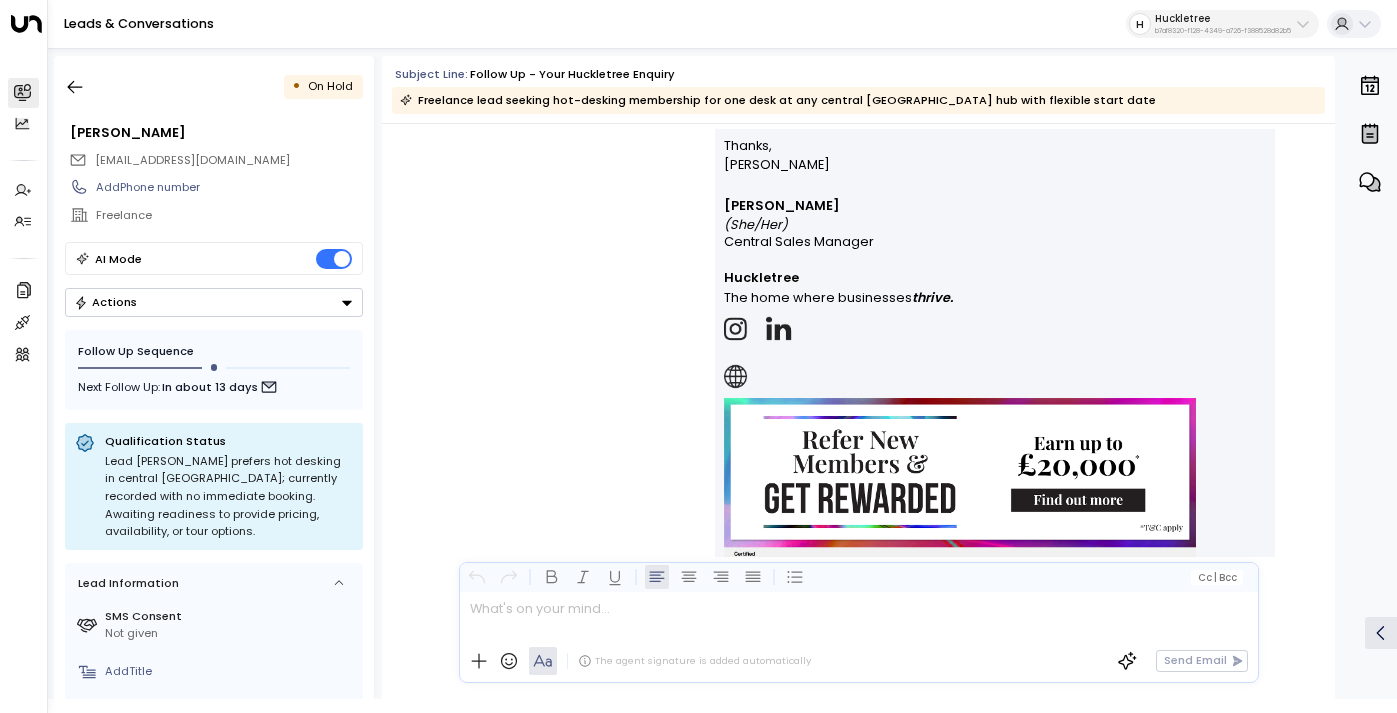 scroll, scrollTop: 3919, scrollLeft: 0, axis: vertical 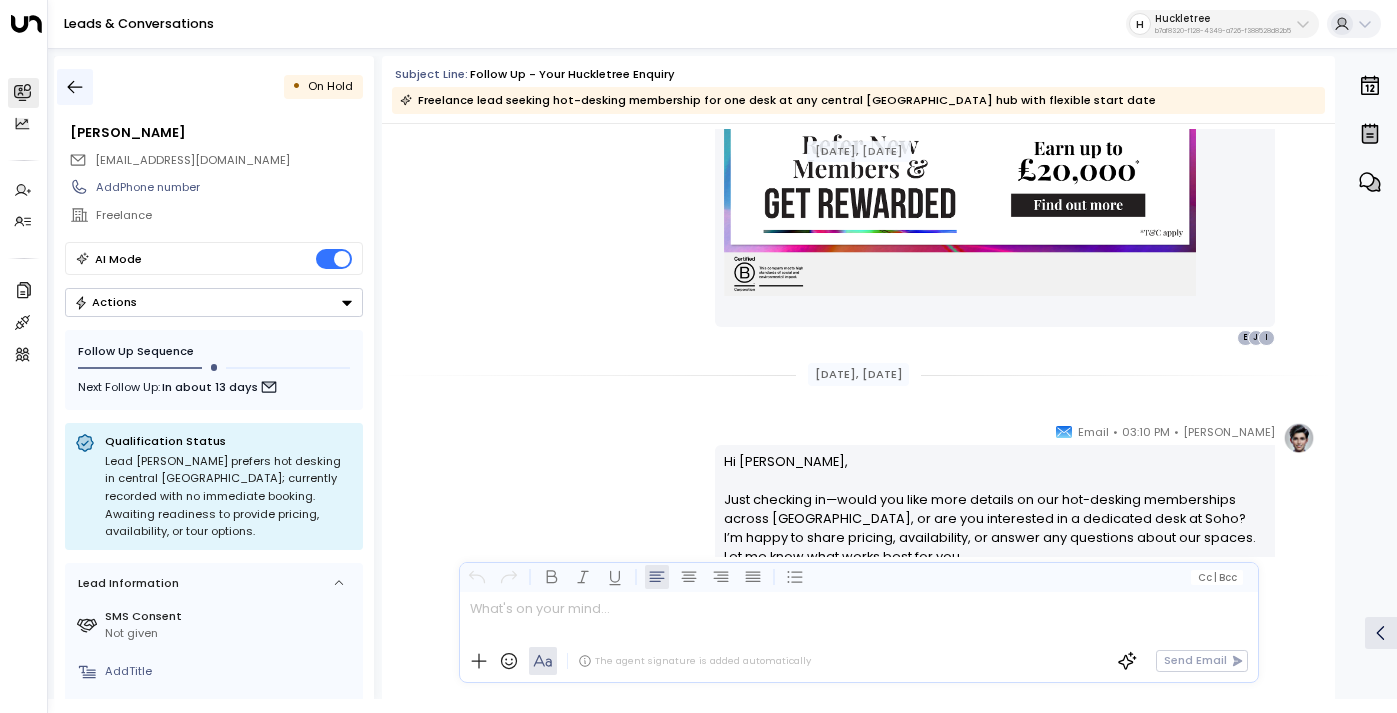 click 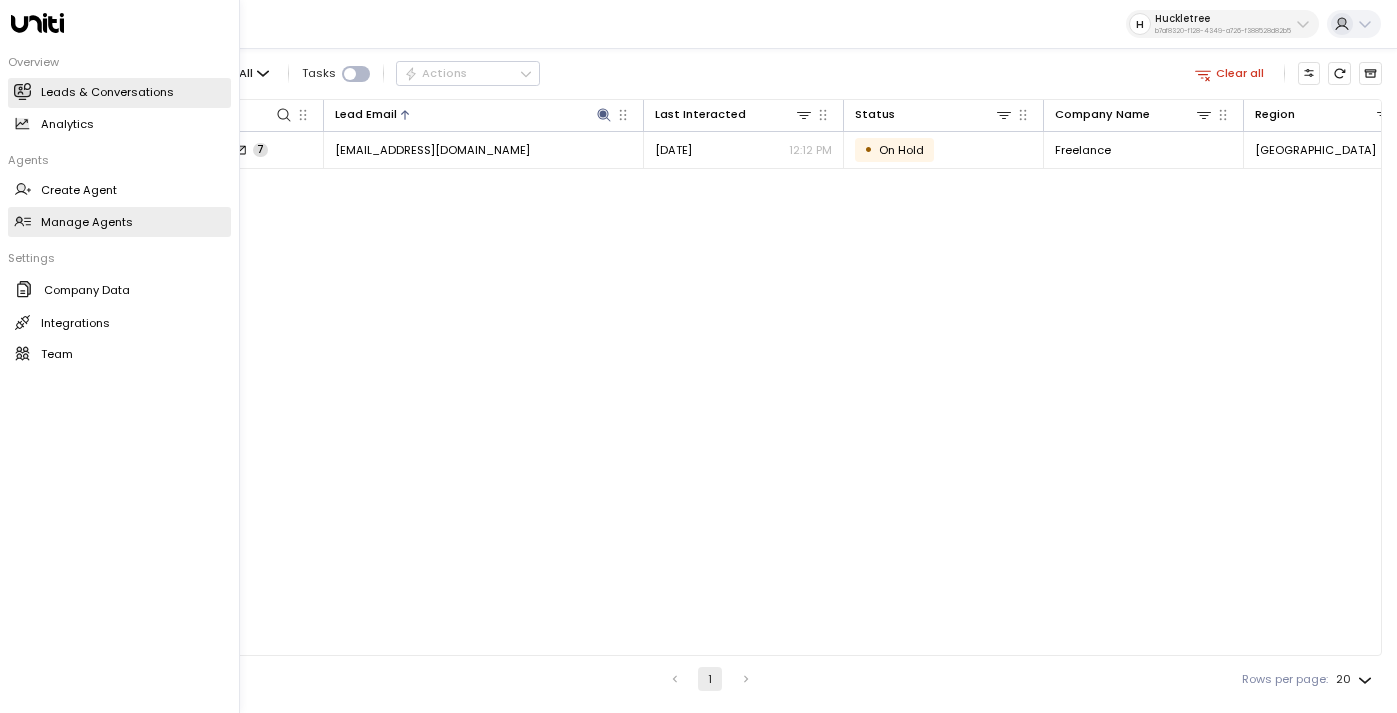 click on "Manage Agents" at bounding box center (87, 222) 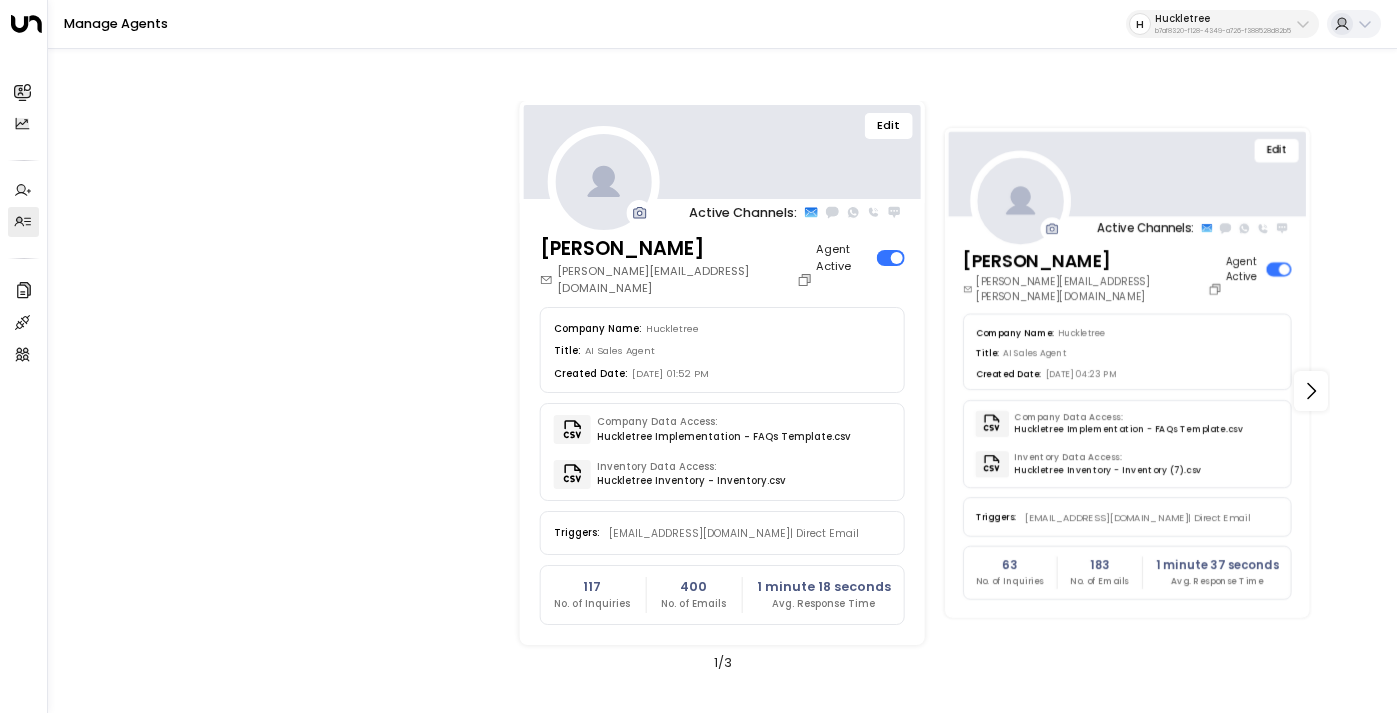 click on "Edit" at bounding box center [1277, 150] 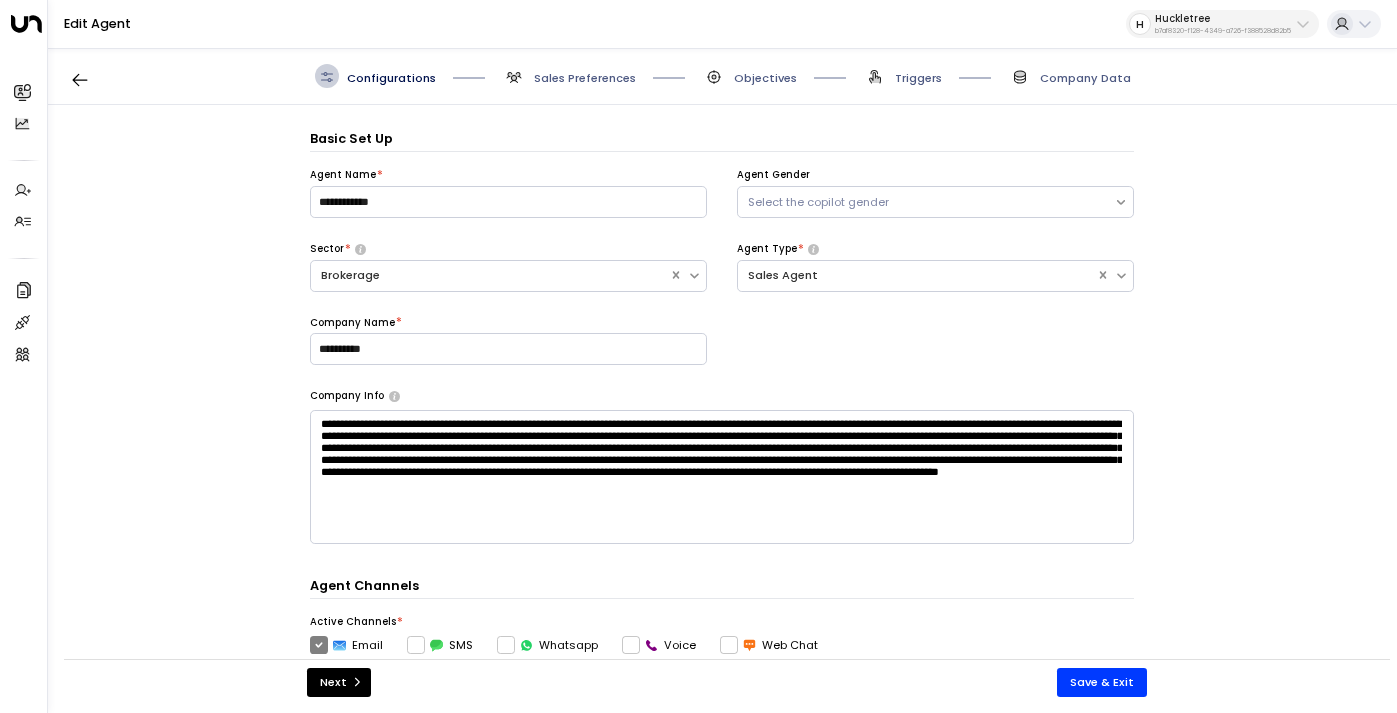 scroll, scrollTop: 24, scrollLeft: 0, axis: vertical 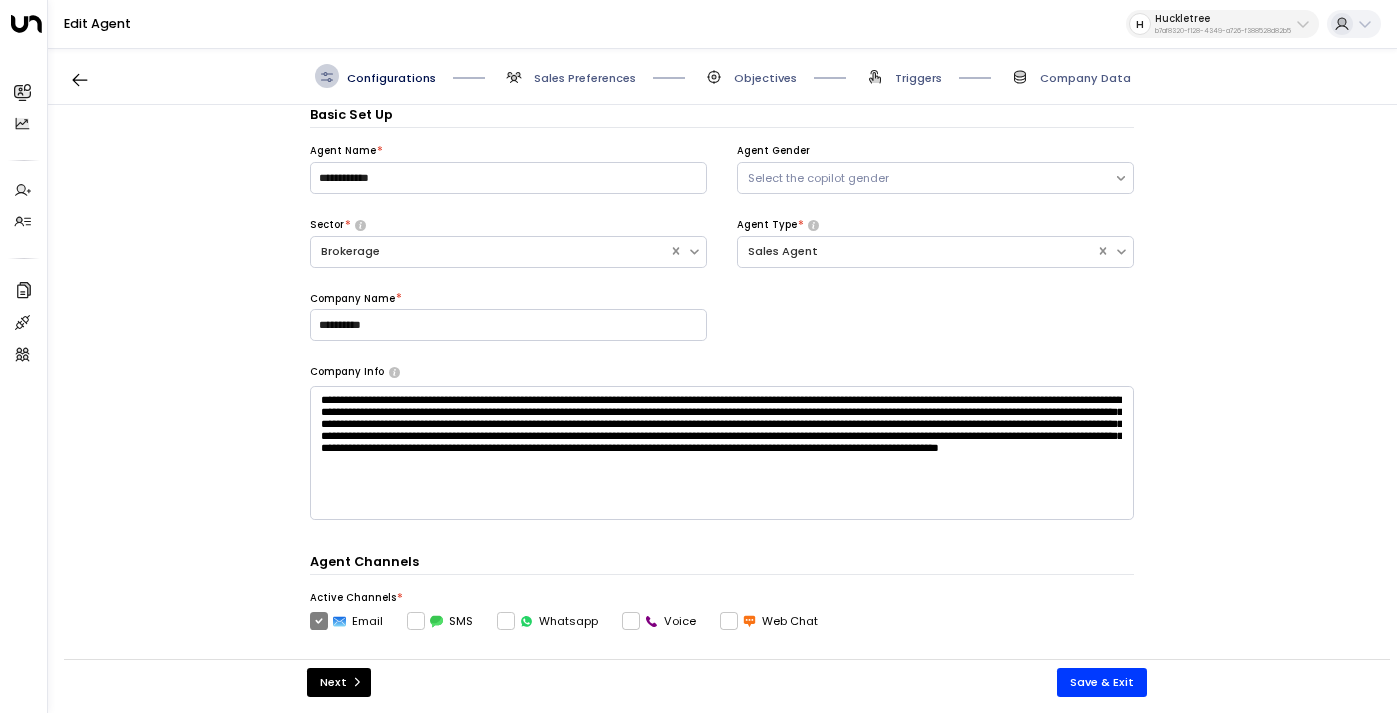 click on "Sales Preferences" at bounding box center [569, 76] 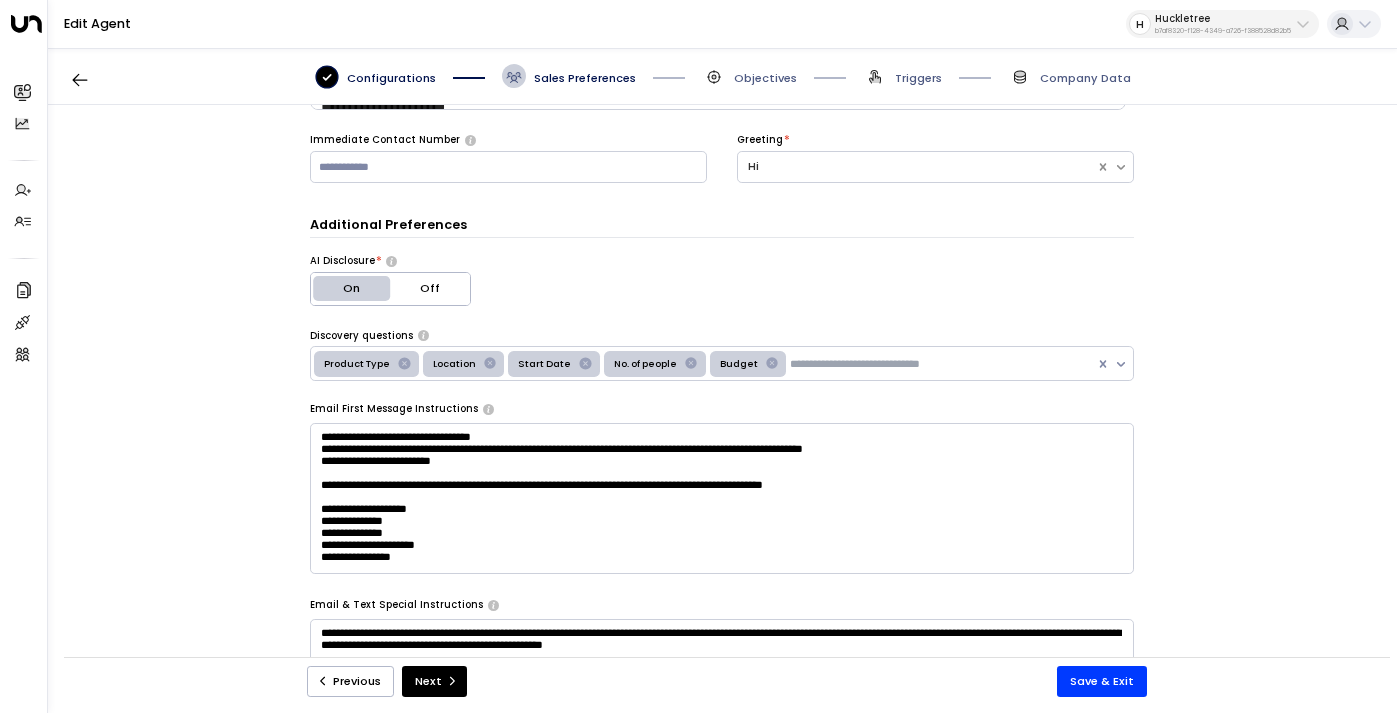 scroll, scrollTop: 230, scrollLeft: 0, axis: vertical 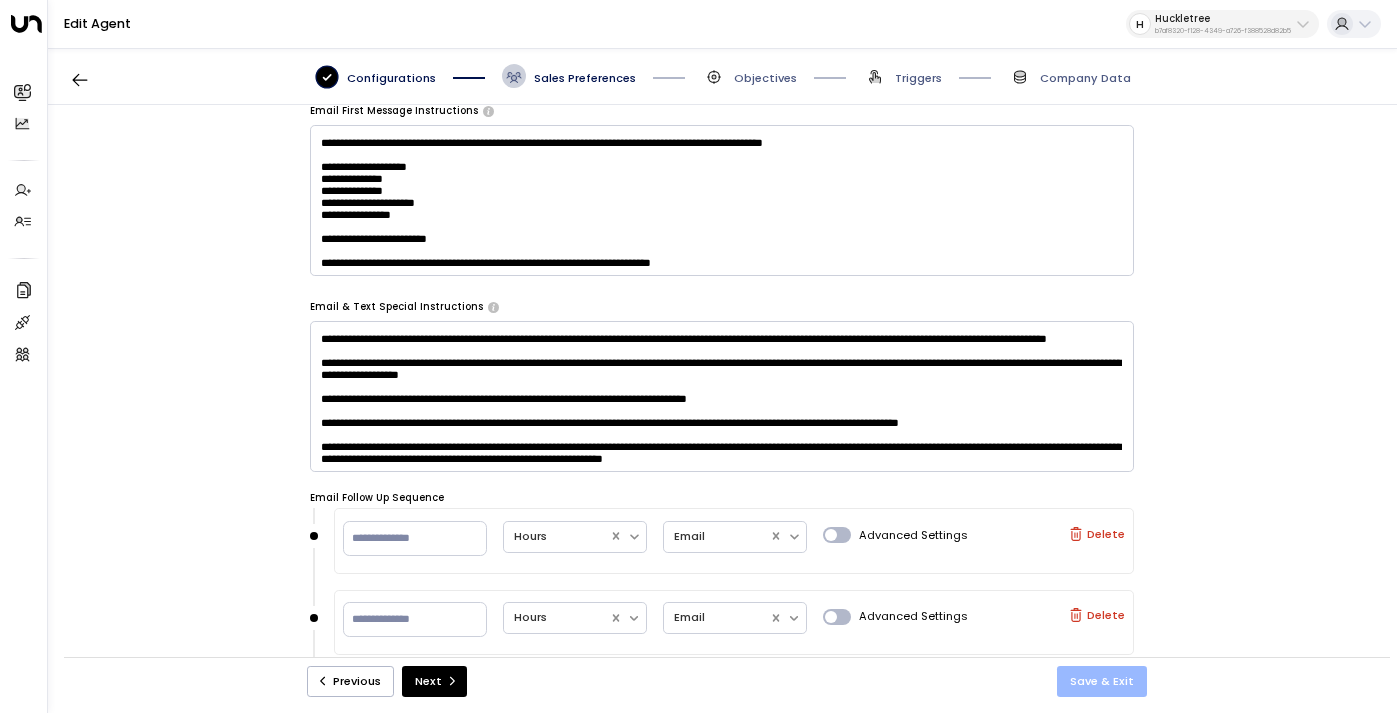 click on "Save & Exit" at bounding box center (1102, 681) 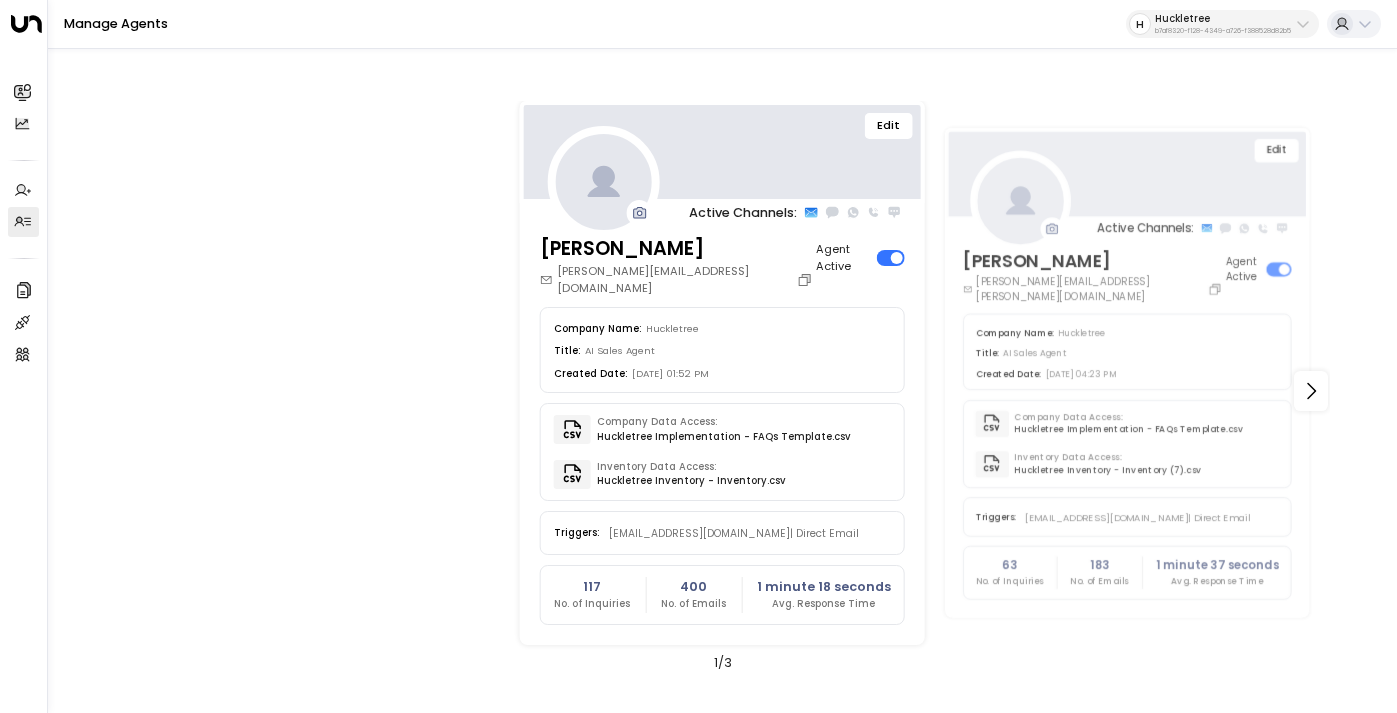 click on "Edit" at bounding box center [888, 126] 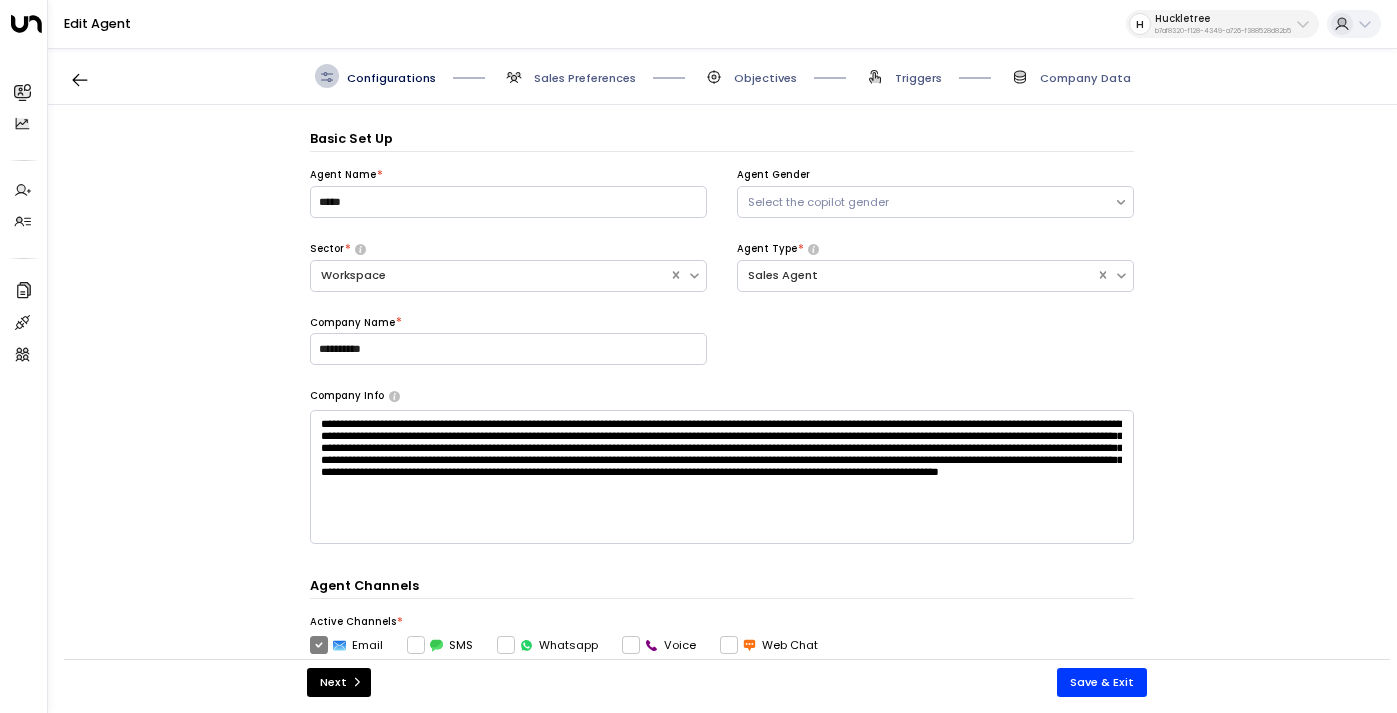 scroll, scrollTop: 24, scrollLeft: 0, axis: vertical 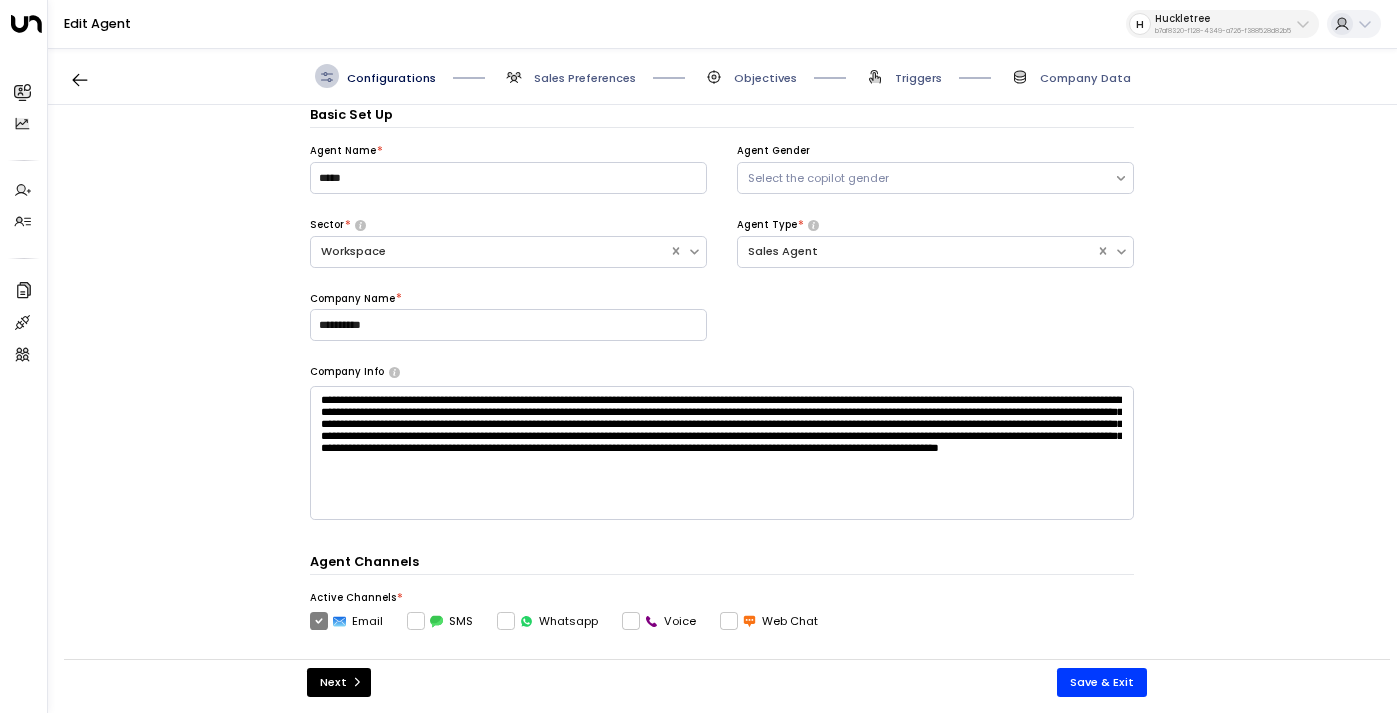 click on "Sales Preferences" at bounding box center [585, 78] 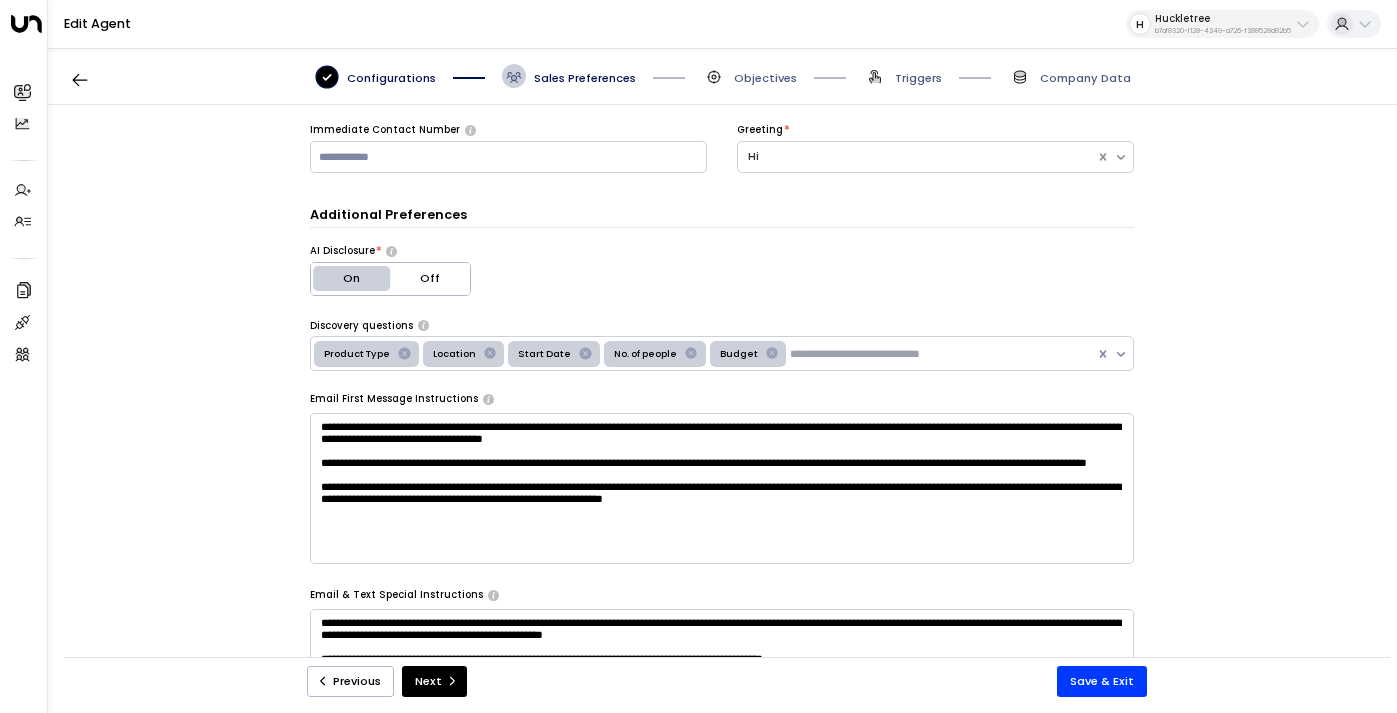 scroll, scrollTop: 377, scrollLeft: 0, axis: vertical 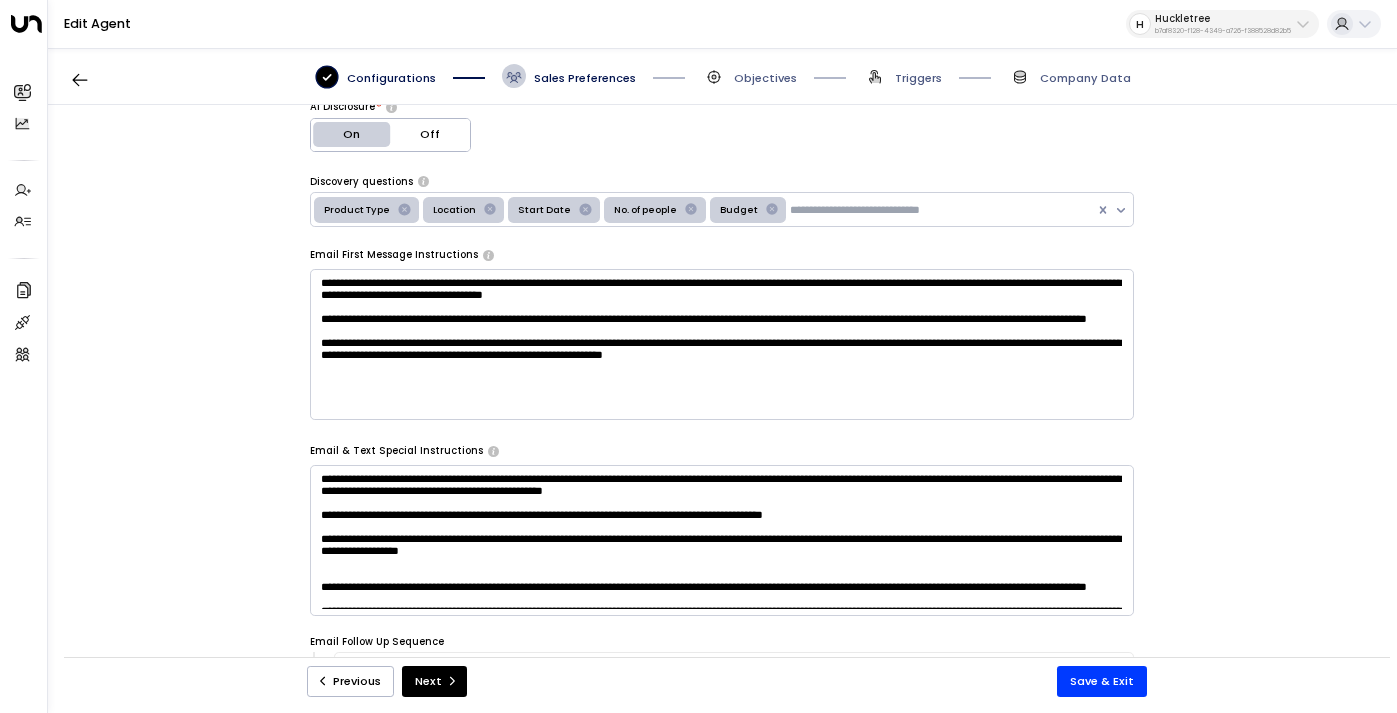 click on "**********" at bounding box center (722, 345) 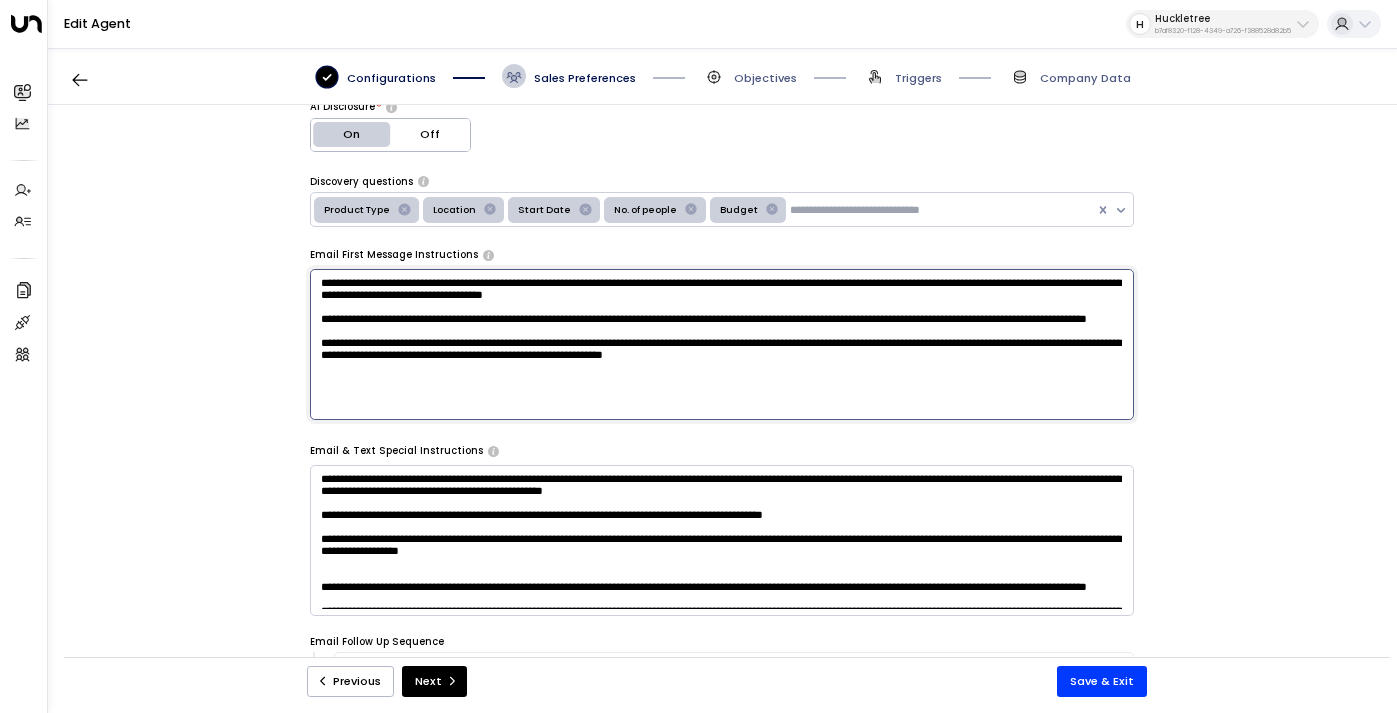click on "**********" at bounding box center [722, 345] 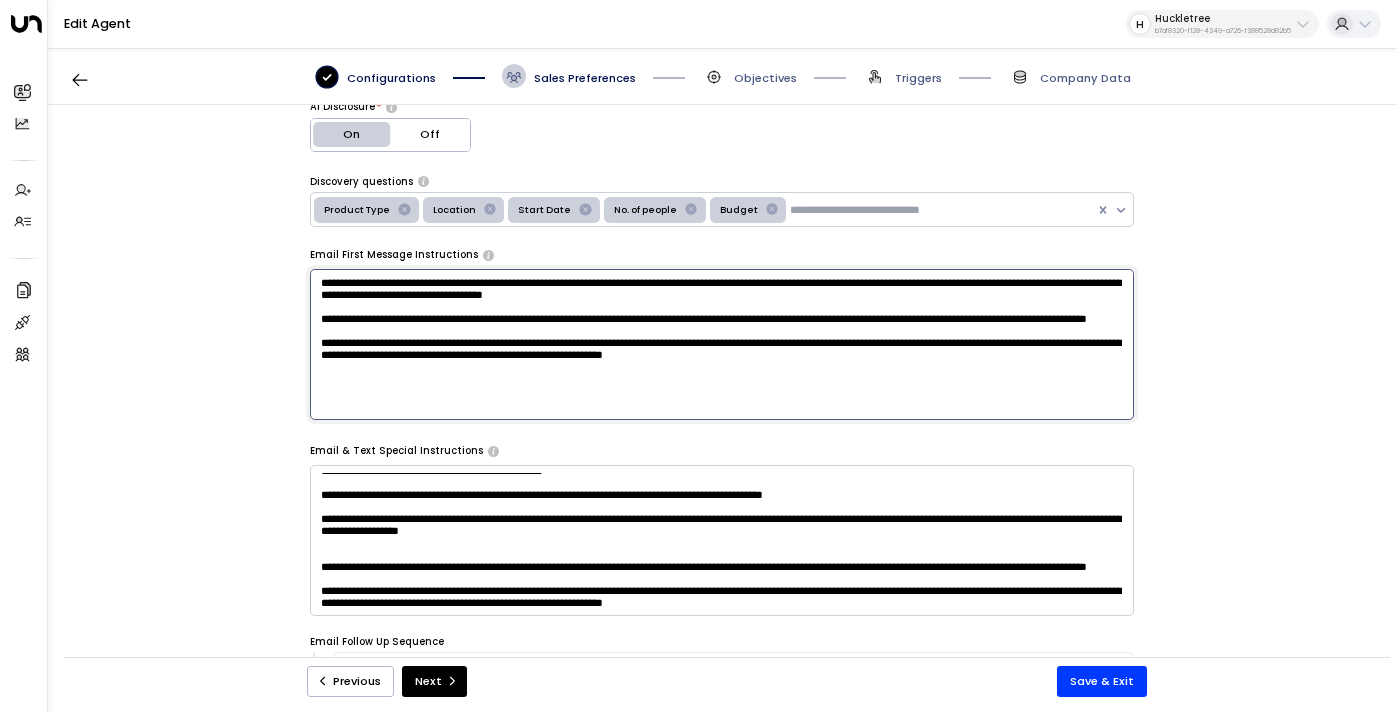 click at bounding box center (722, 541) 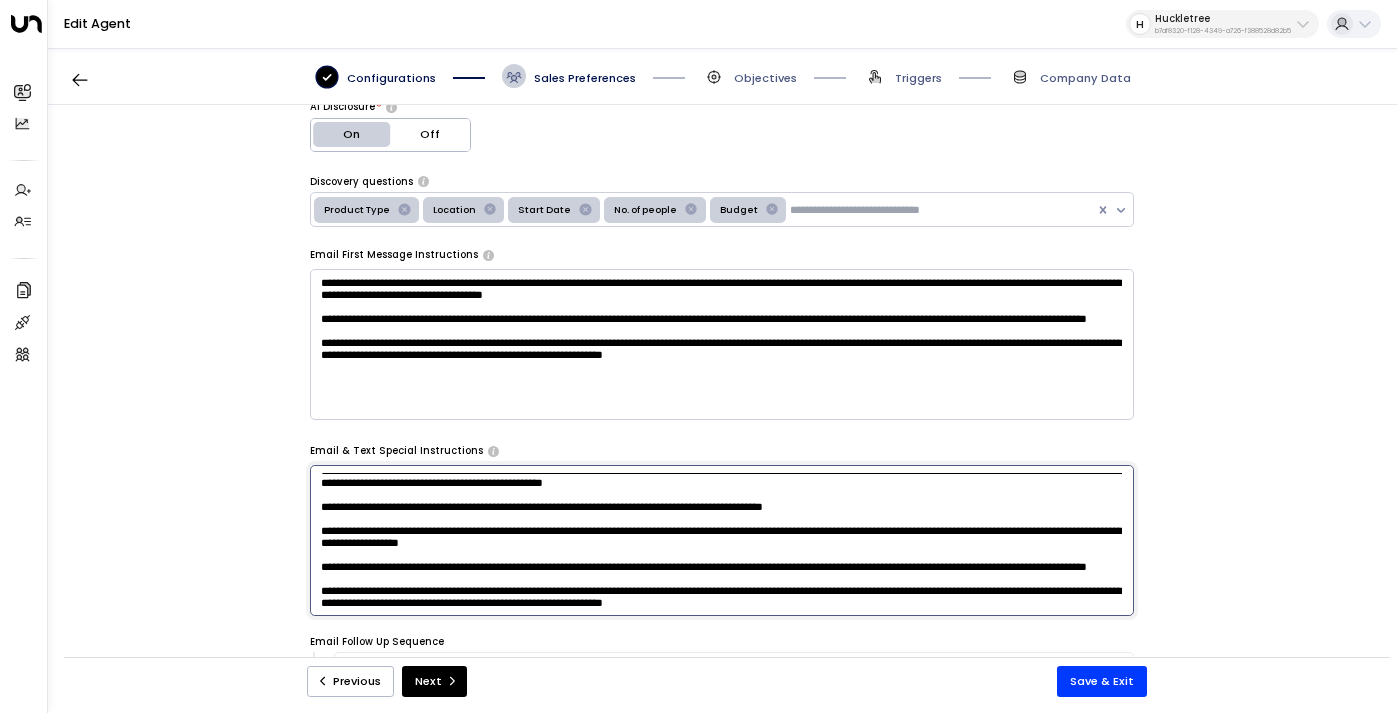 scroll, scrollTop: 85, scrollLeft: 0, axis: vertical 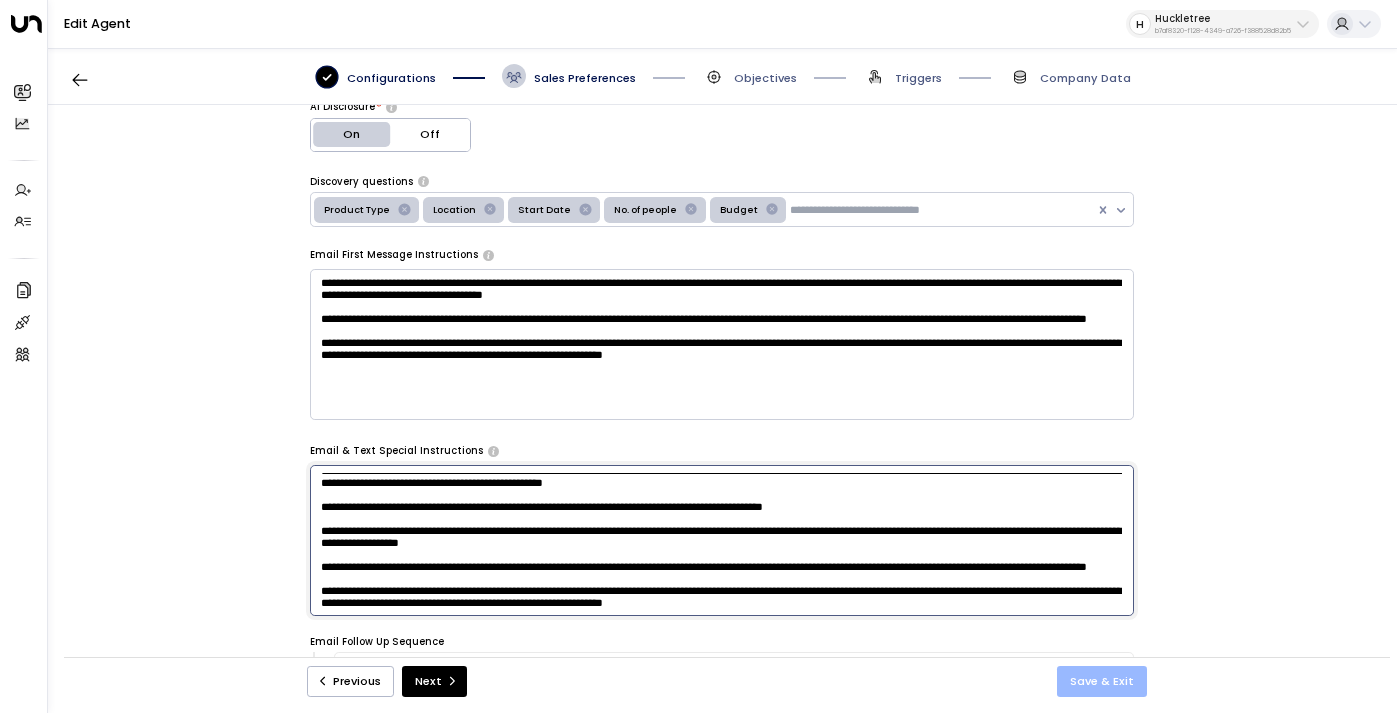 type on "**********" 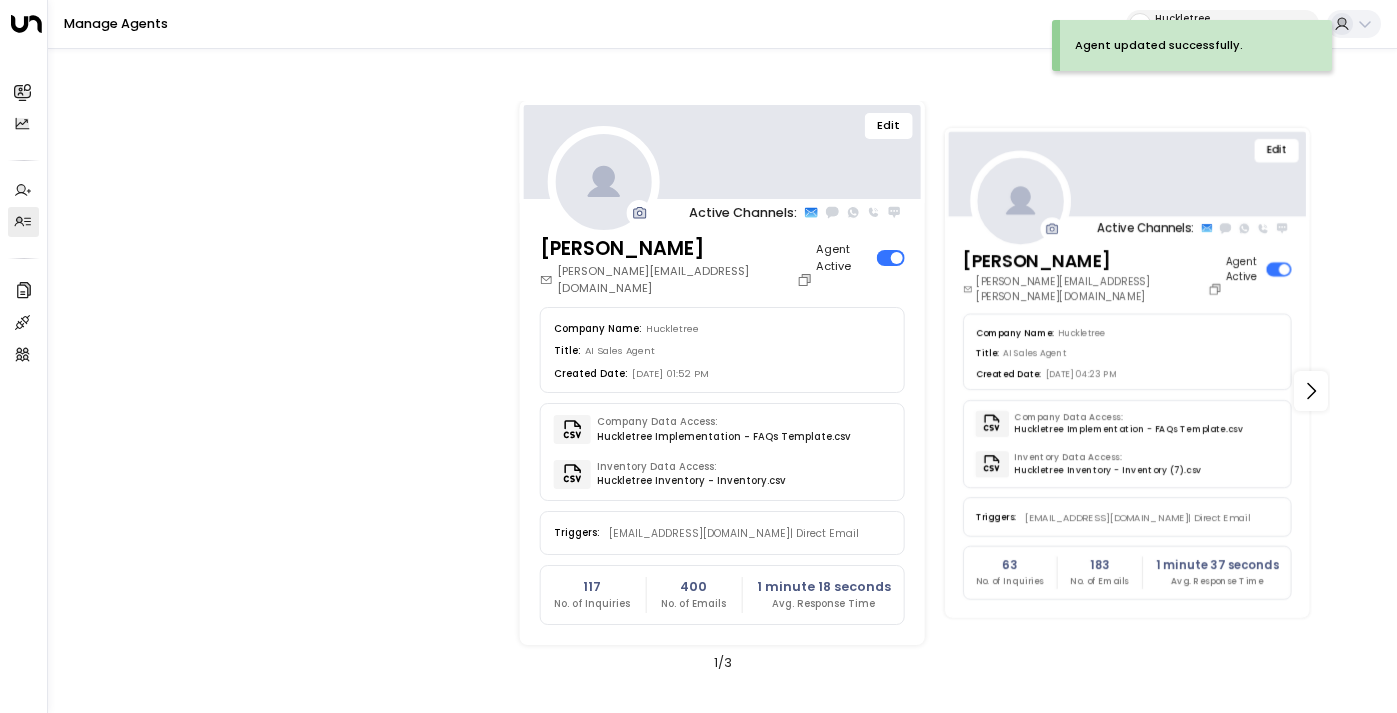 click on "Edit" at bounding box center [1277, 150] 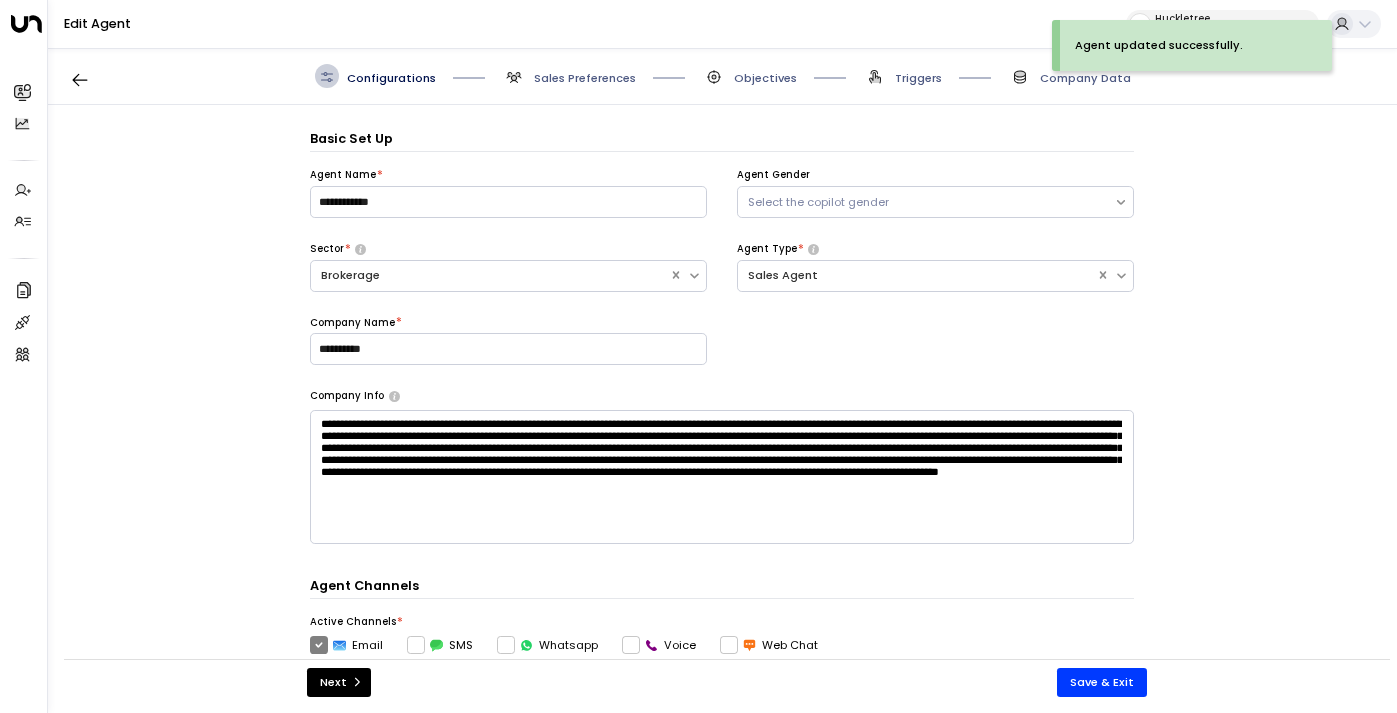 scroll, scrollTop: 24, scrollLeft: 0, axis: vertical 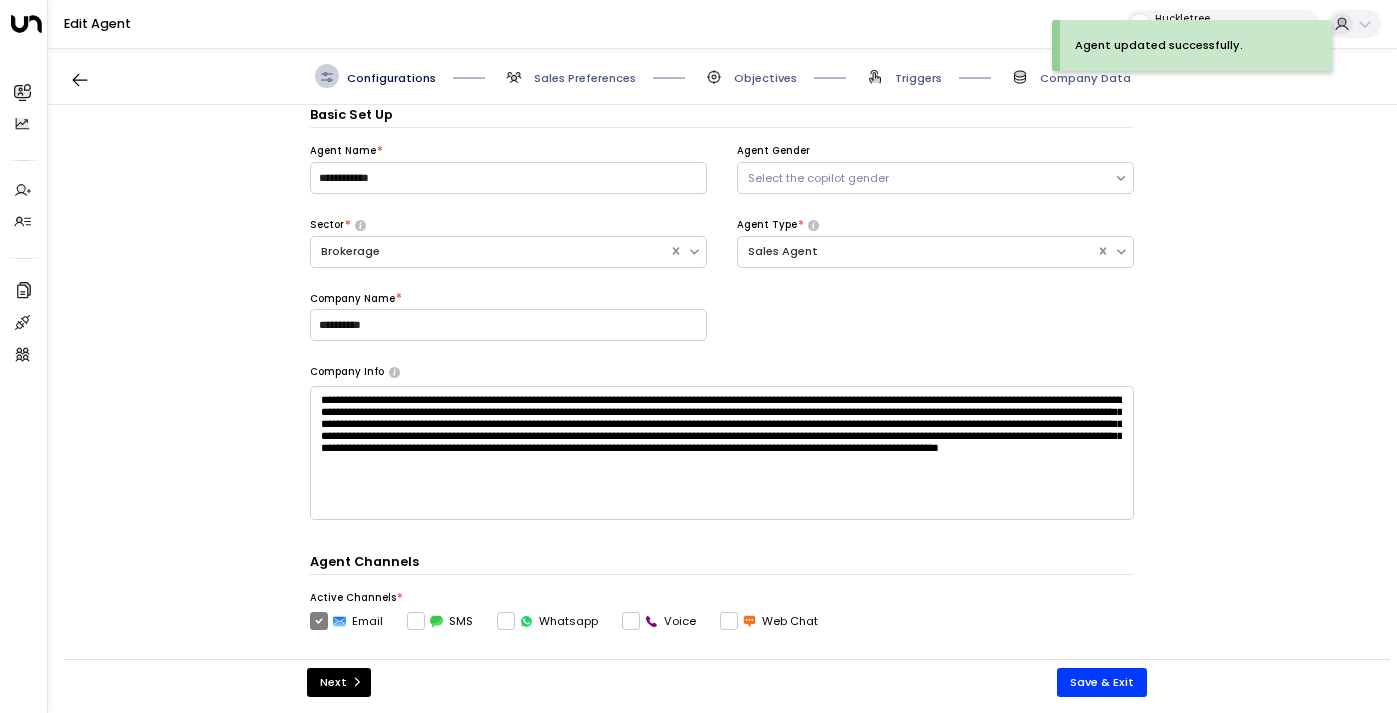 click on "Sales Preferences" at bounding box center [569, 76] 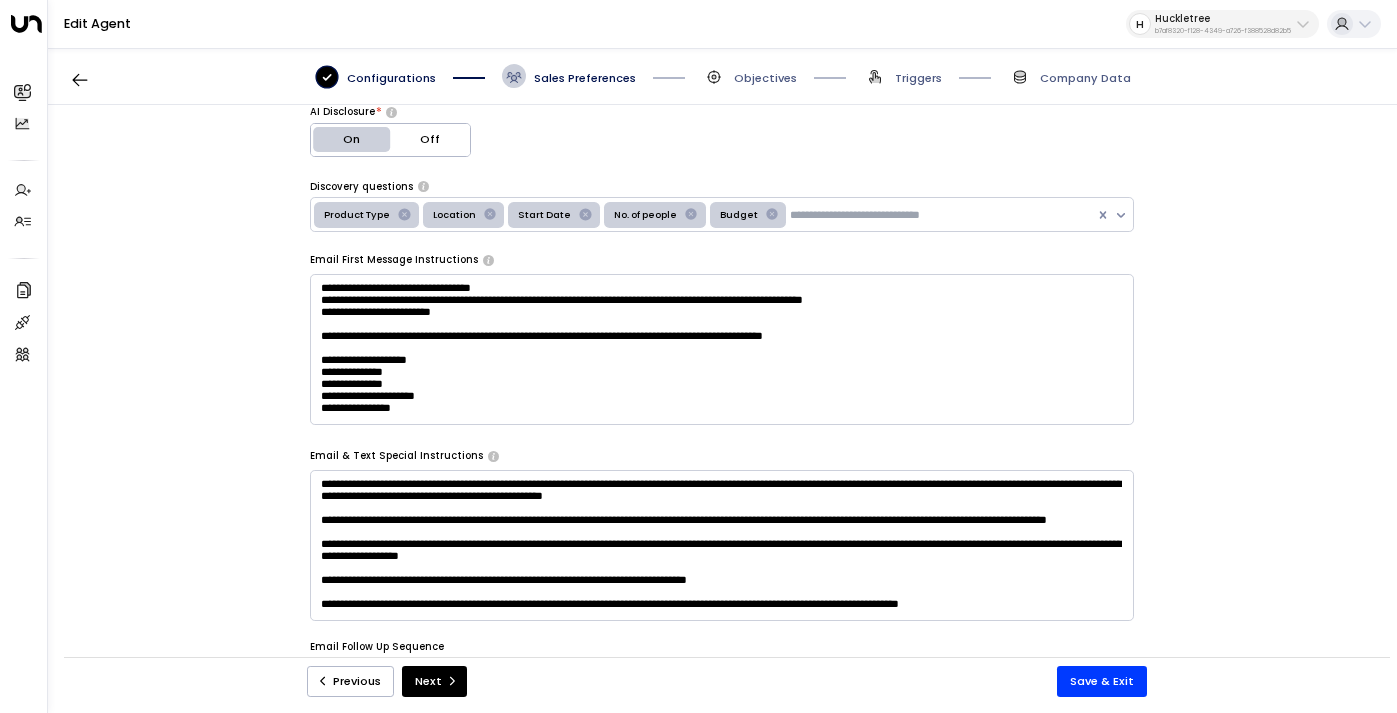 scroll, scrollTop: 443, scrollLeft: 0, axis: vertical 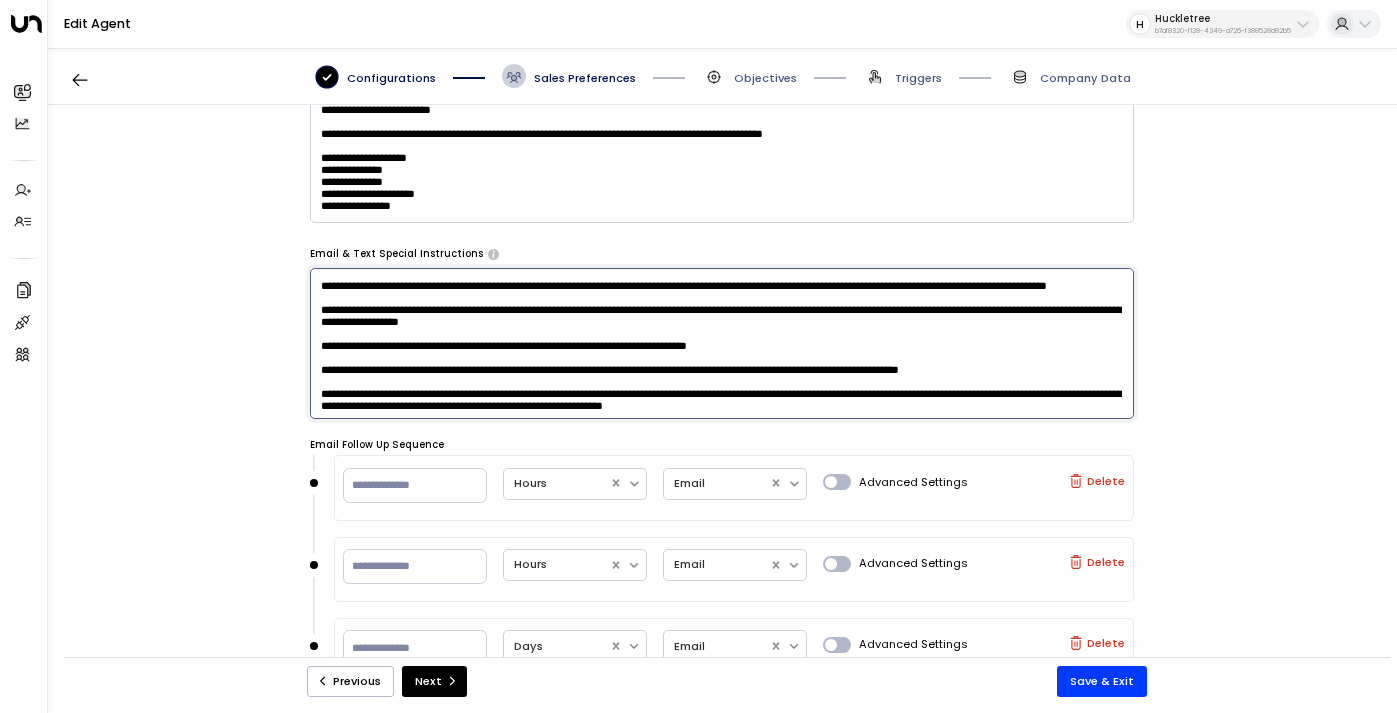 click at bounding box center [722, 344] 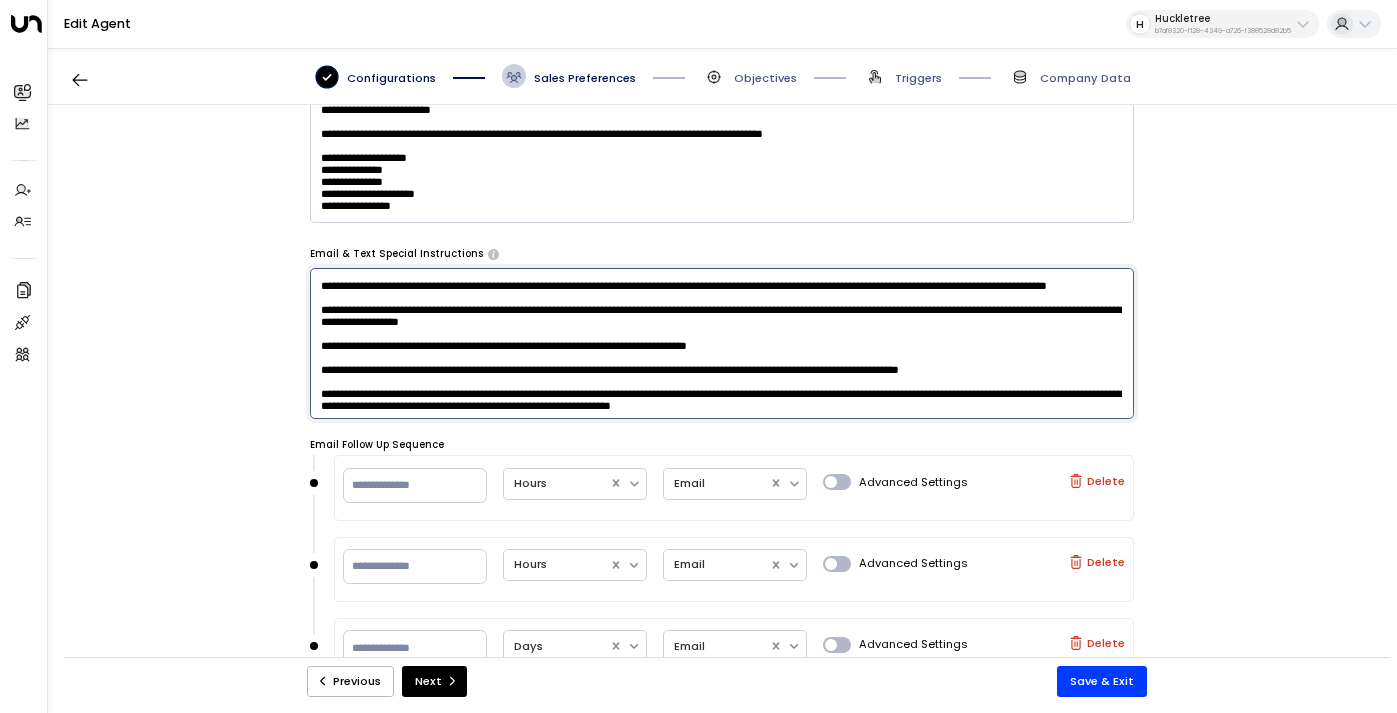scroll, scrollTop: 152, scrollLeft: 0, axis: vertical 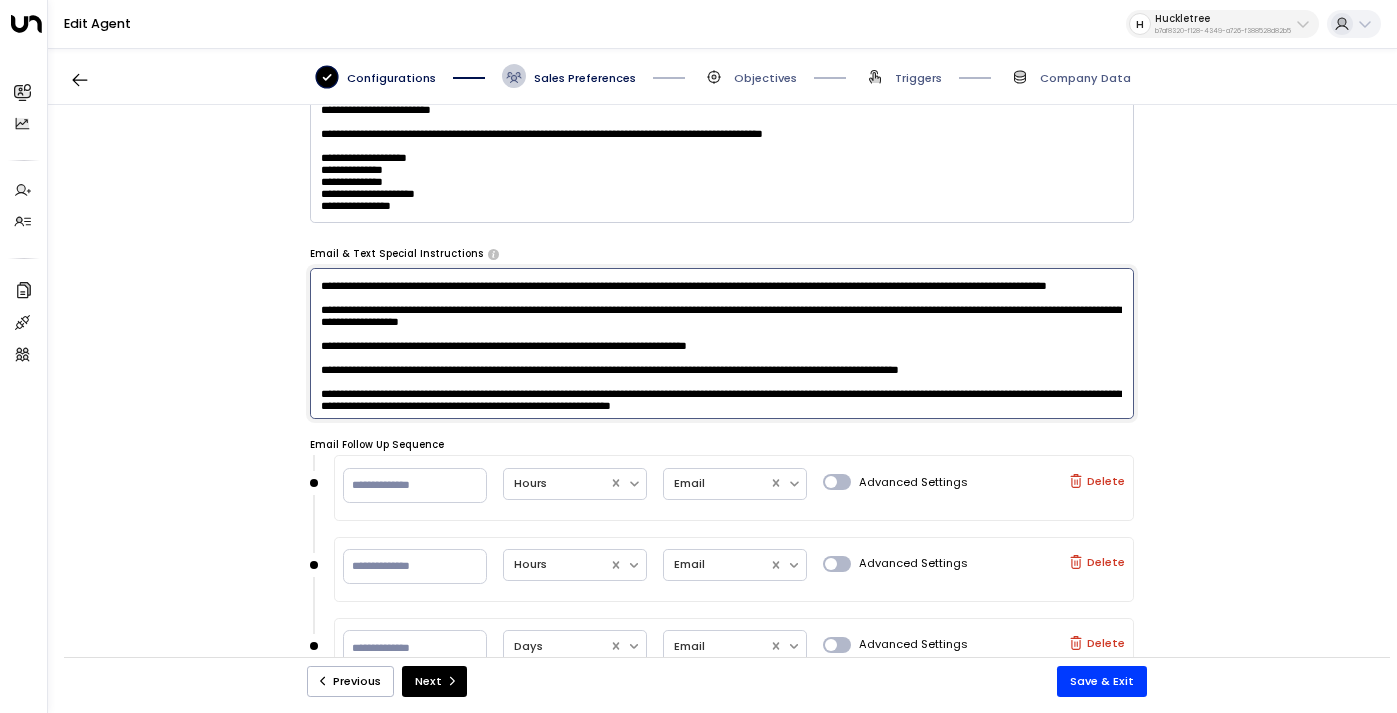 paste on "**********" 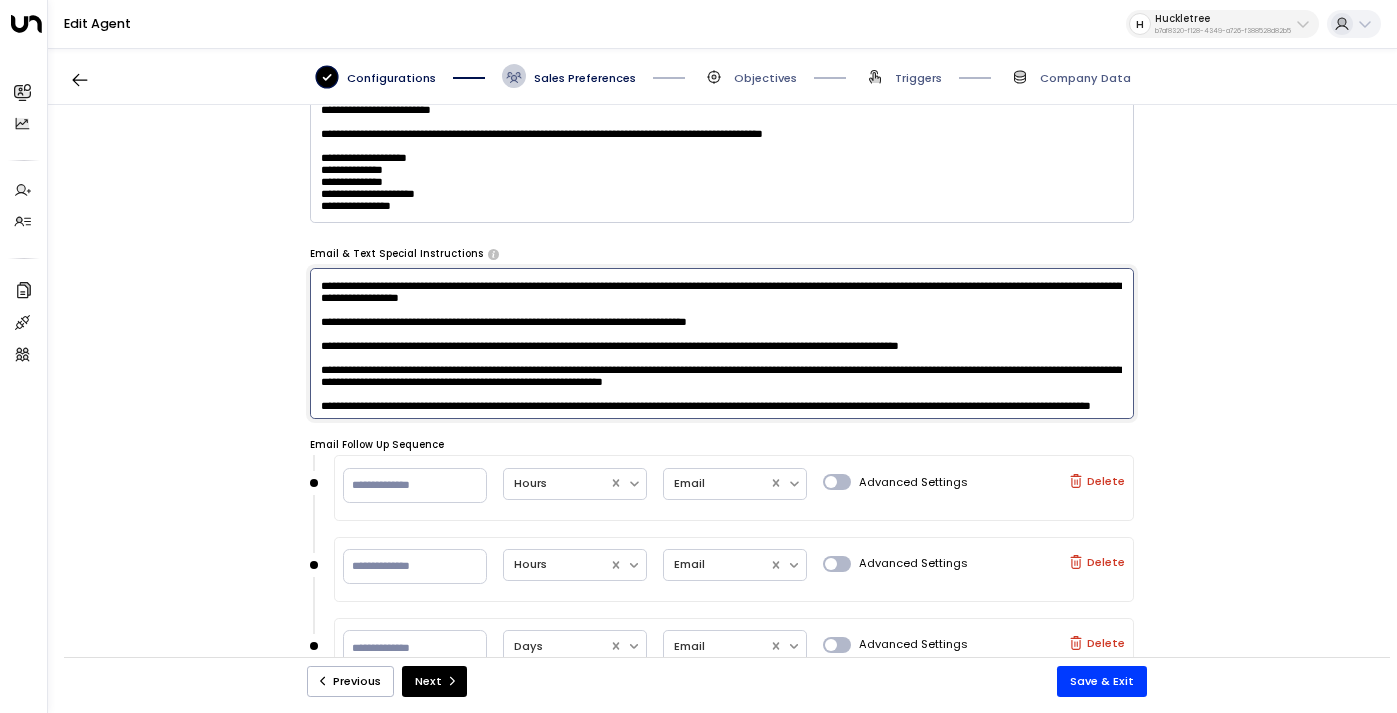 scroll, scrollTop: 187, scrollLeft: 0, axis: vertical 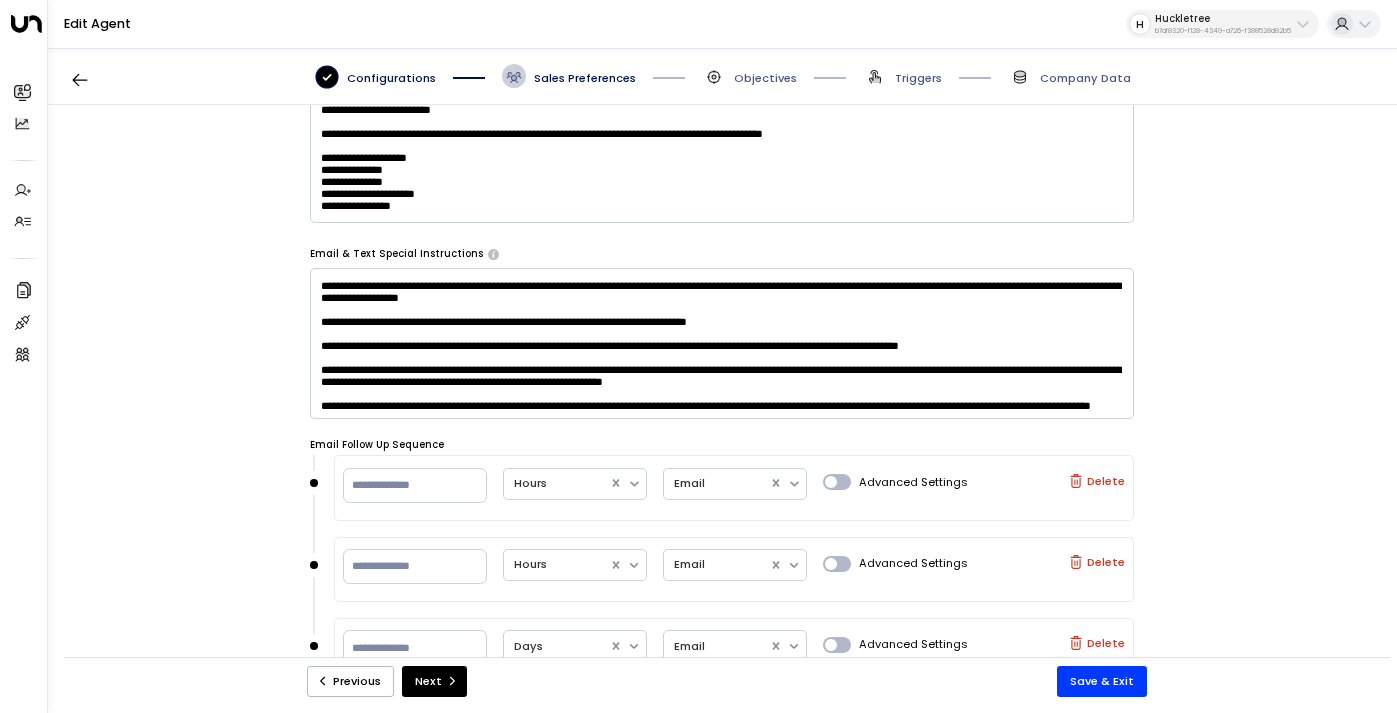 click on "Configurations Sales Preferences Objectives Triggers Company Data" at bounding box center (722, 76) 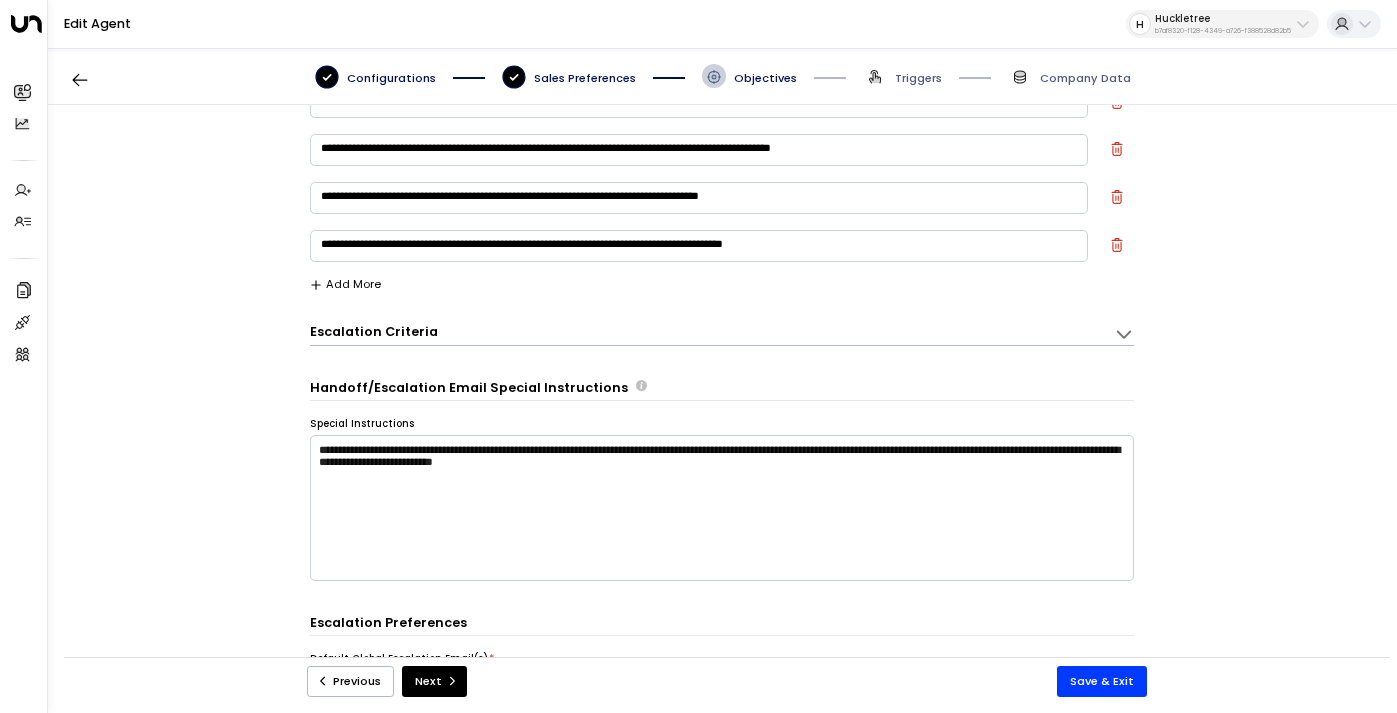 scroll, scrollTop: 239, scrollLeft: 0, axis: vertical 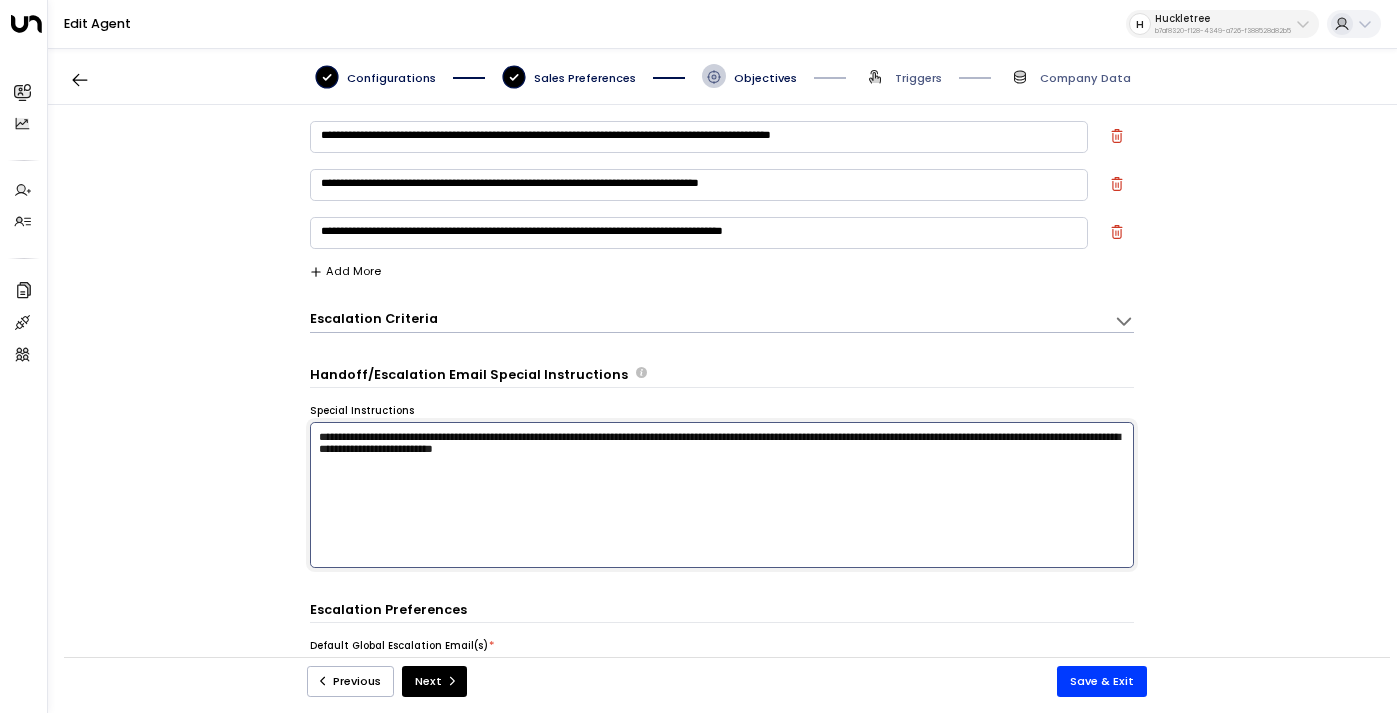 click on "**********" at bounding box center [722, 495] 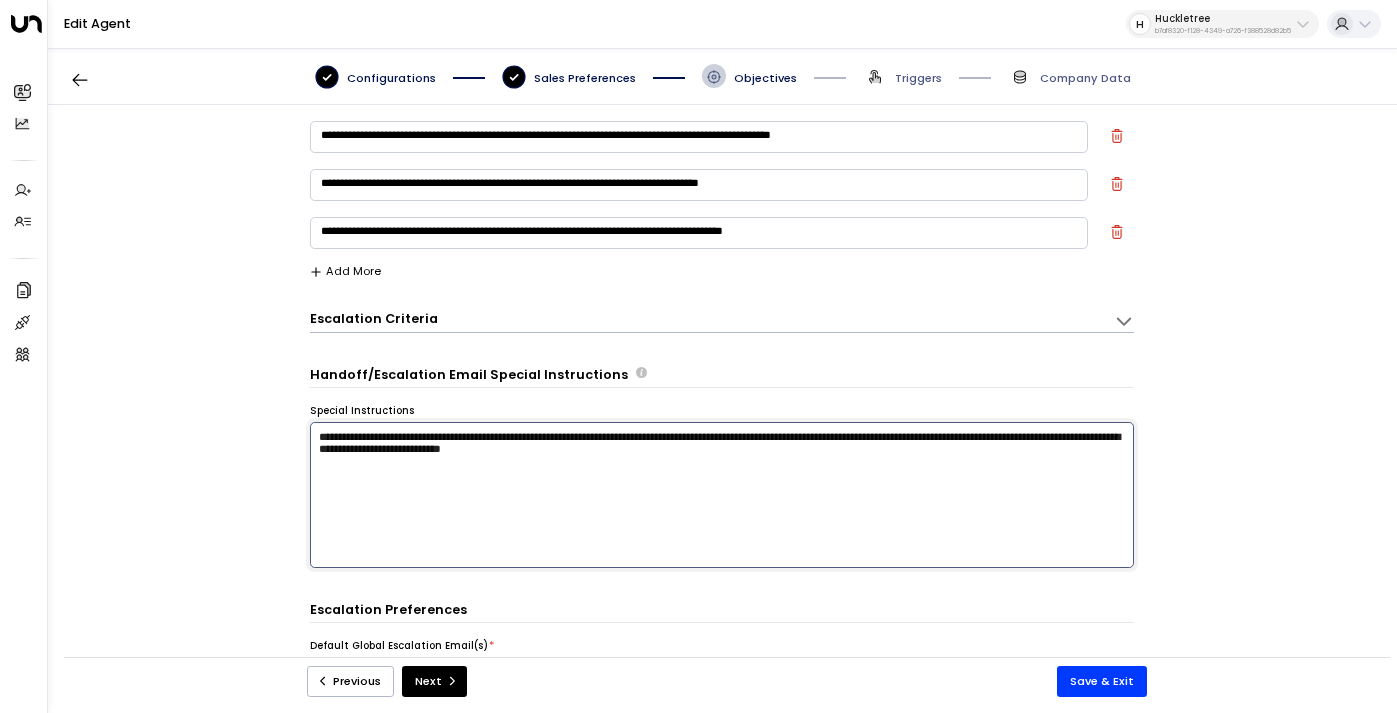 paste on "**********" 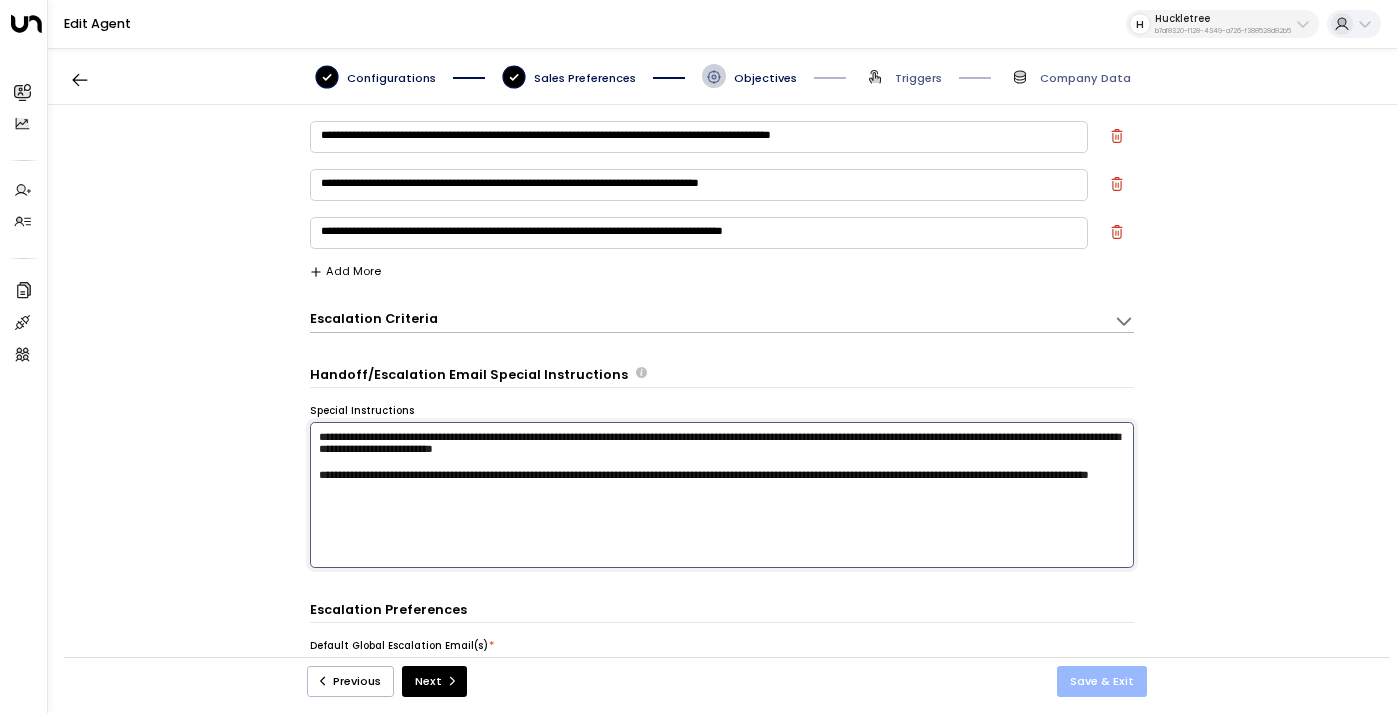 type on "**********" 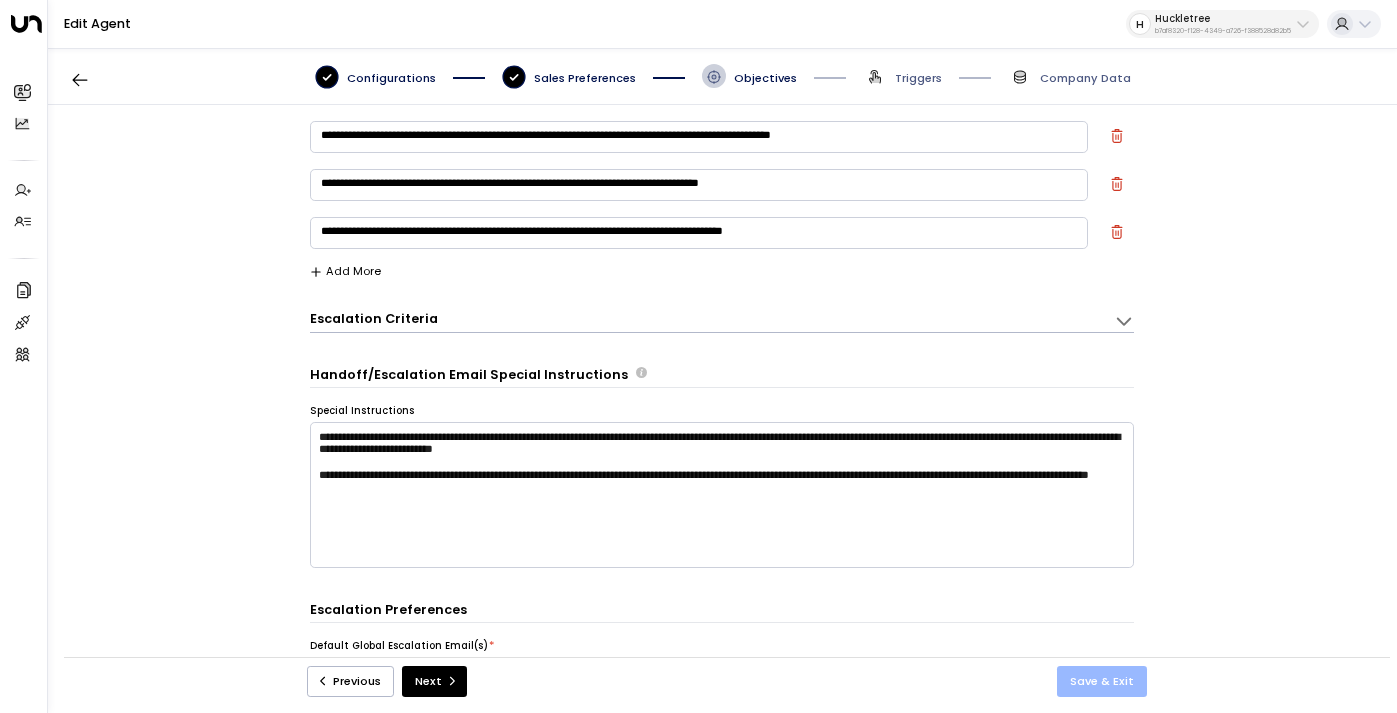 click on "Save & Exit" at bounding box center [1102, 681] 